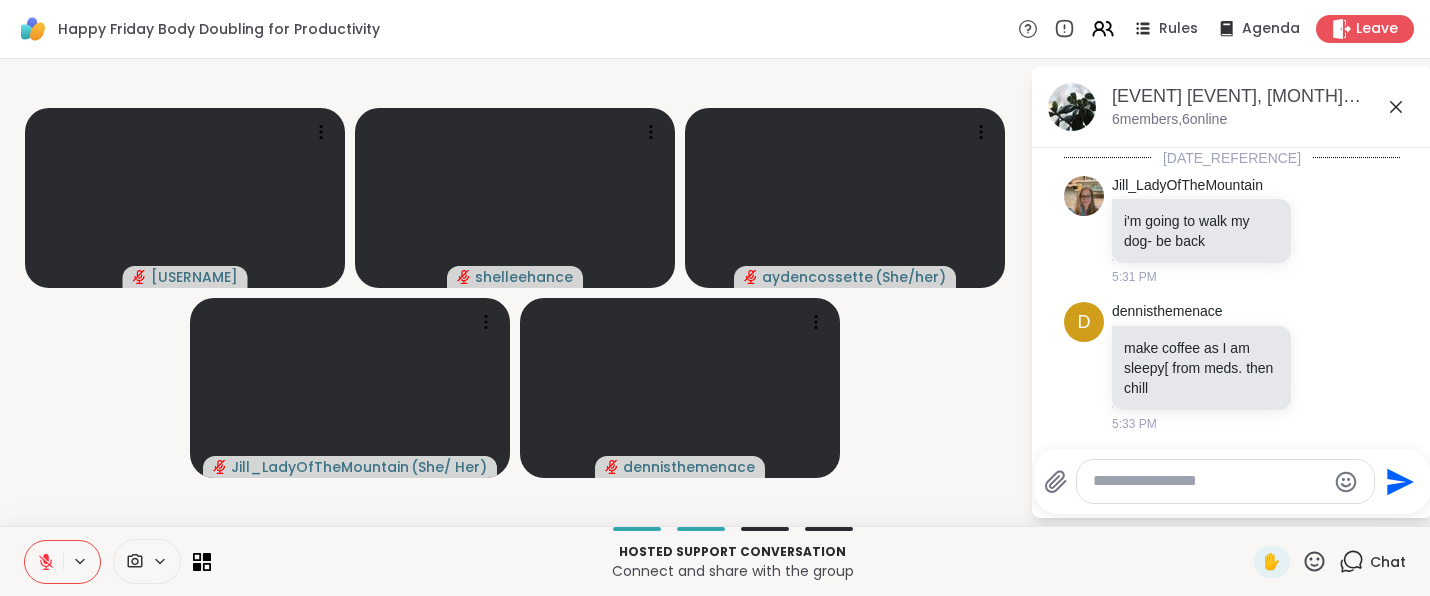 scroll, scrollTop: 0, scrollLeft: 0, axis: both 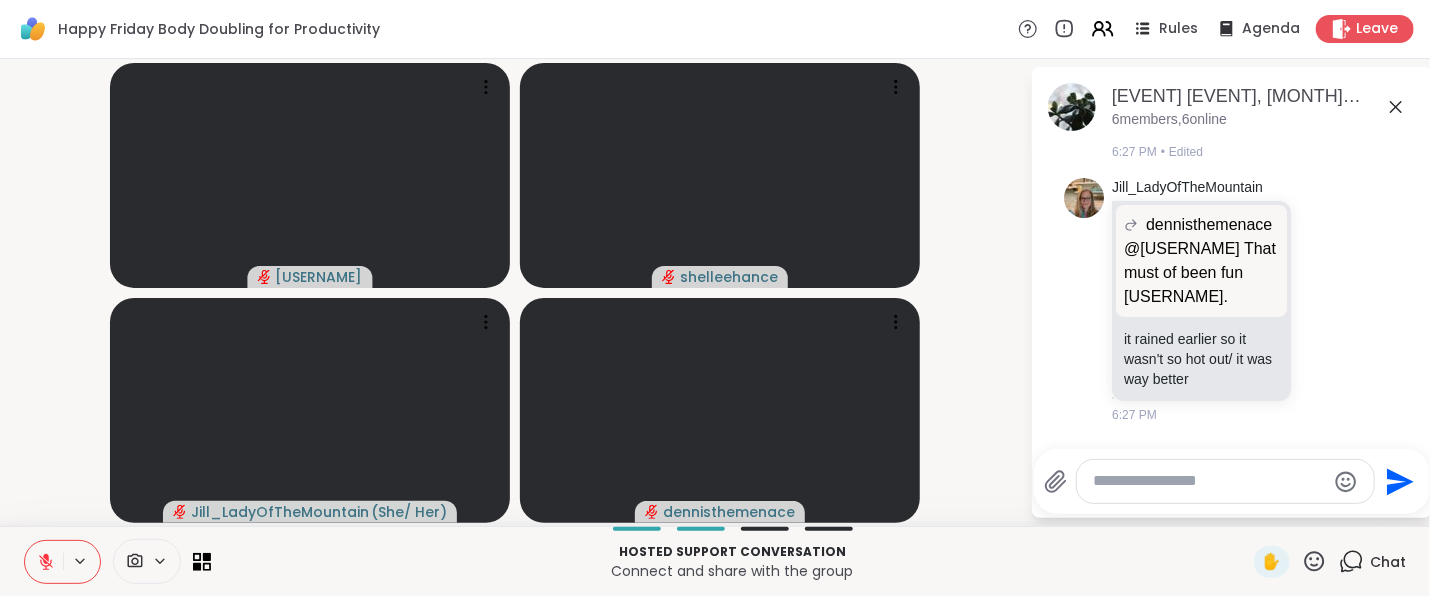 click at bounding box center [1209, 481] 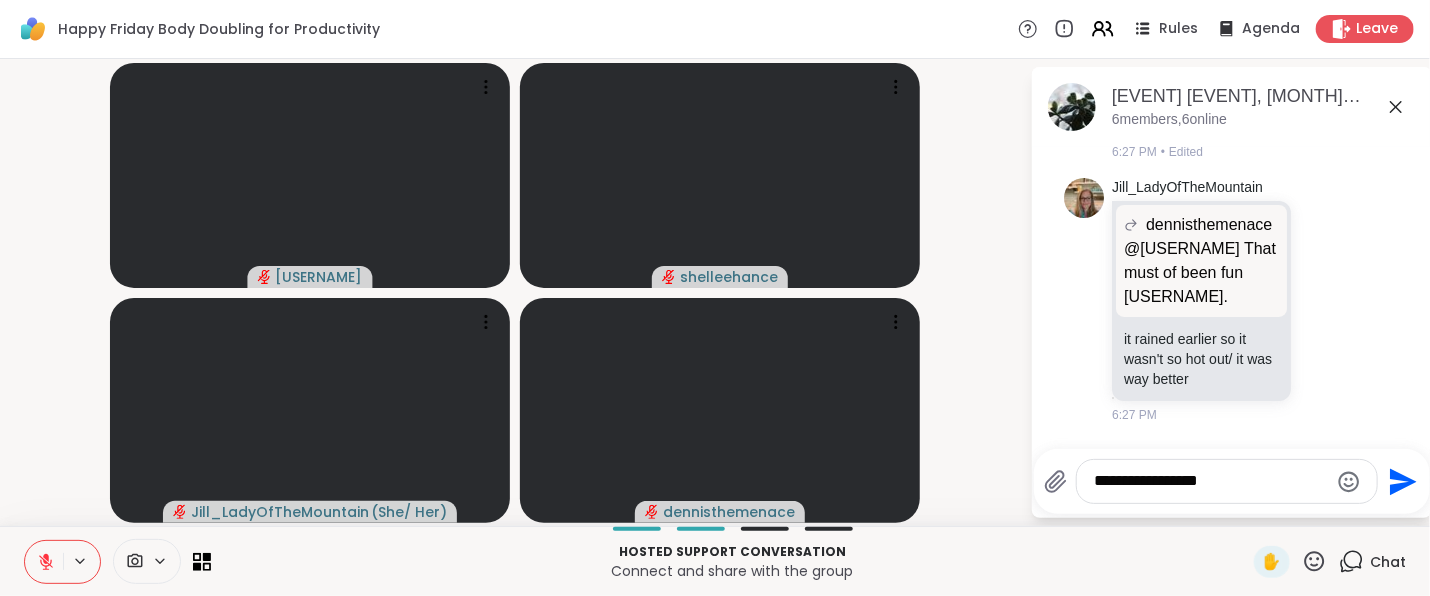 type on "**********" 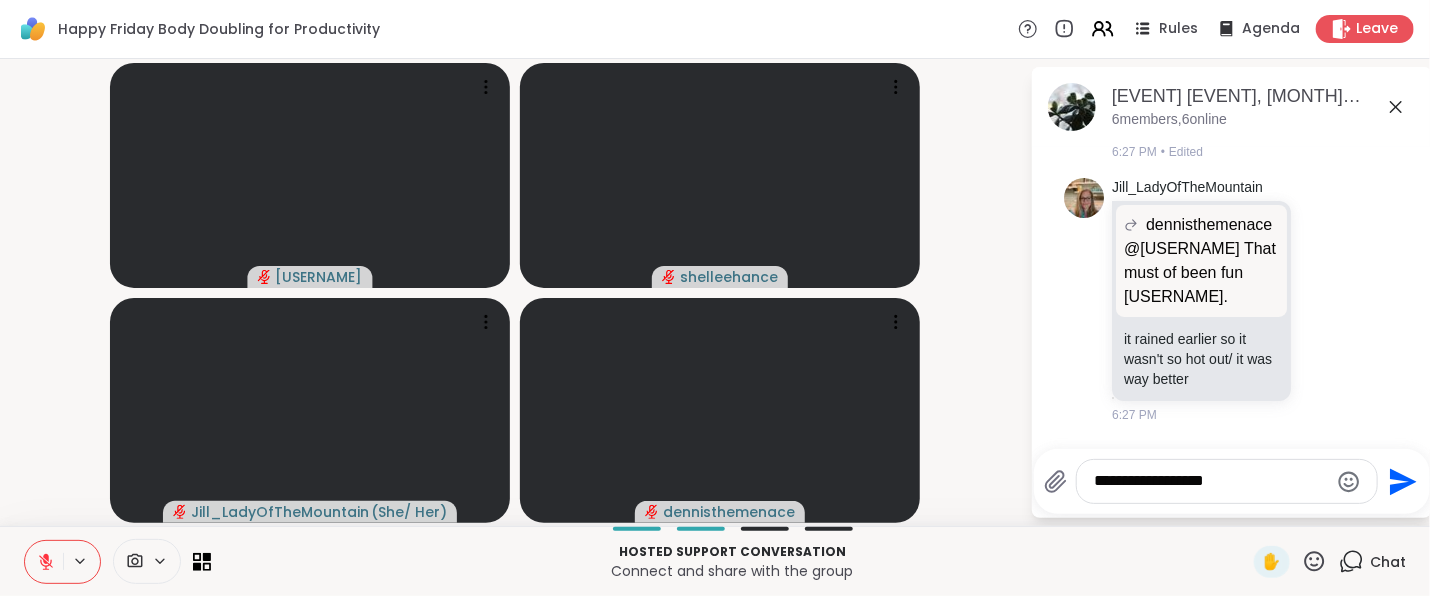 type 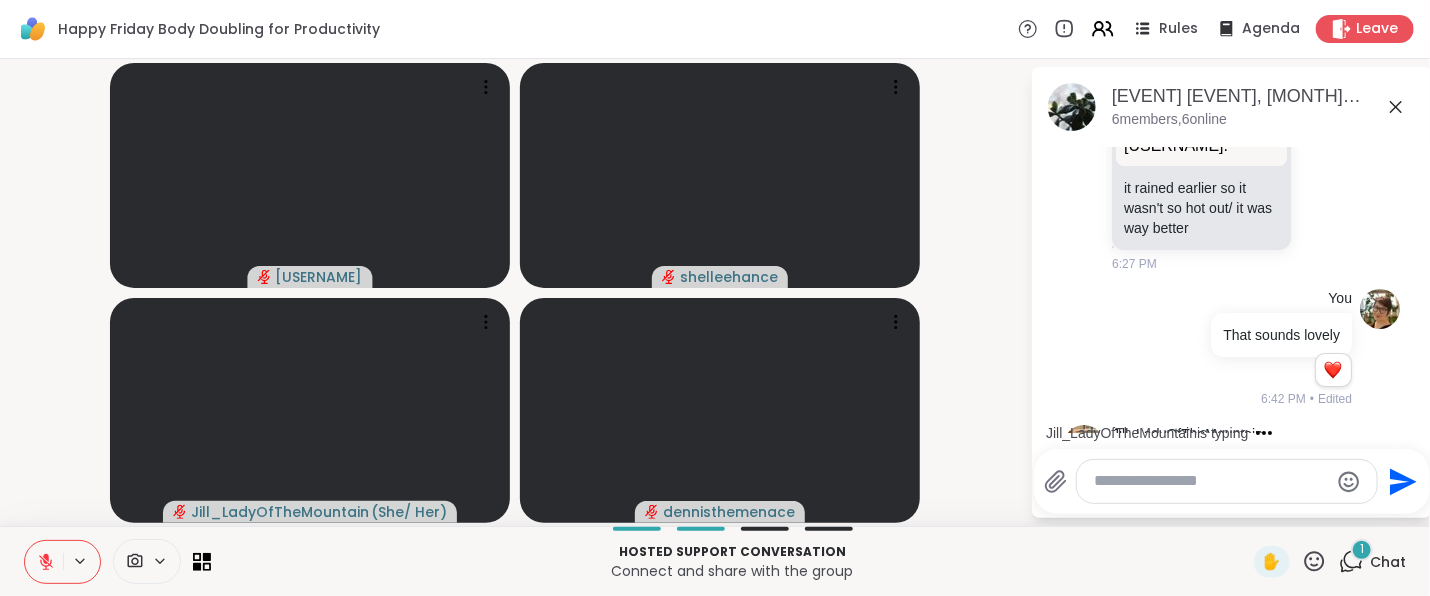 scroll, scrollTop: 934, scrollLeft: 0, axis: vertical 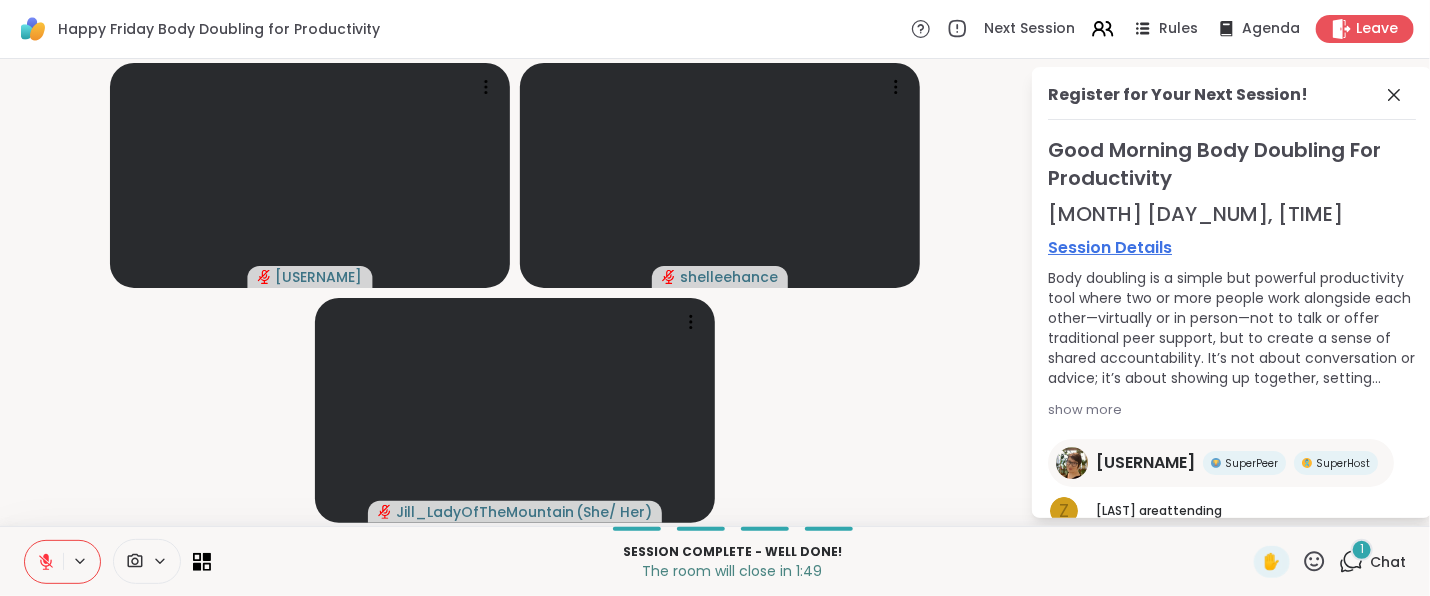 click at bounding box center (44, 562) 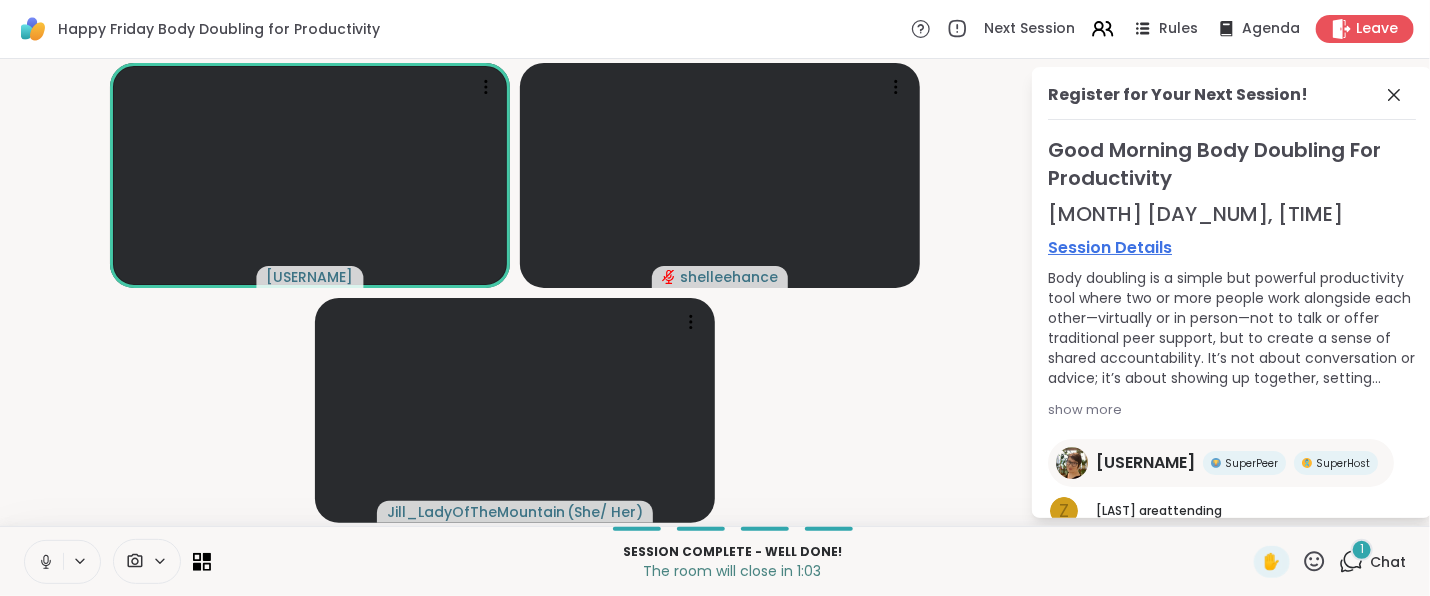 click on "1" at bounding box center [1362, 550] 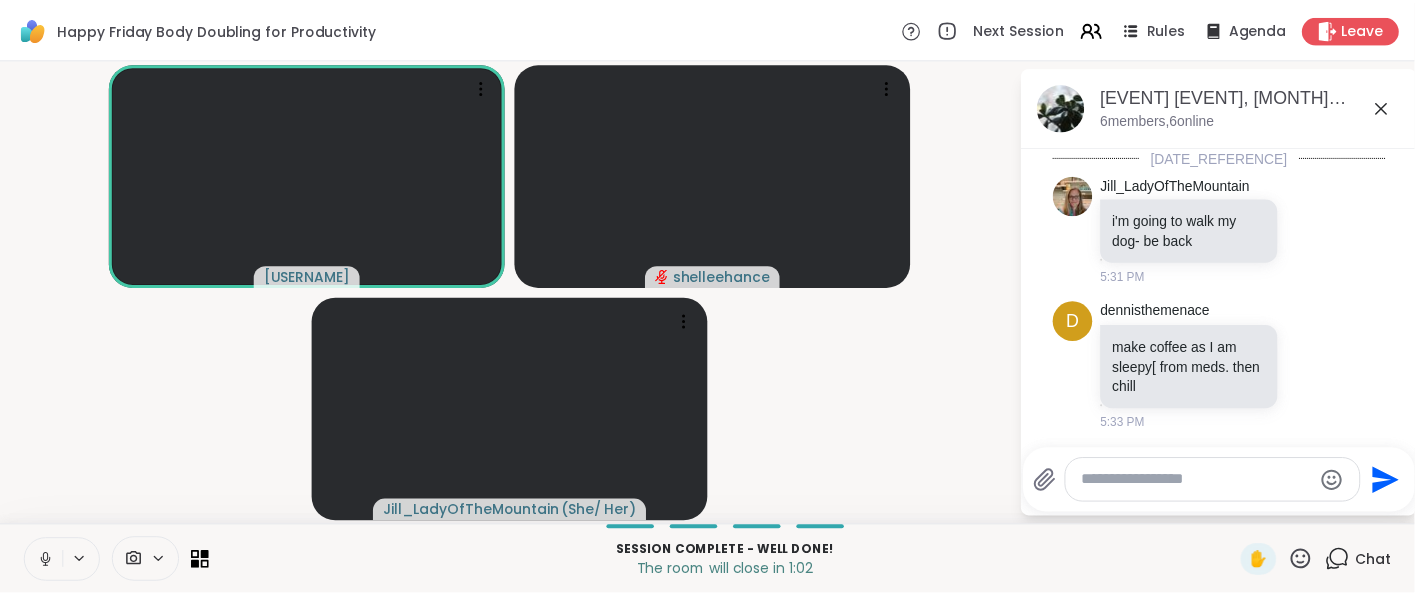 scroll, scrollTop: 1176, scrollLeft: 0, axis: vertical 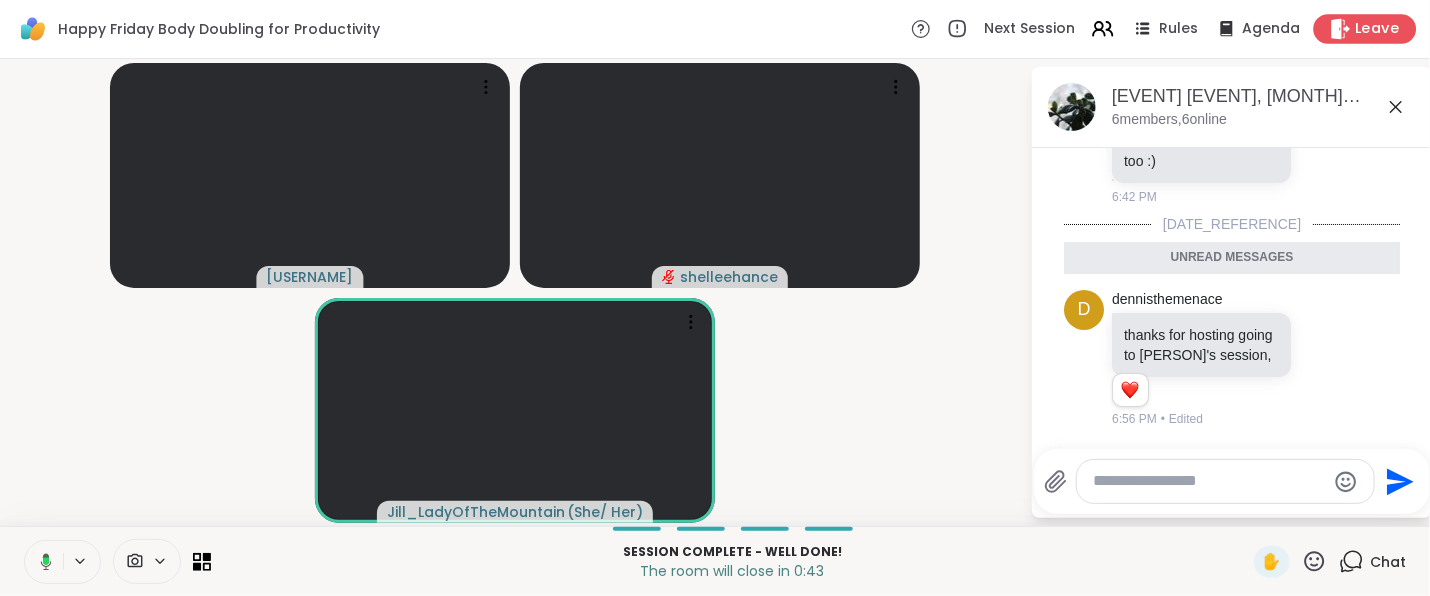 click 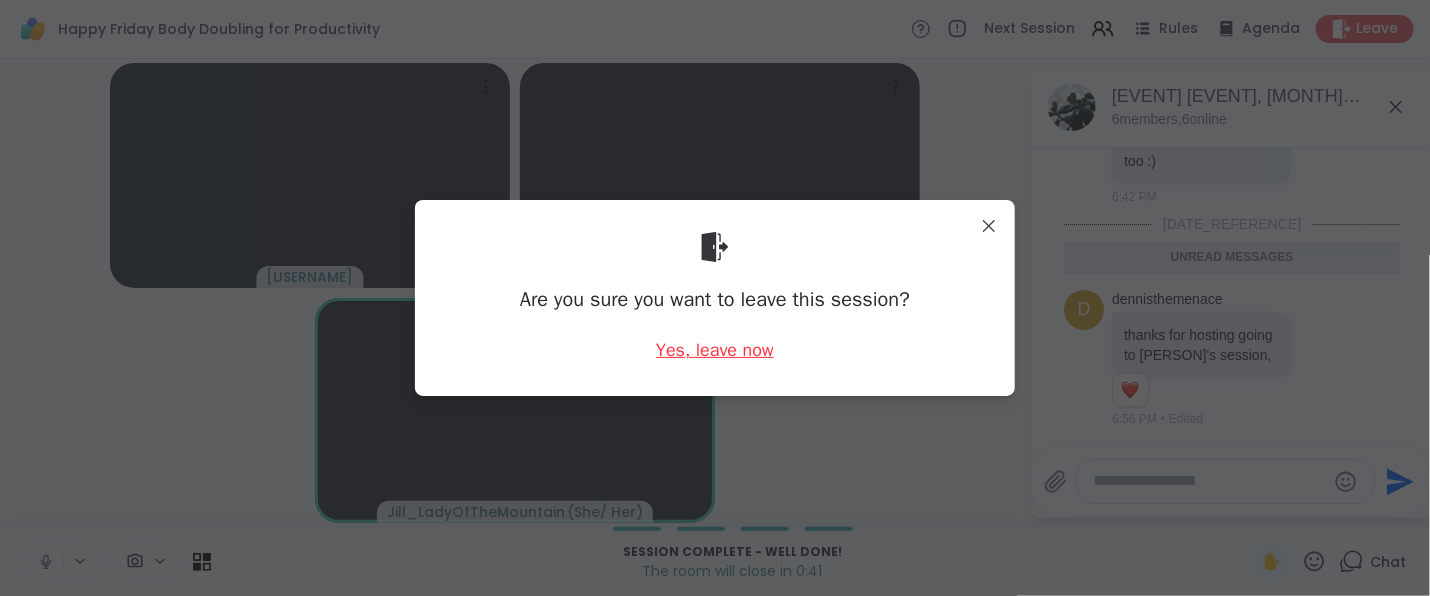 click on "Yes, leave now" at bounding box center [715, 350] 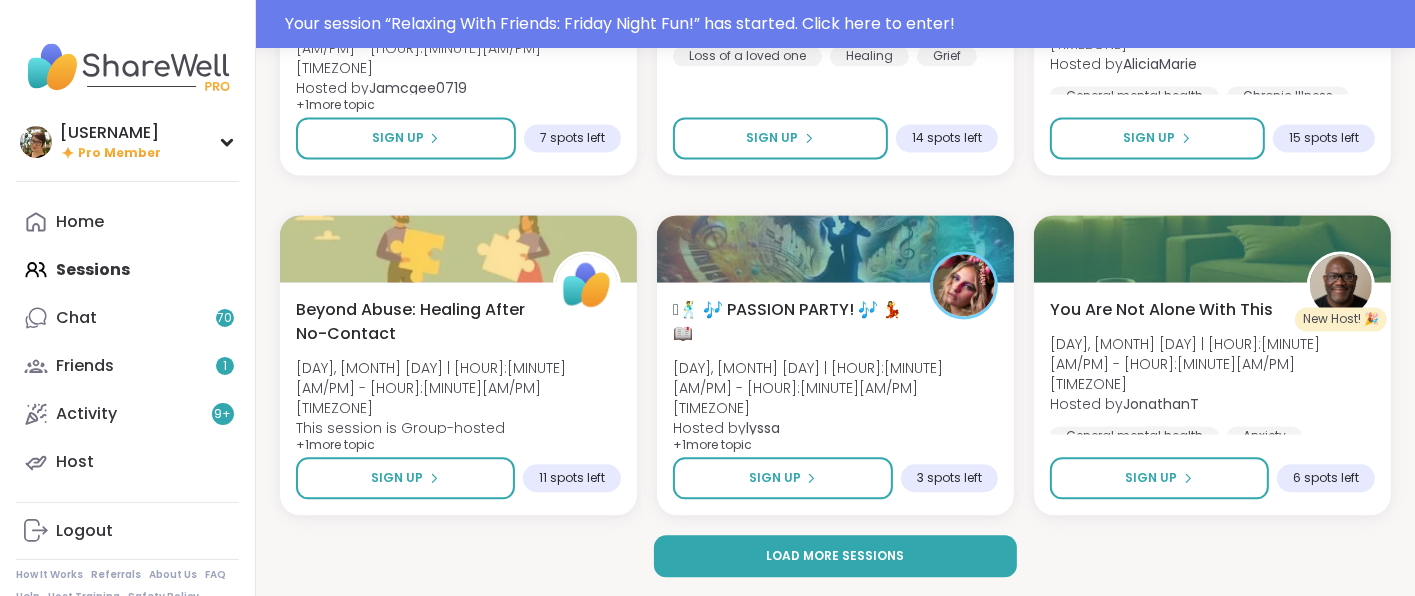 scroll, scrollTop: 3987, scrollLeft: 0, axis: vertical 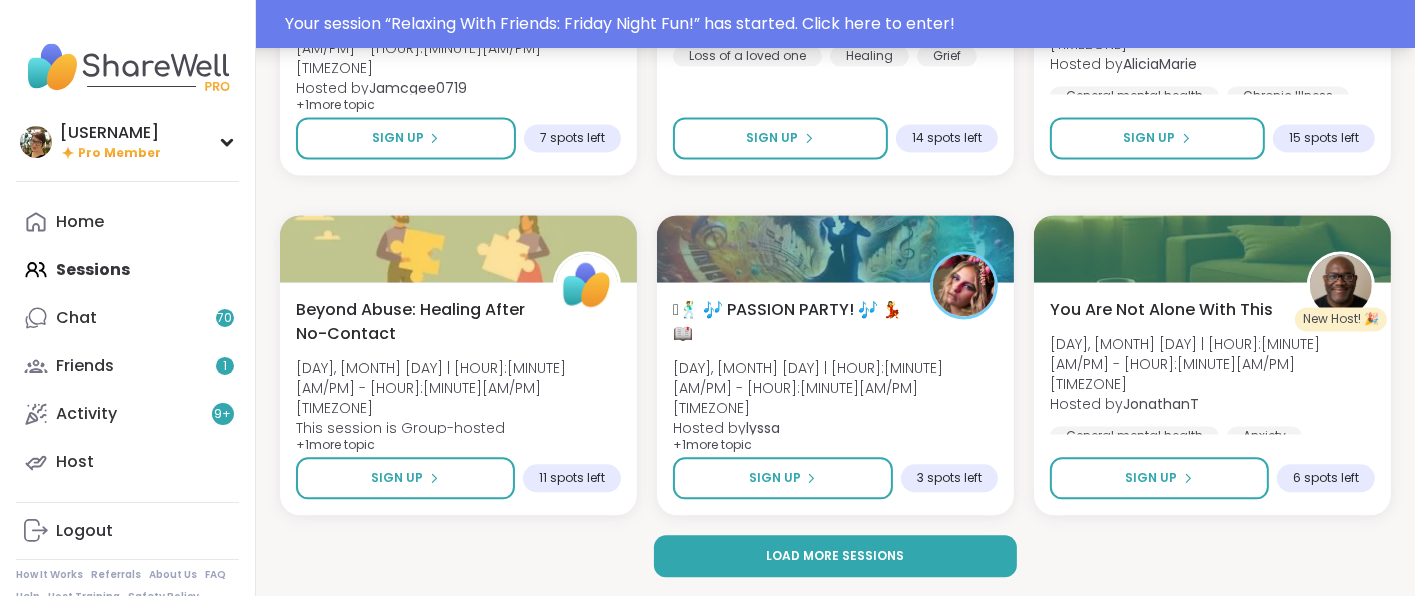 click on "Your session “ Relaxing With Friends: [DAY] Night Fun! ” has started. Click here to enter!" at bounding box center (844, 24) 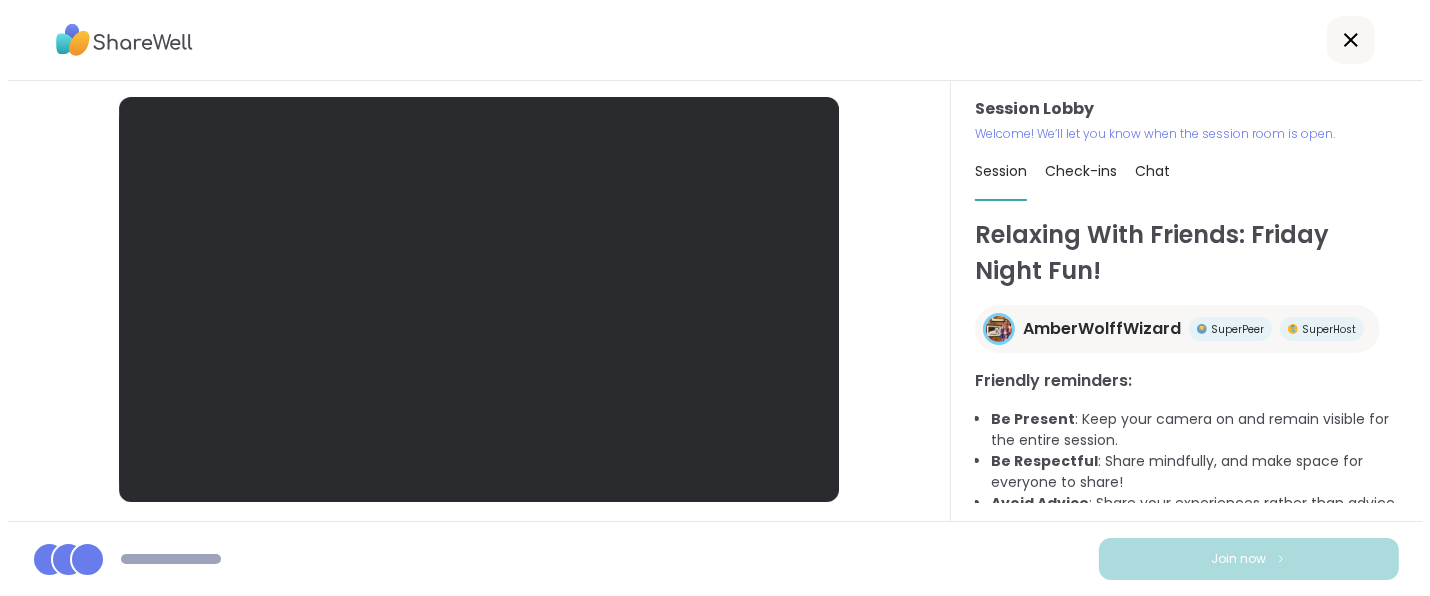 scroll, scrollTop: 0, scrollLeft: 0, axis: both 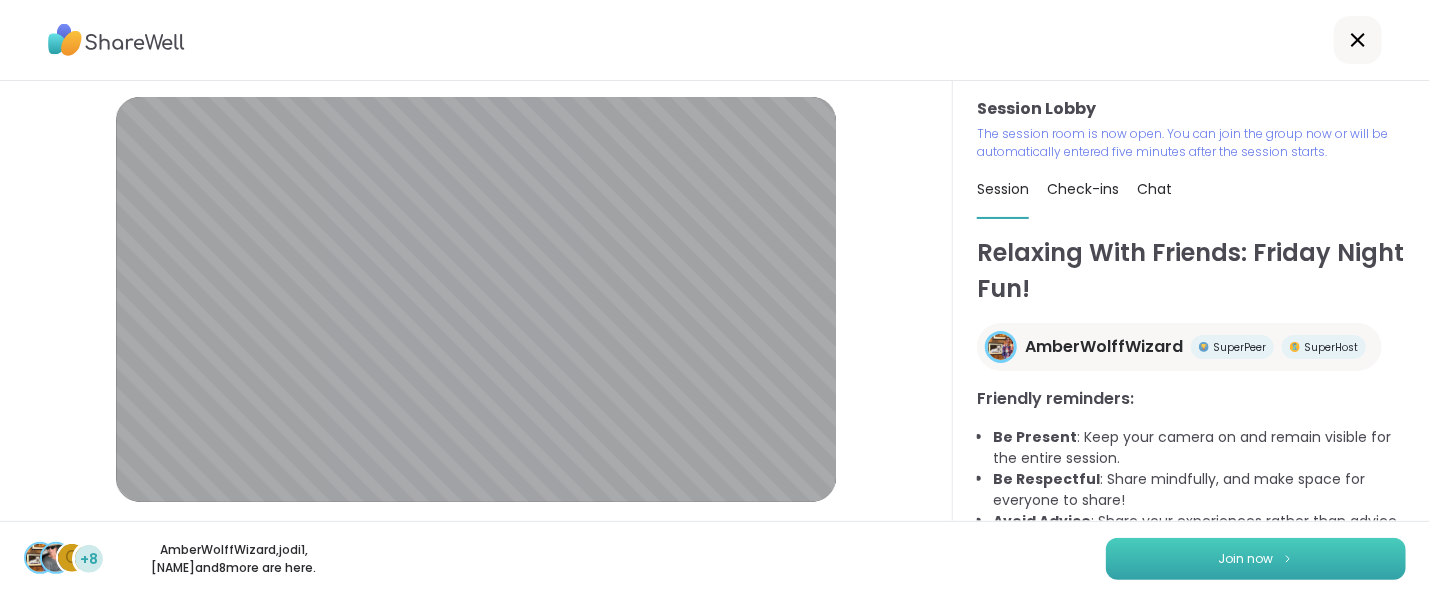 click on "Join now" at bounding box center [1256, 559] 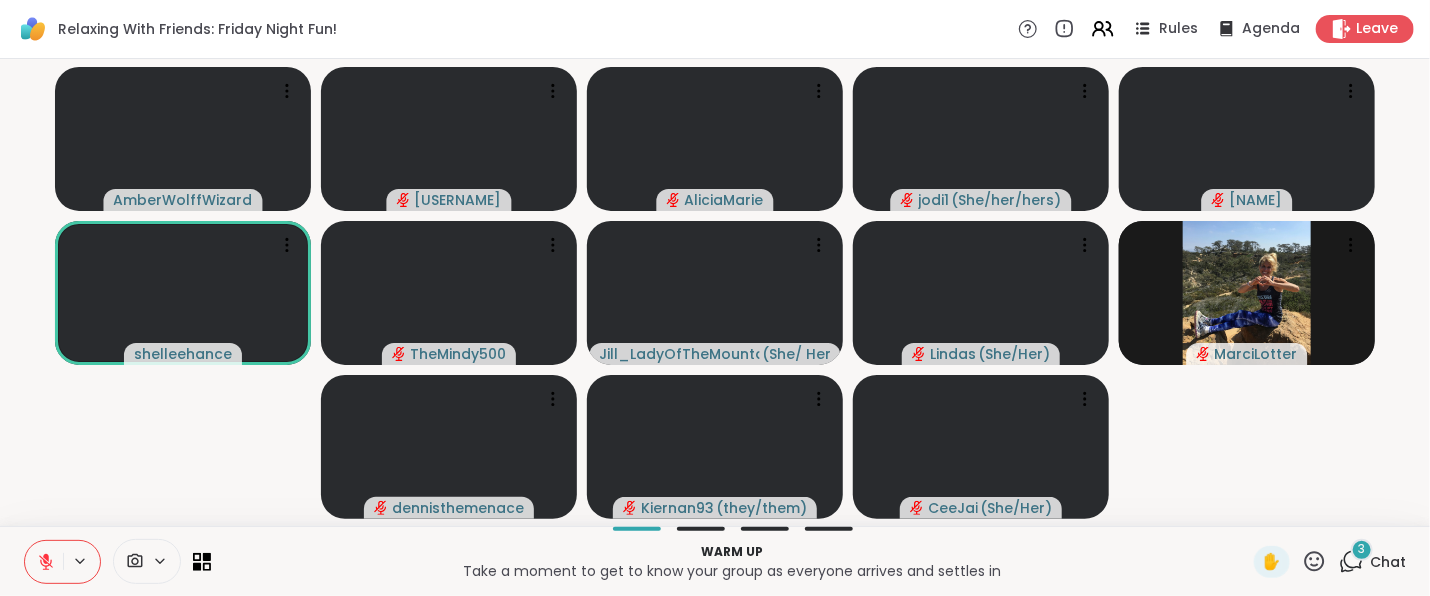 click on "3" at bounding box center [1362, 549] 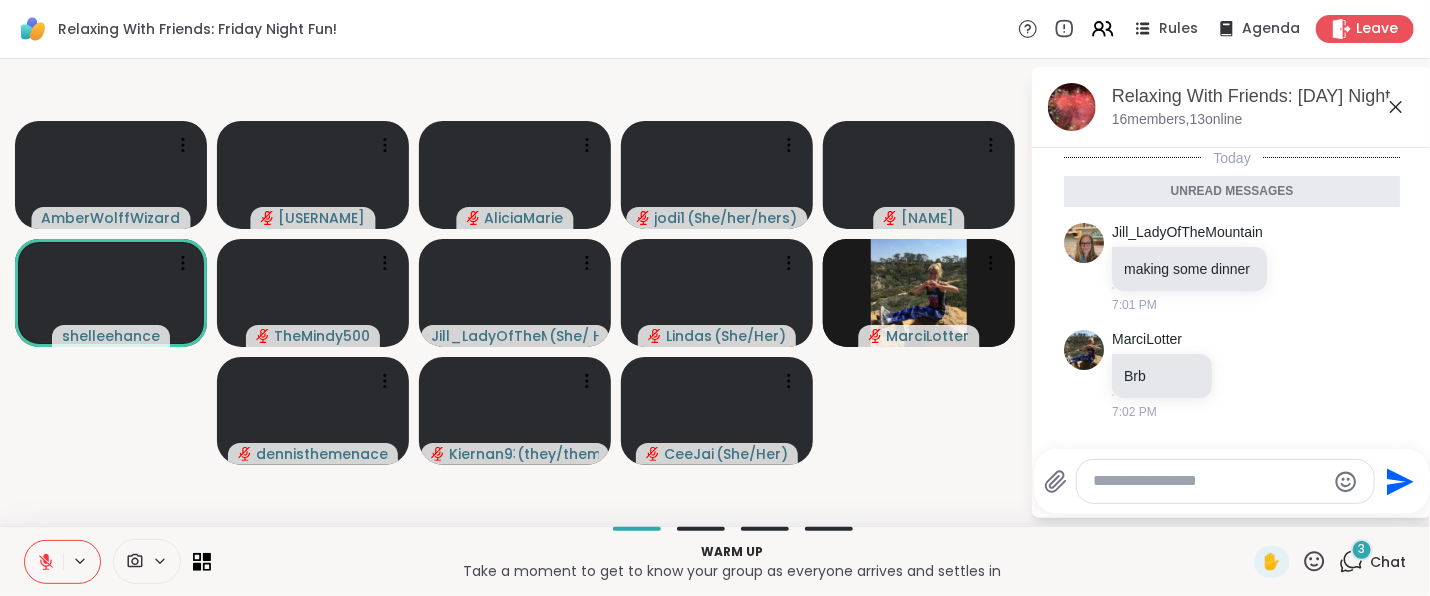scroll, scrollTop: 164, scrollLeft: 0, axis: vertical 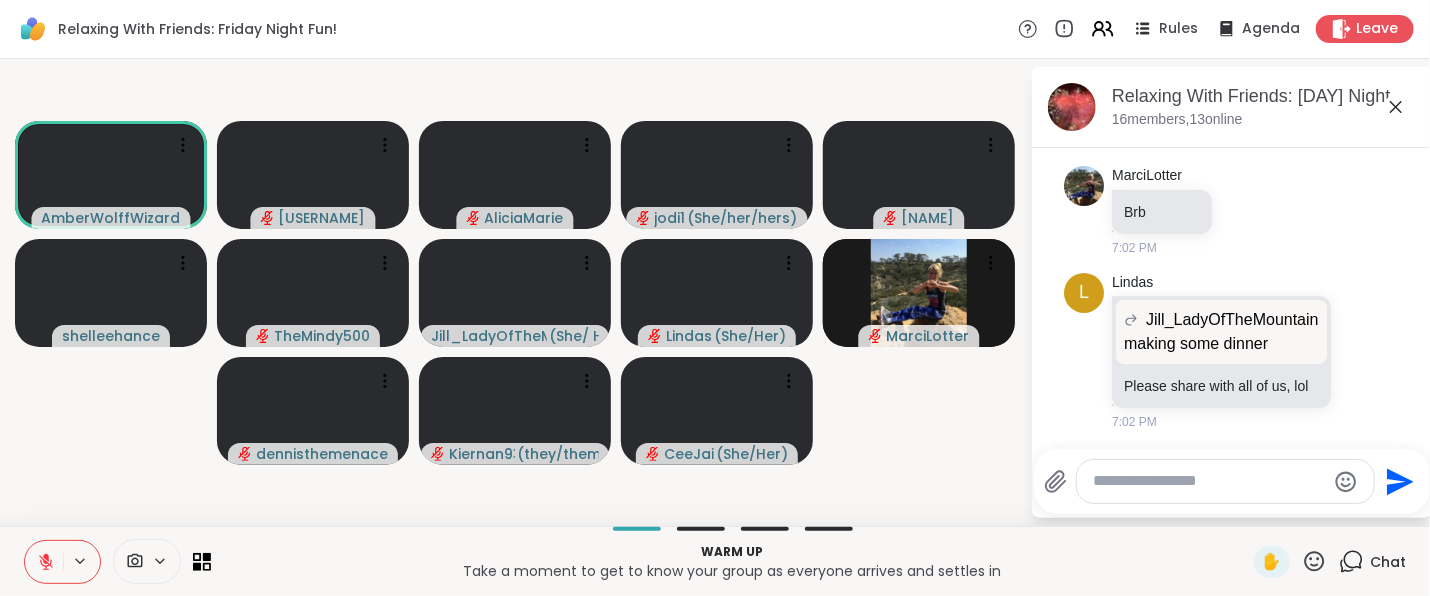 click at bounding box center [1209, 481] 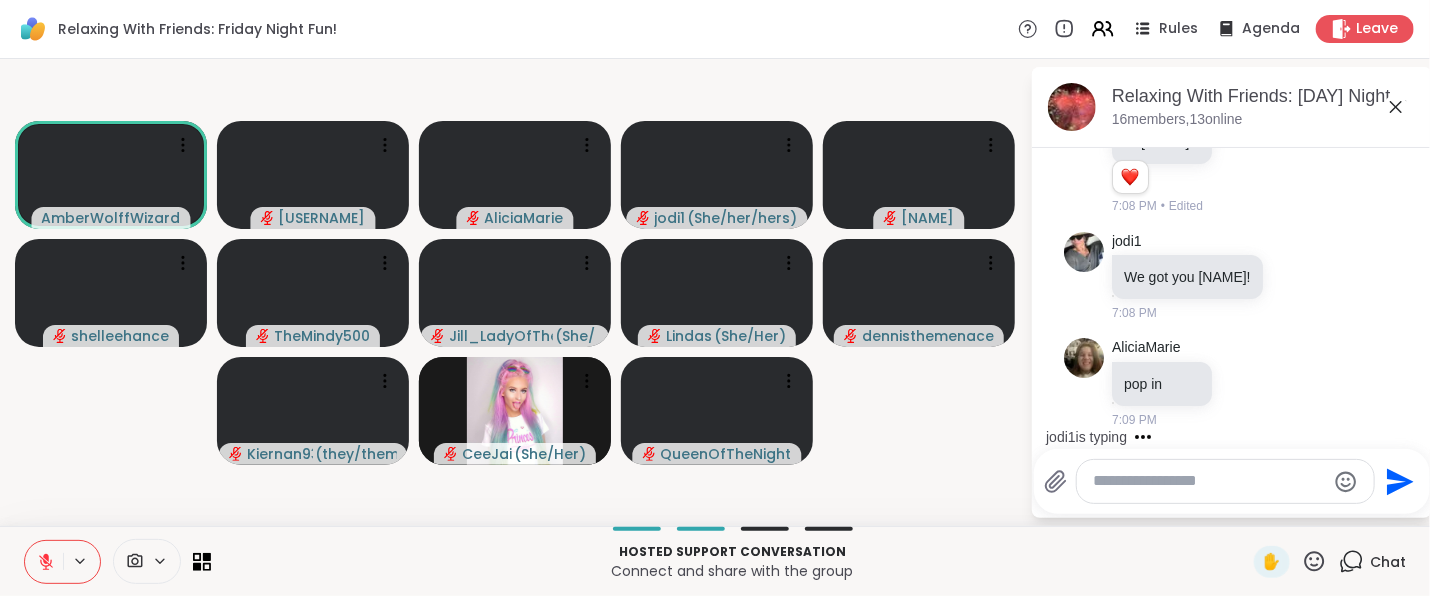 scroll, scrollTop: 970, scrollLeft: 0, axis: vertical 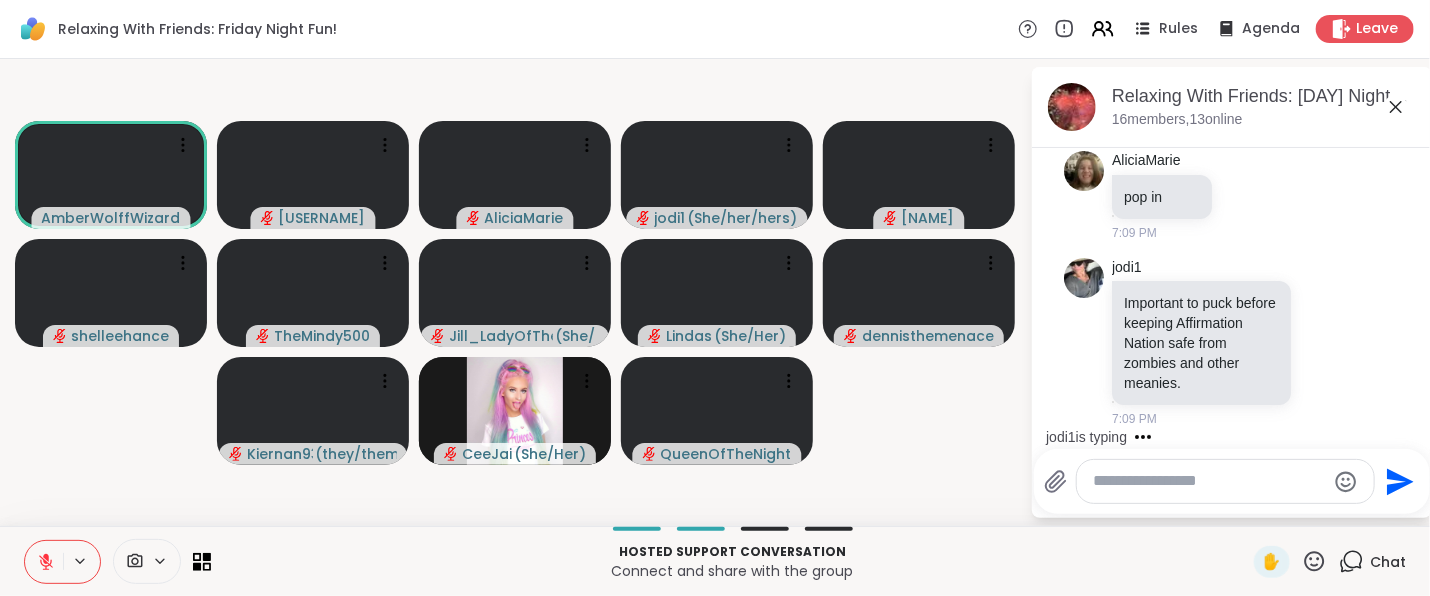 click 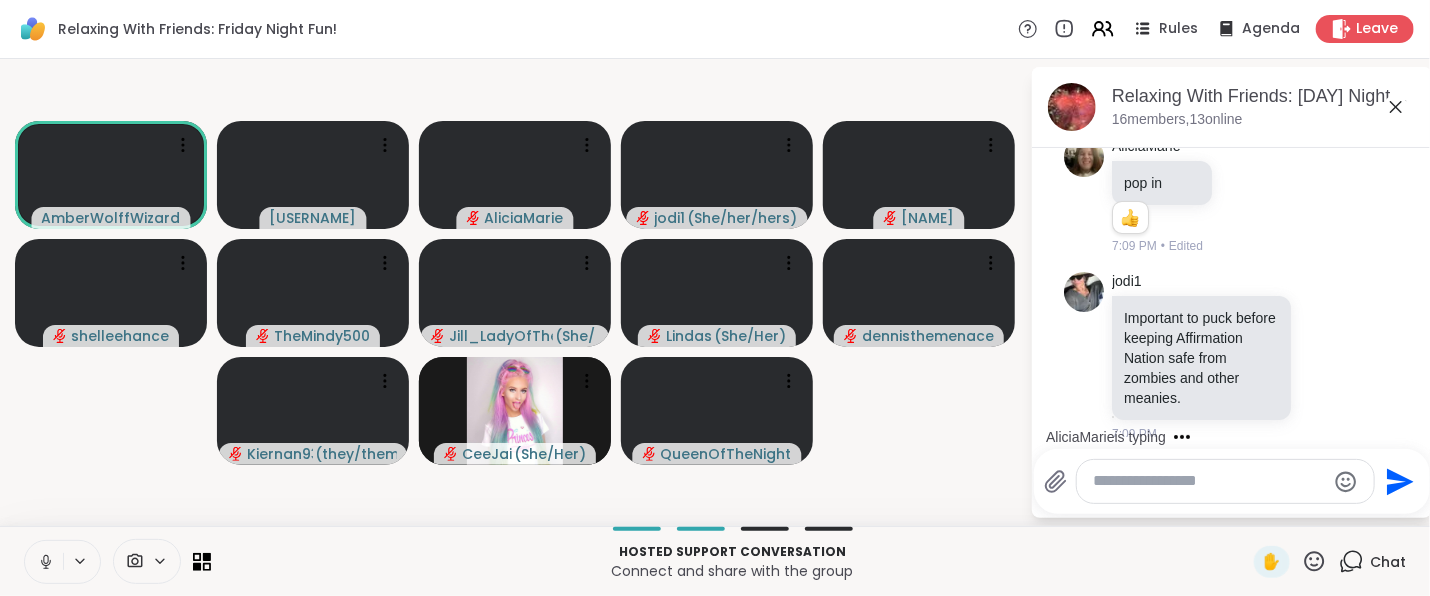 scroll, scrollTop: 1125, scrollLeft: 0, axis: vertical 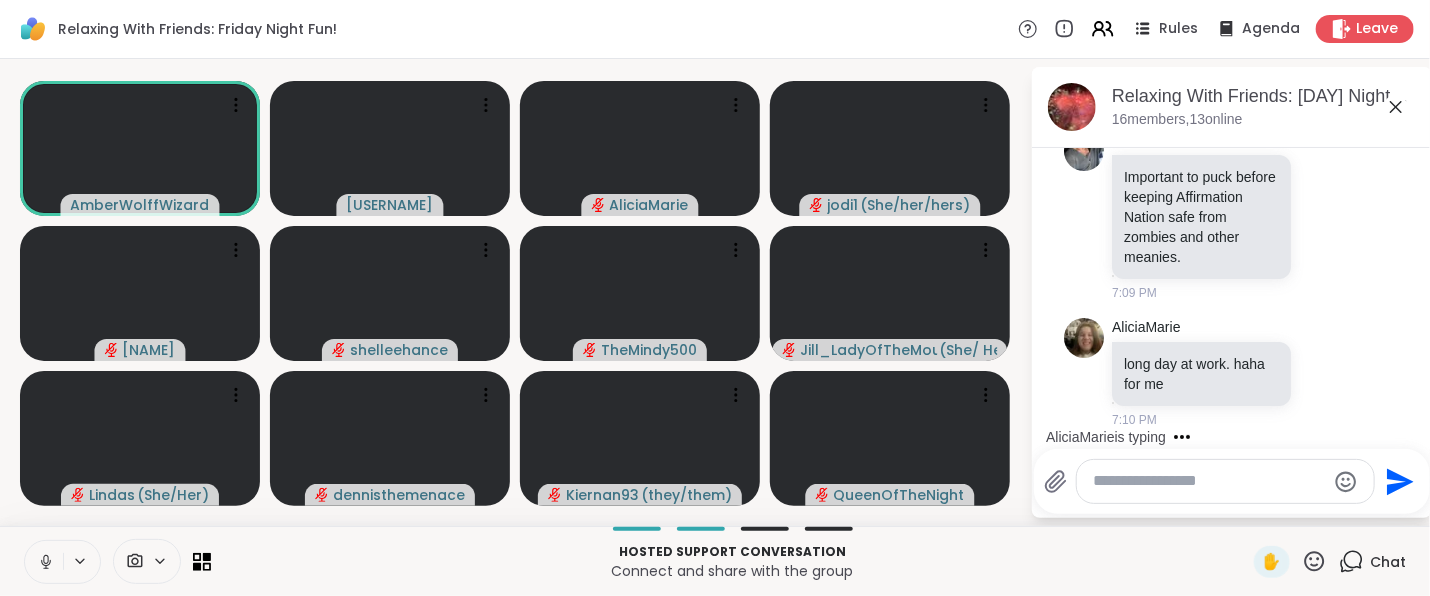 click 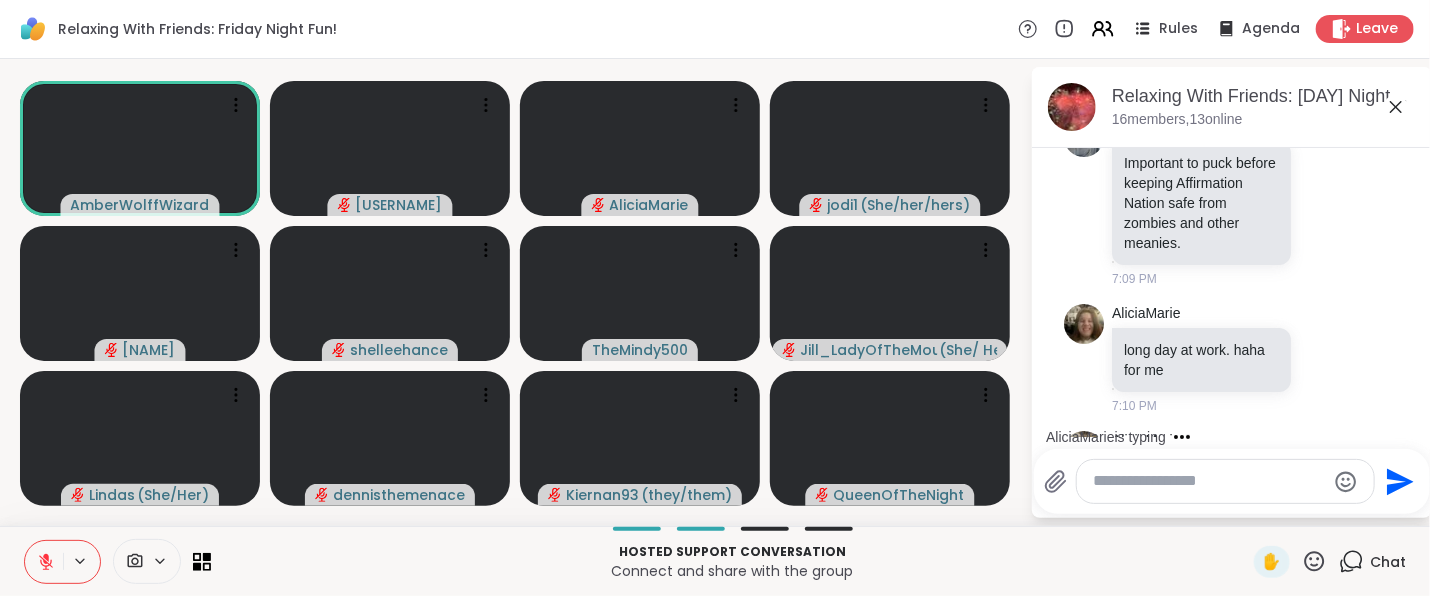 scroll, scrollTop: 1232, scrollLeft: 0, axis: vertical 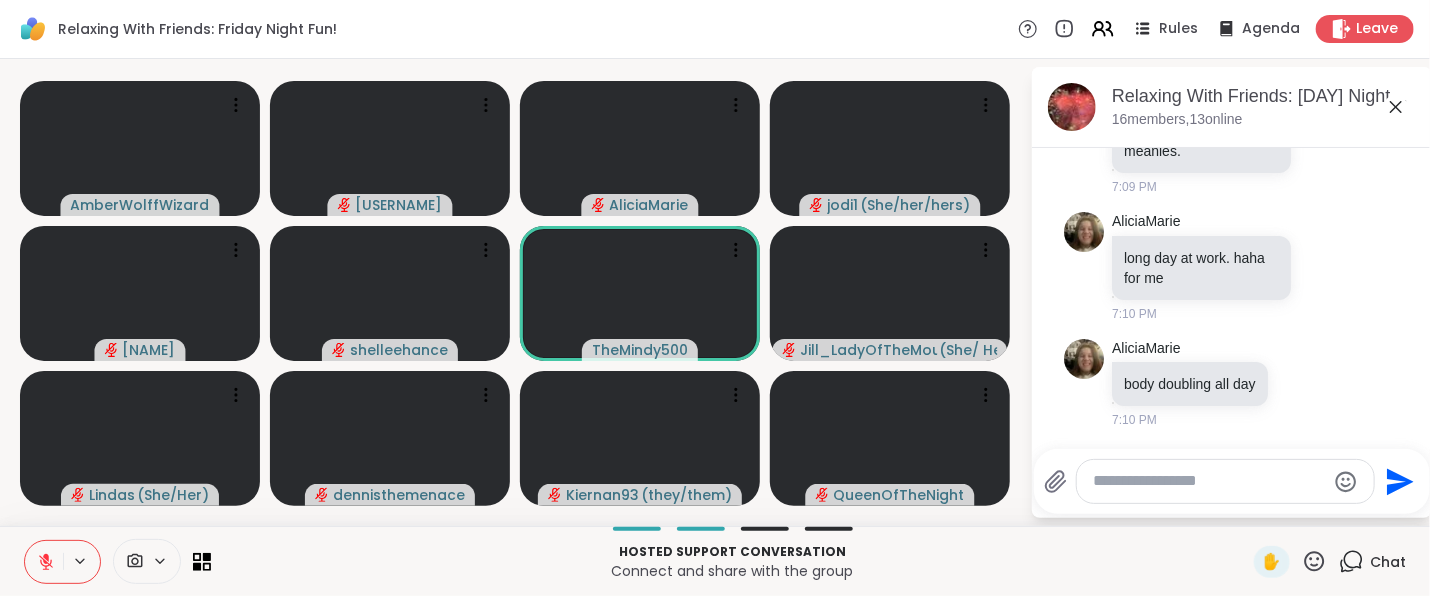 click 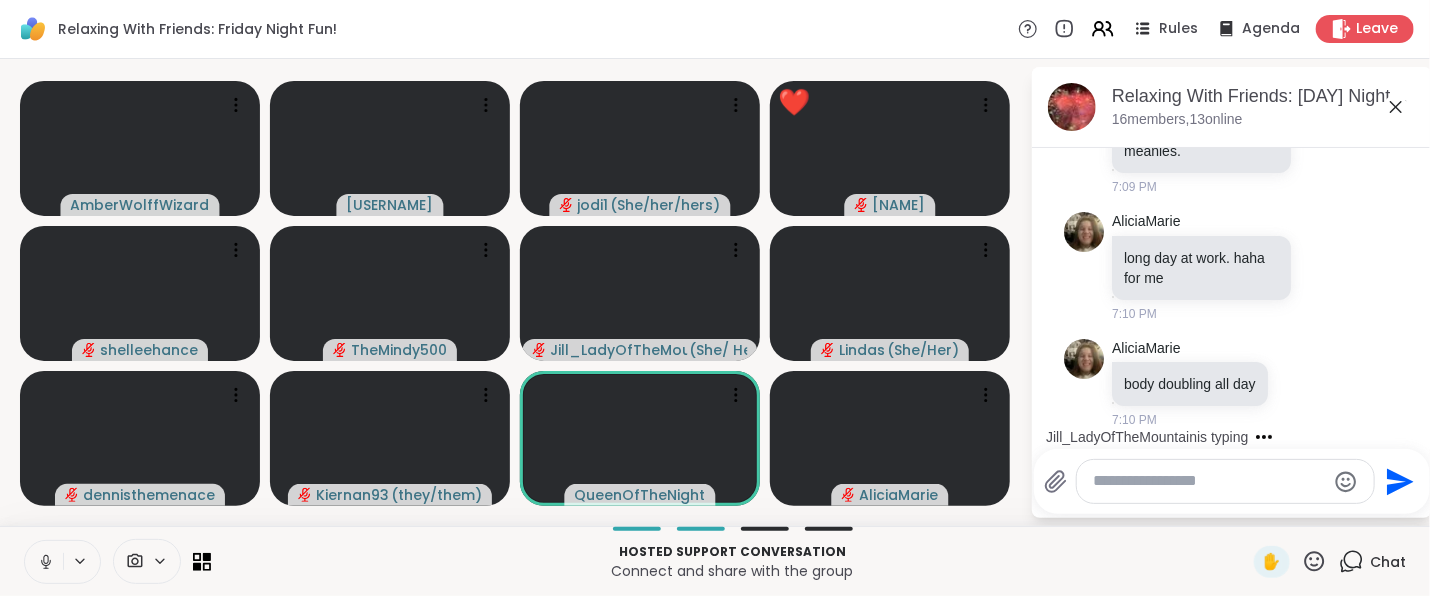 drag, startPoint x: 49, startPoint y: 559, endPoint x: 724, endPoint y: 16, distance: 866.299 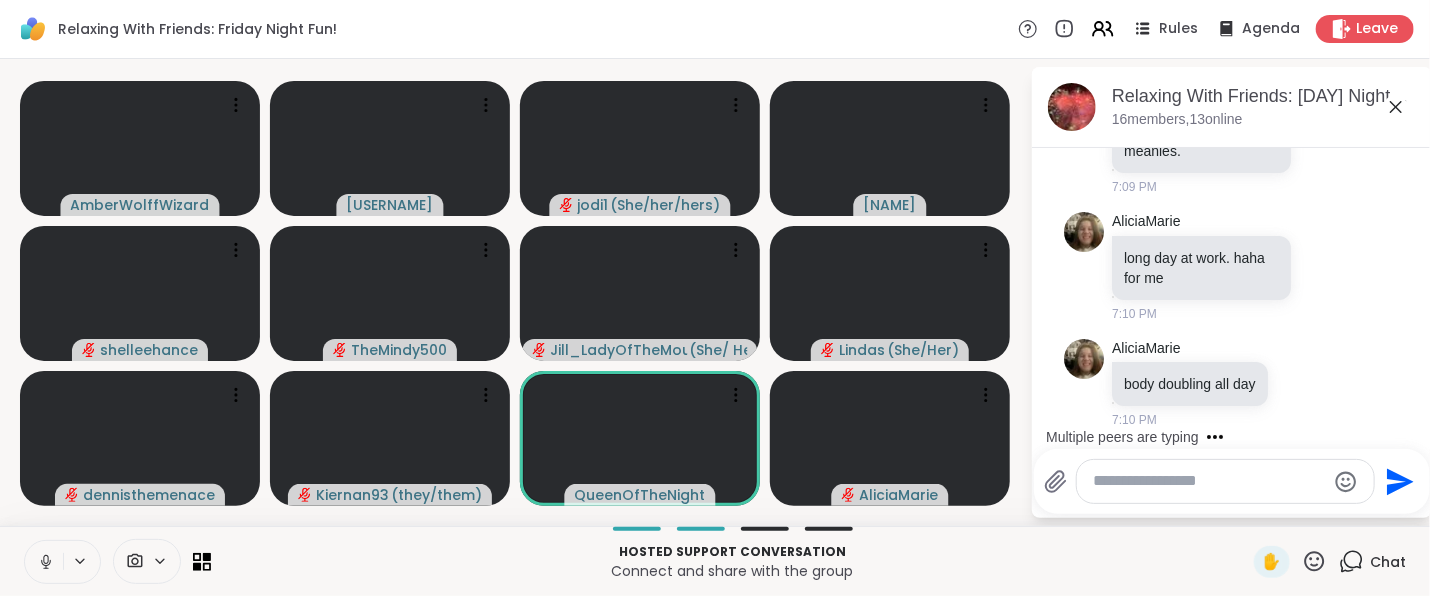 click at bounding box center [44, 562] 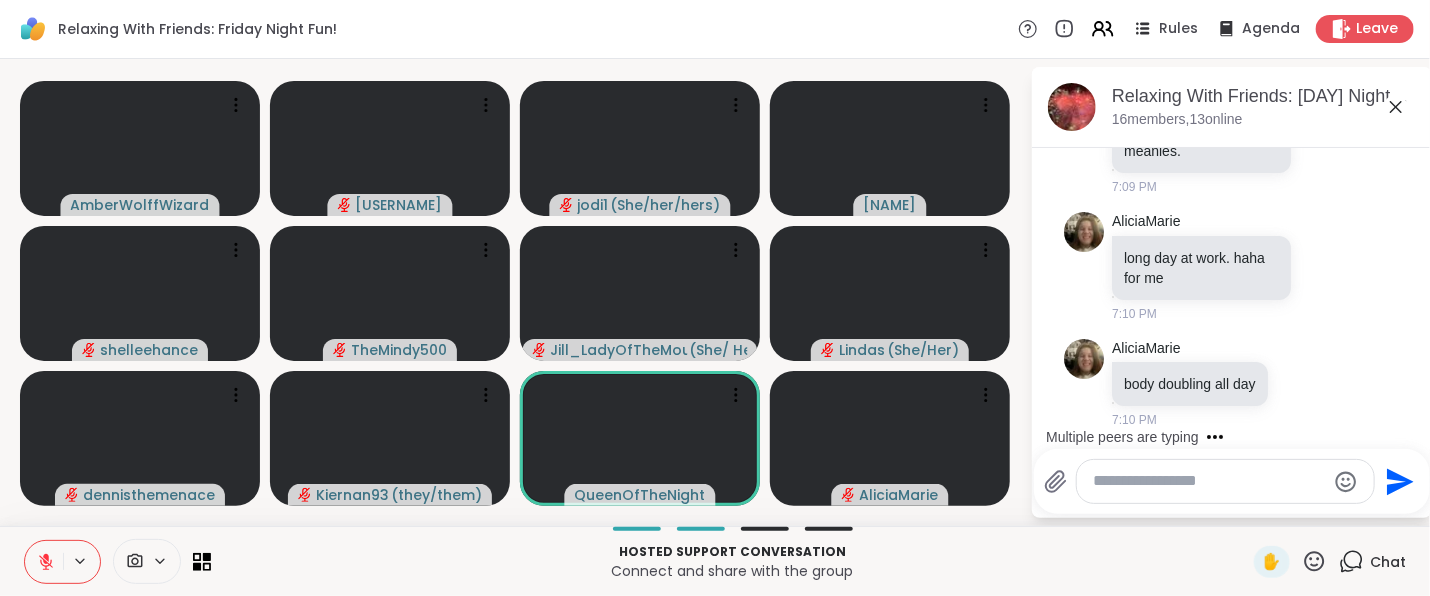 click 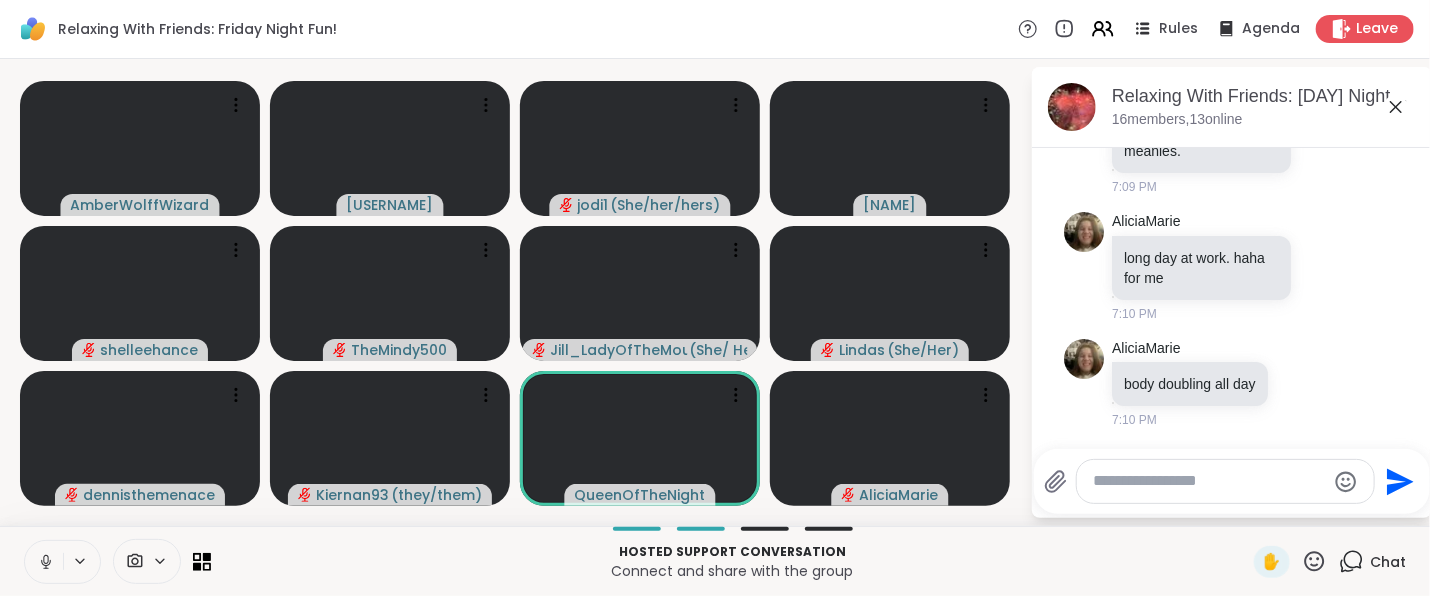 click 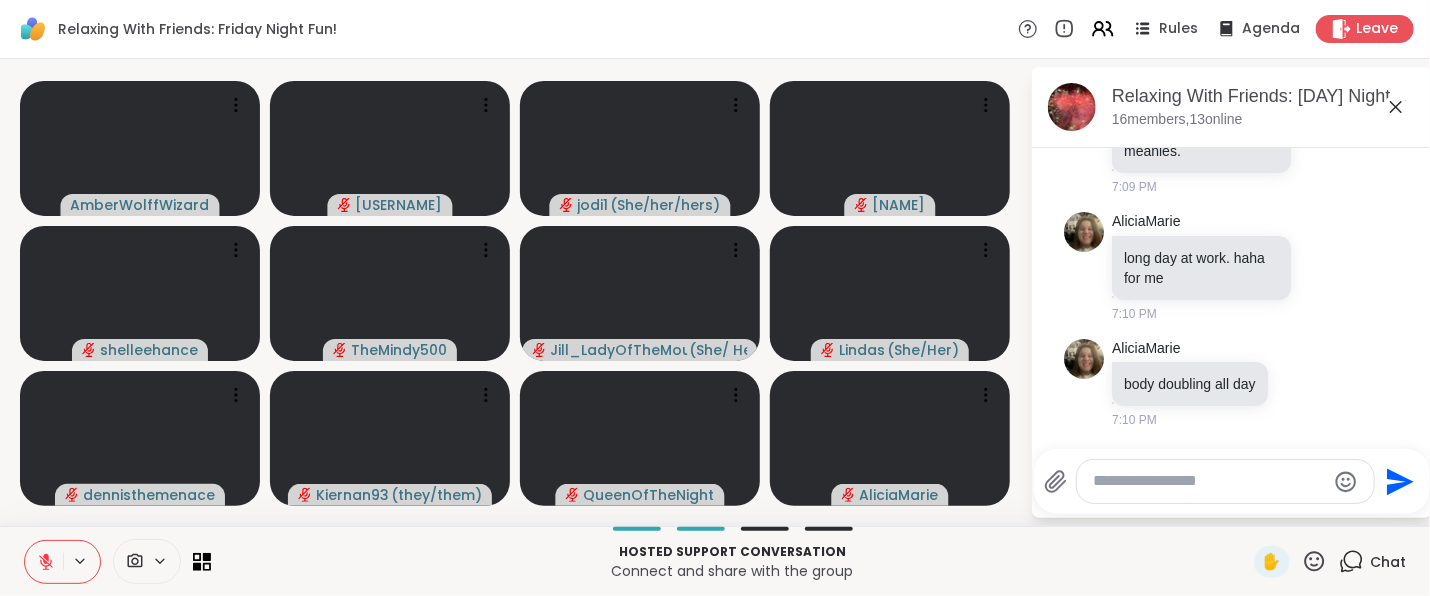 drag, startPoint x: 46, startPoint y: 557, endPoint x: 36, endPoint y: 539, distance: 20.59126 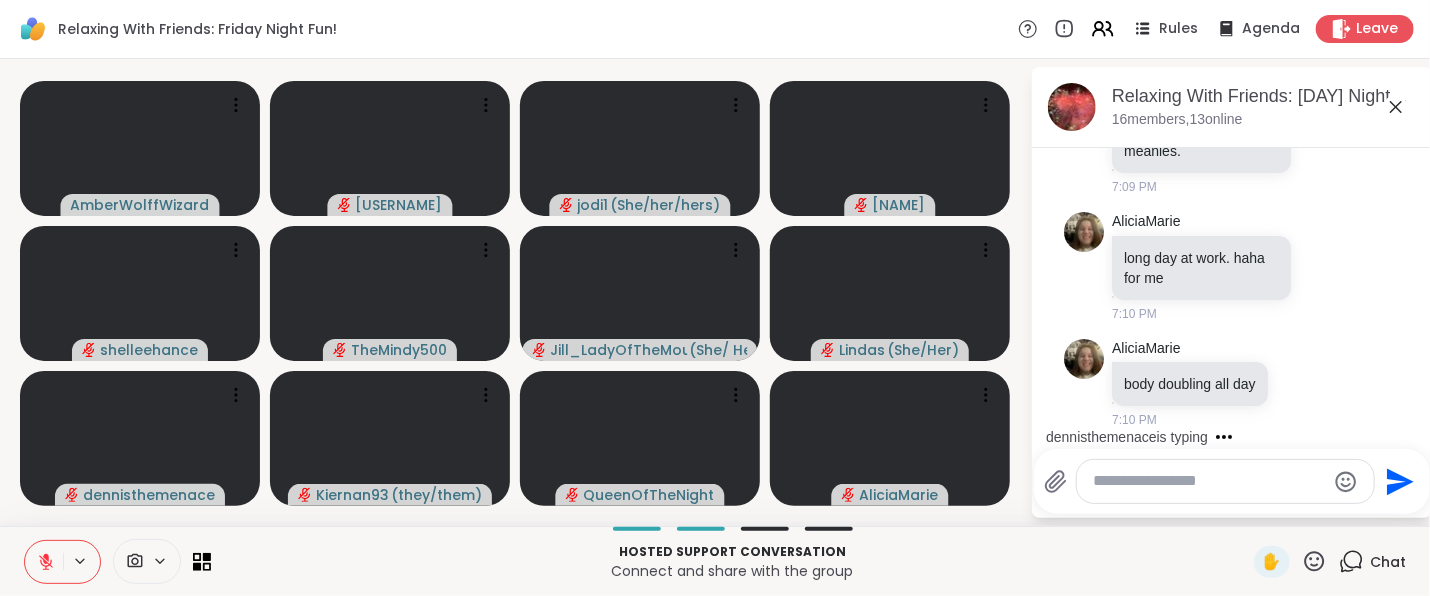 click at bounding box center (44, 562) 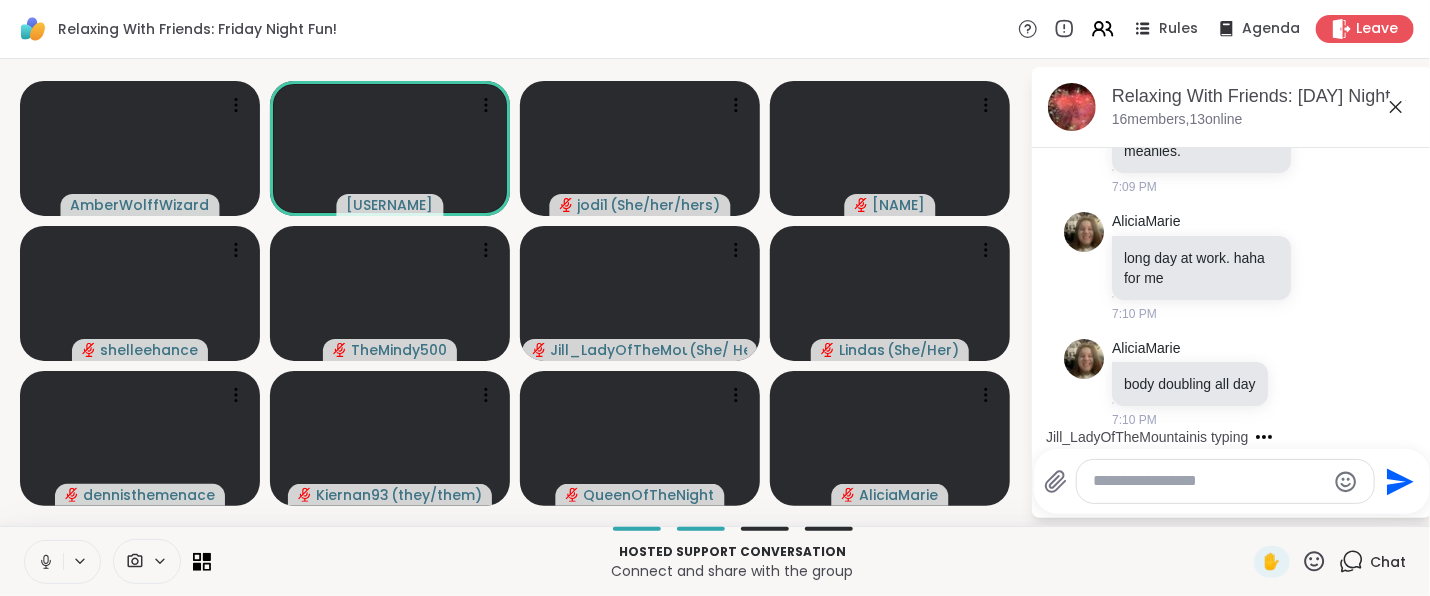 click 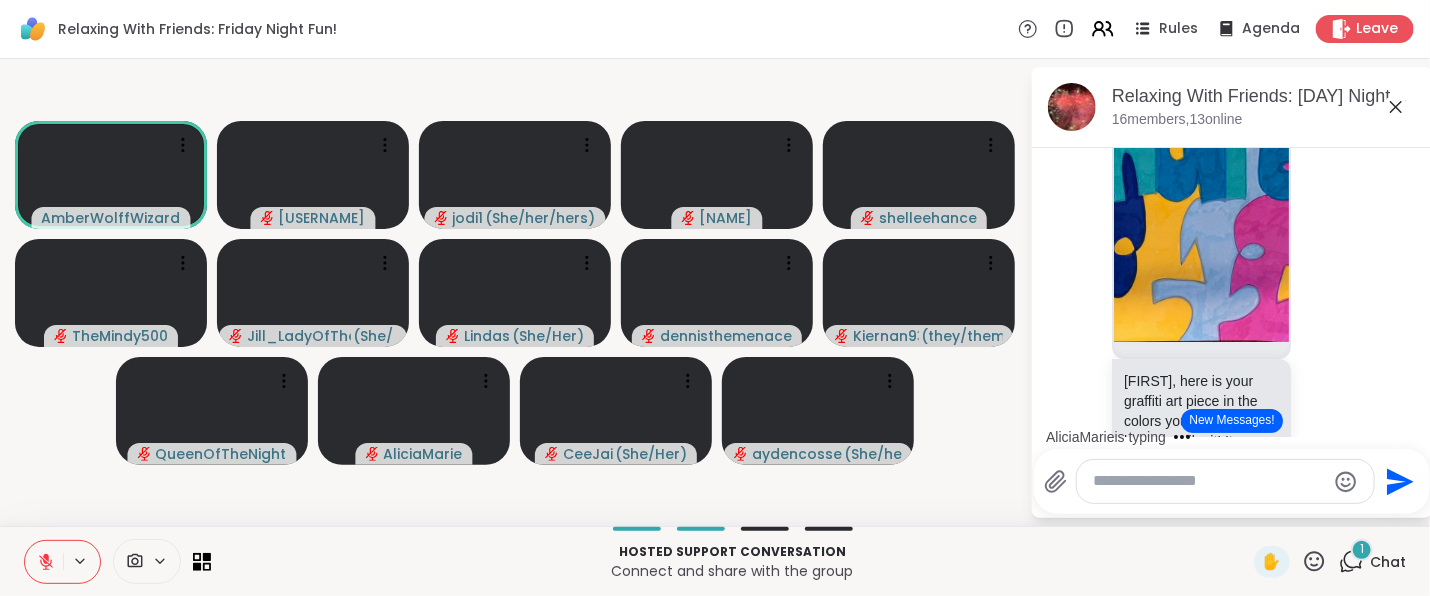 scroll, scrollTop: 3436, scrollLeft: 0, axis: vertical 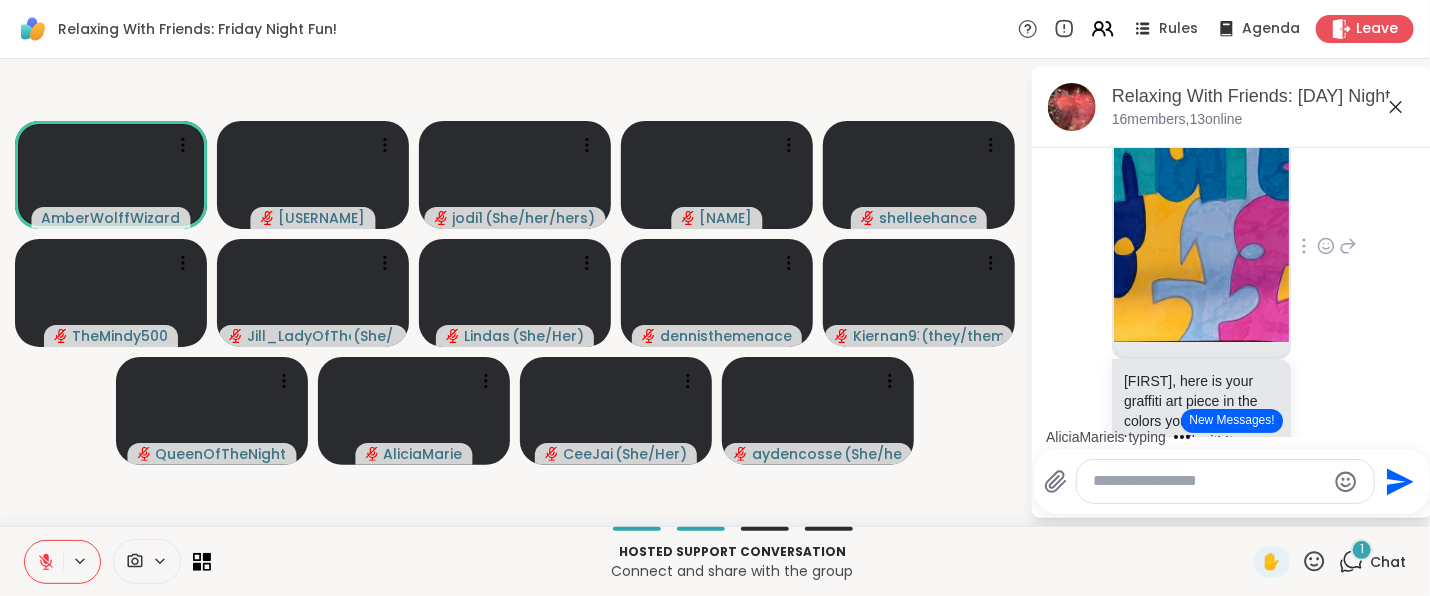 click at bounding box center (1201, 163) 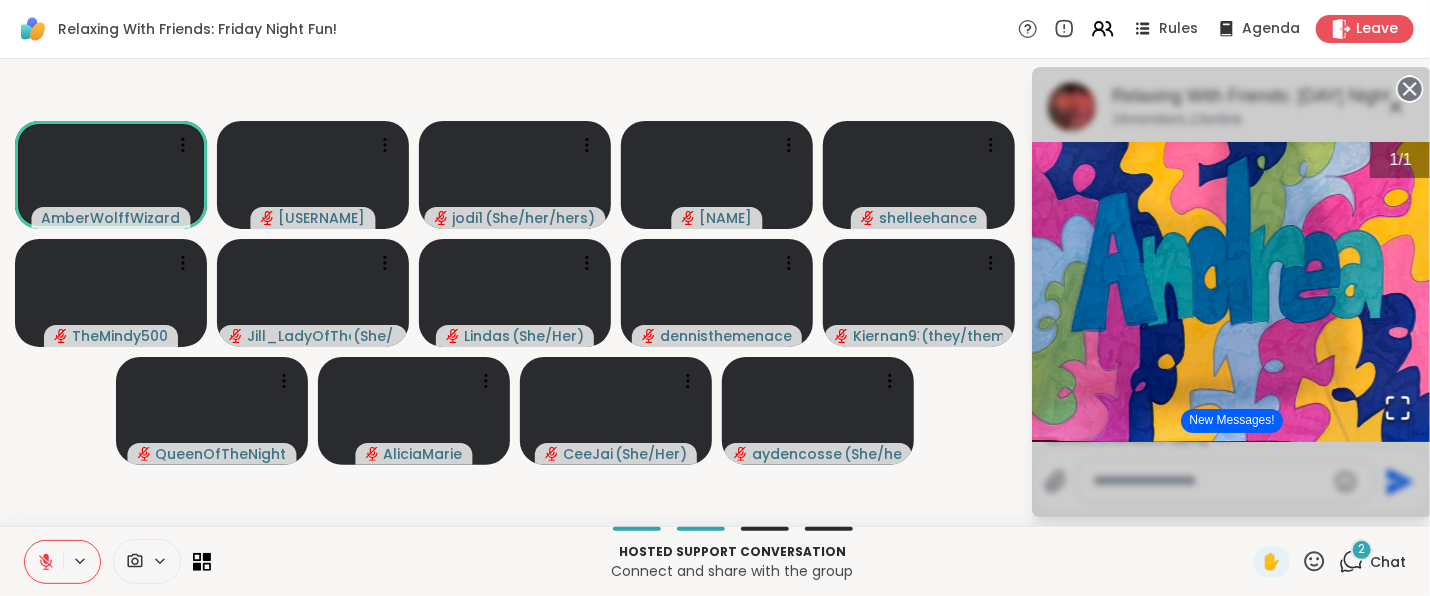 click 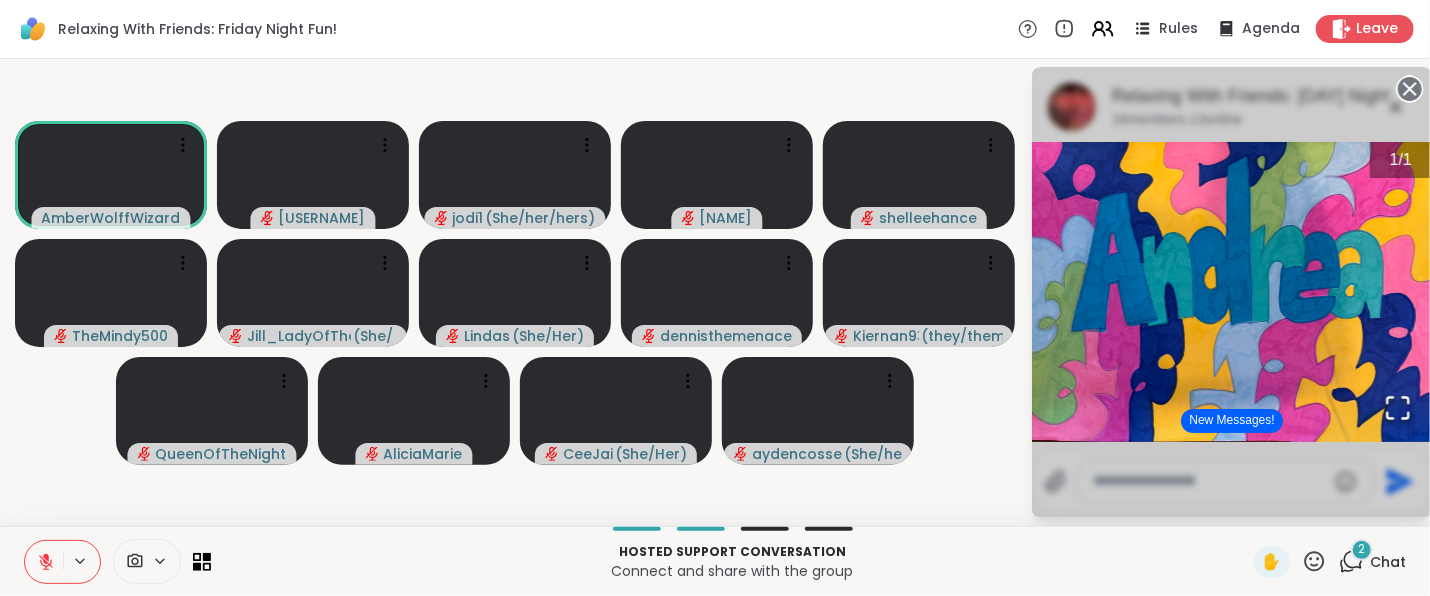 click 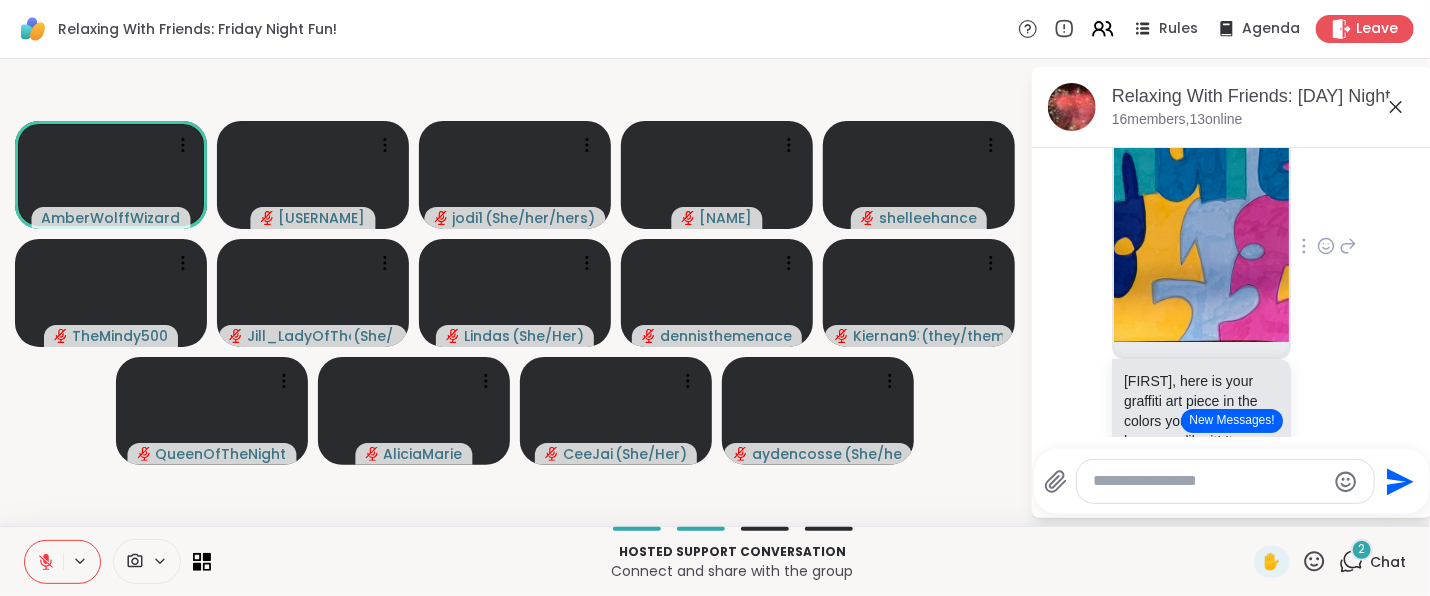 click 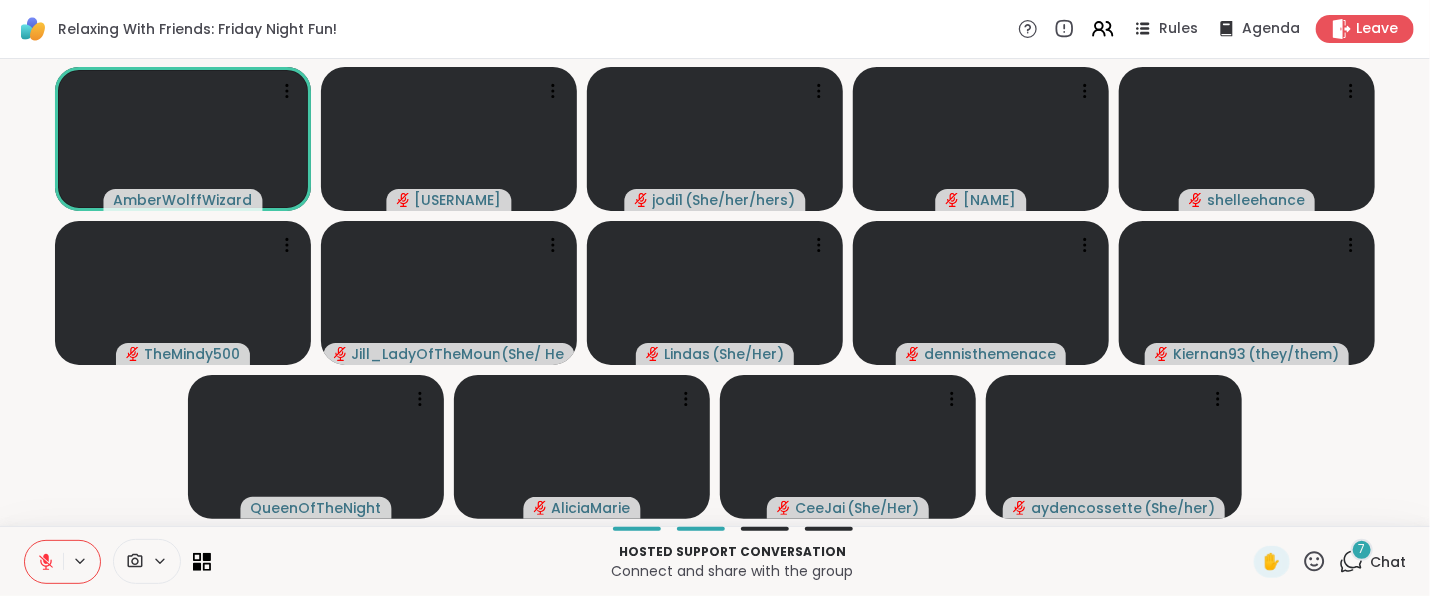 click 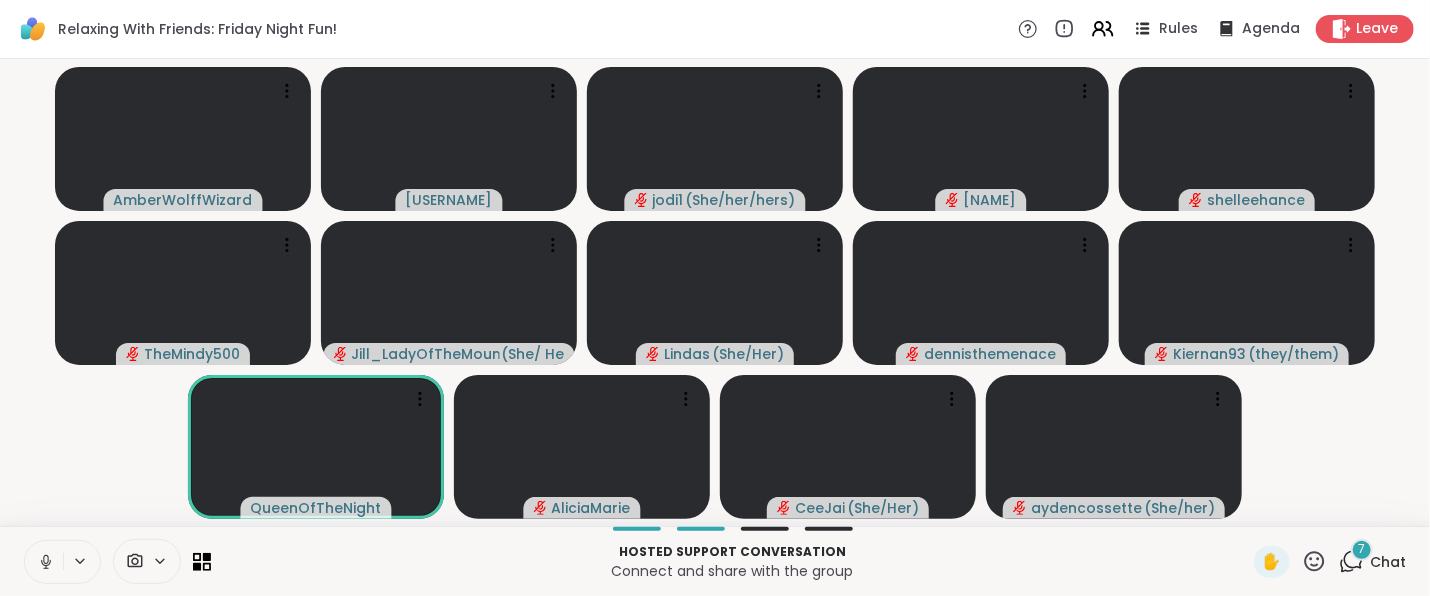 click 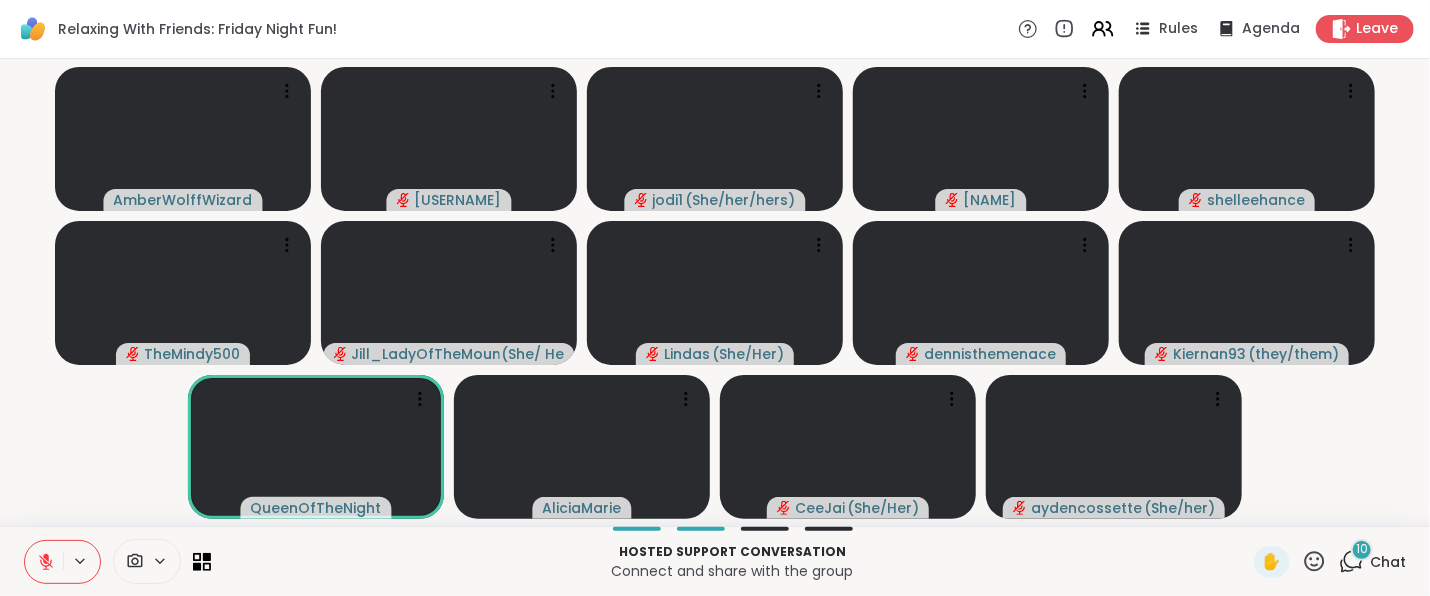 click at bounding box center (44, 562) 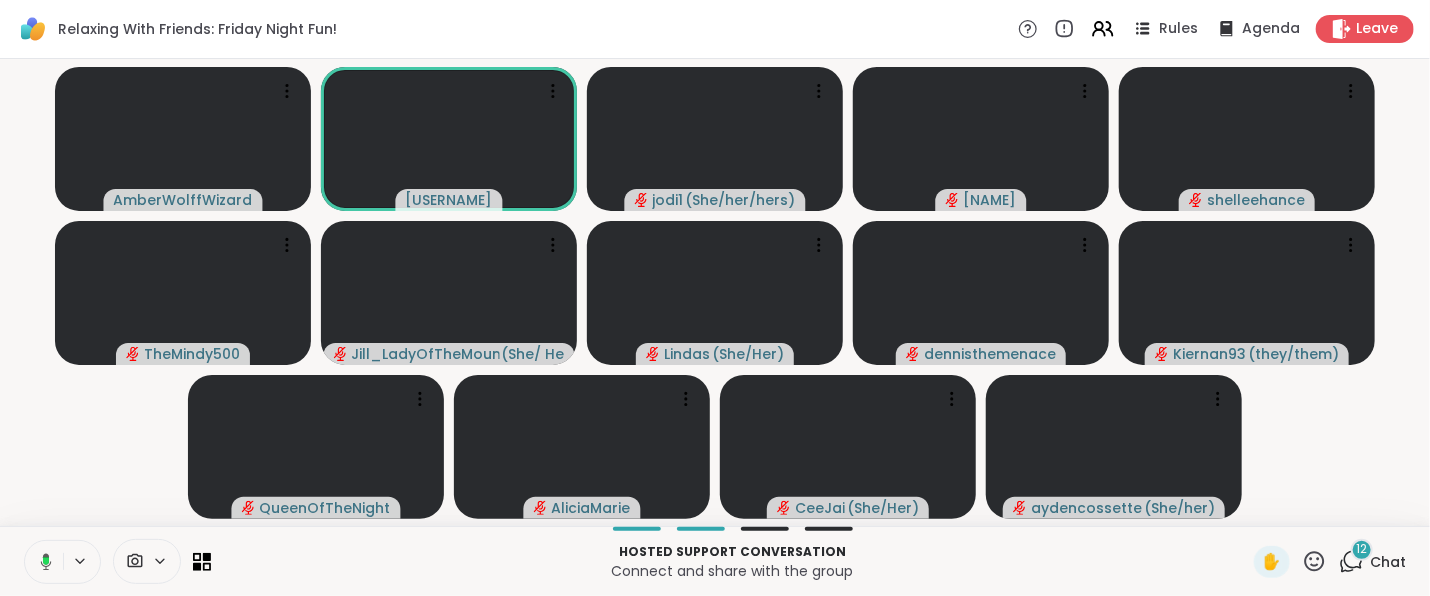 click 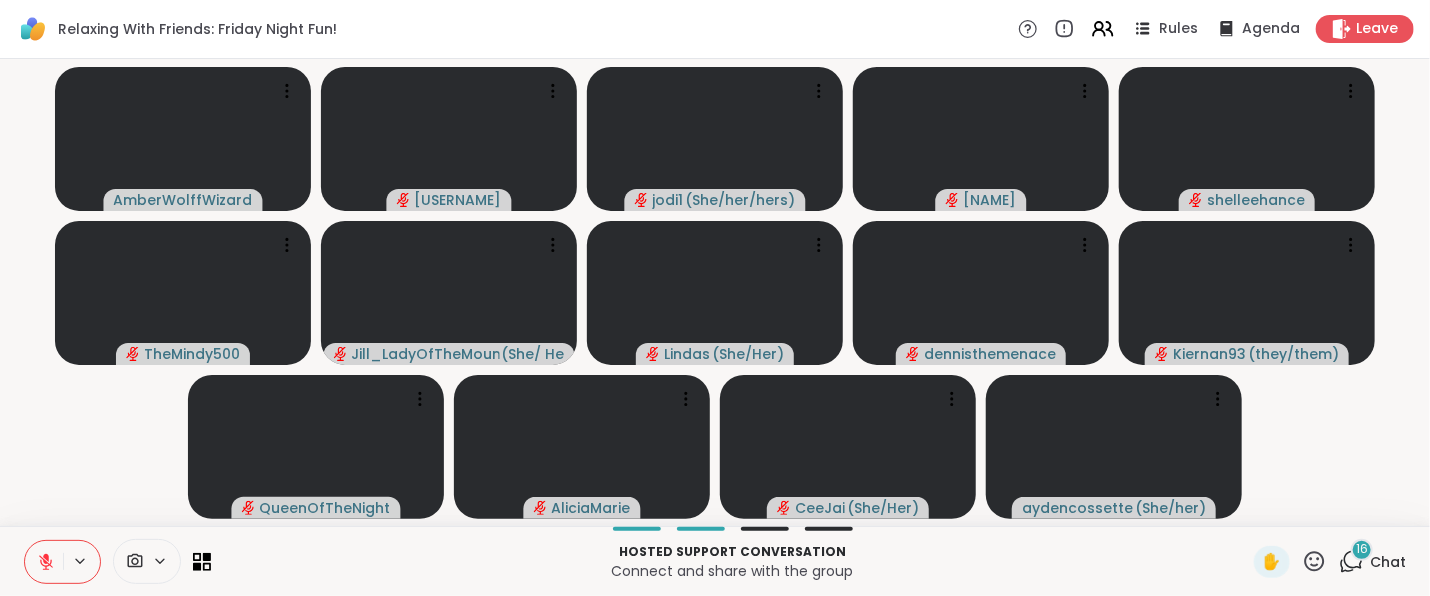 click 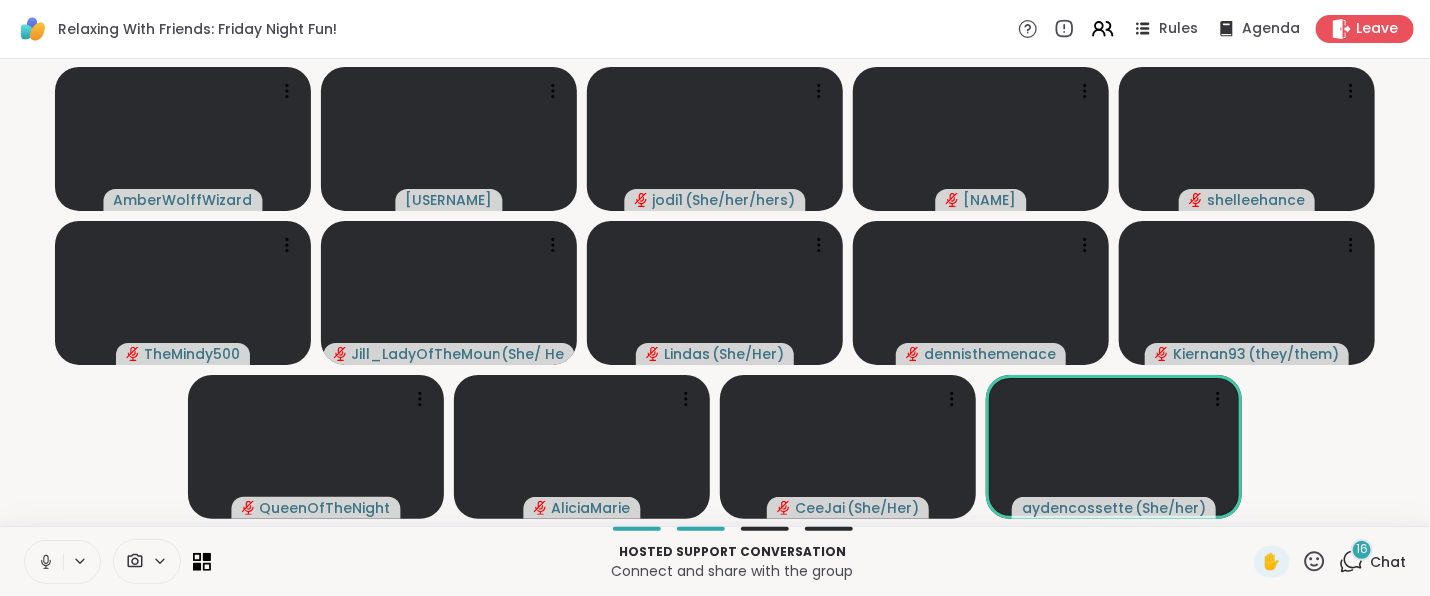 click 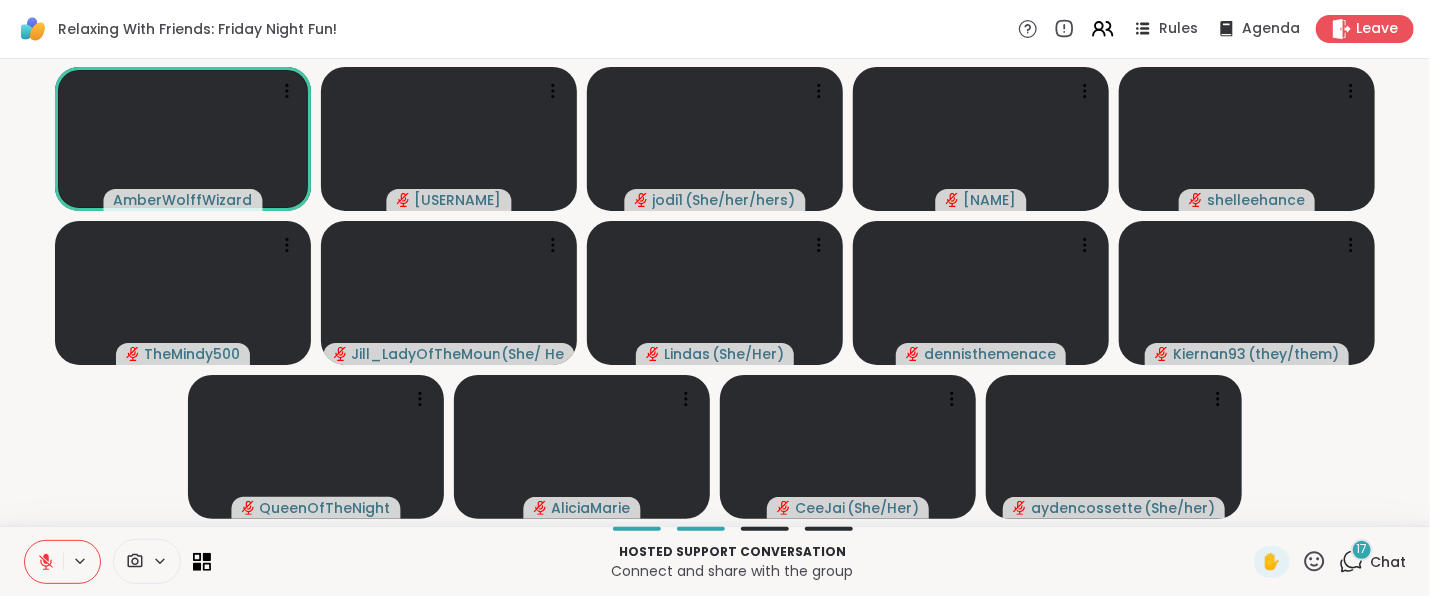click 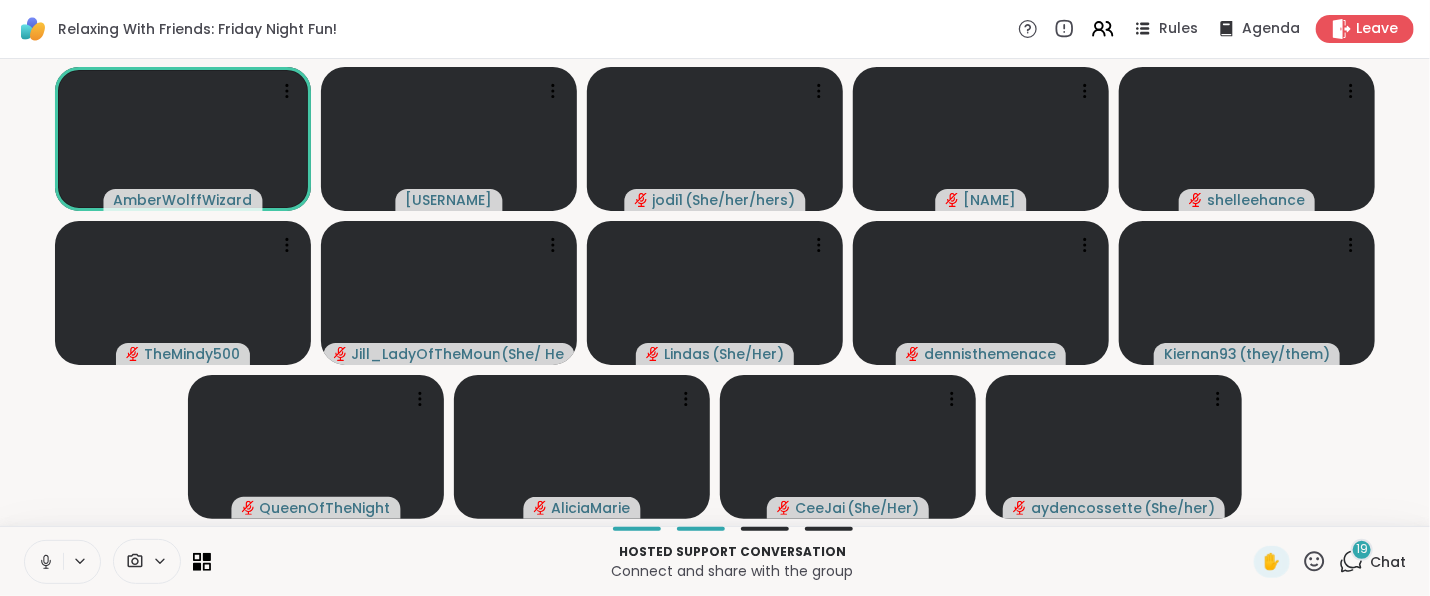 click 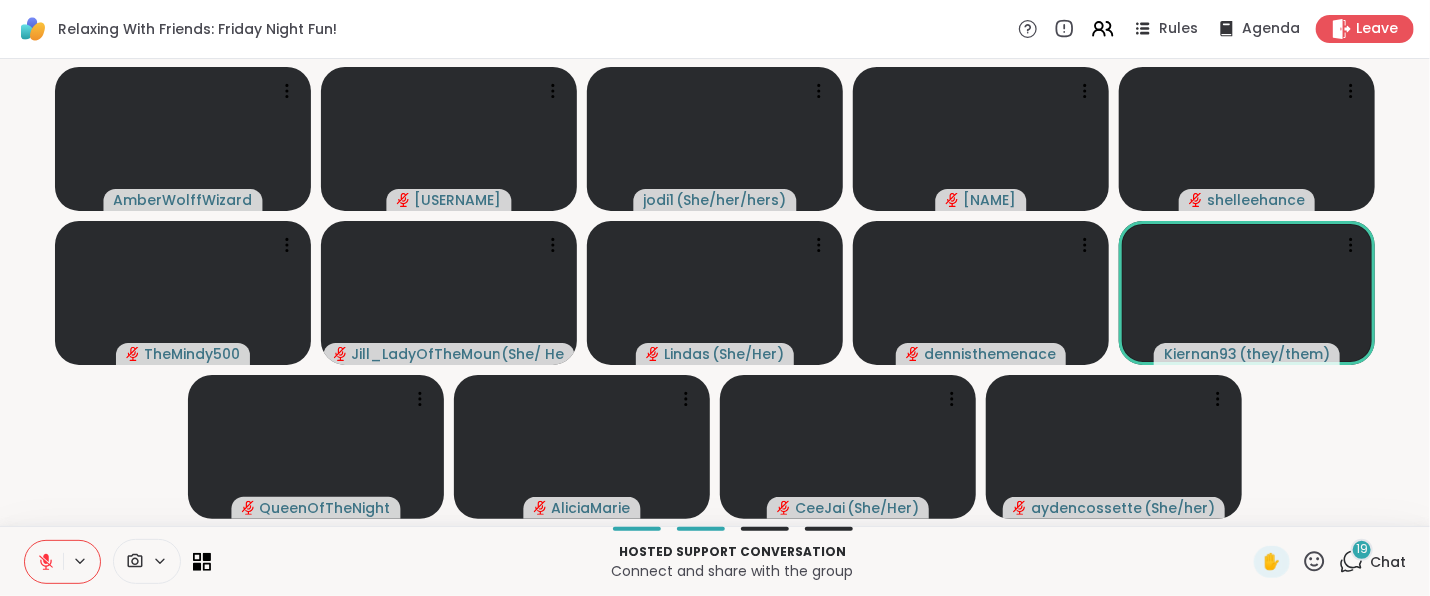 click 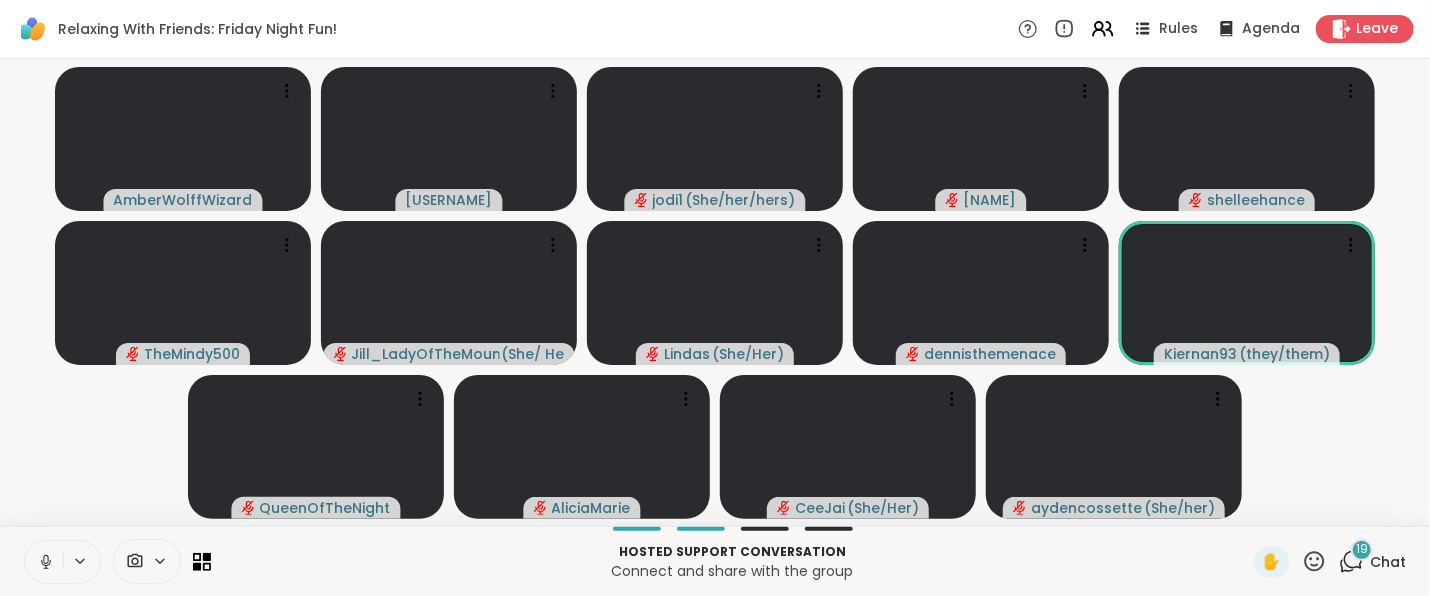 click 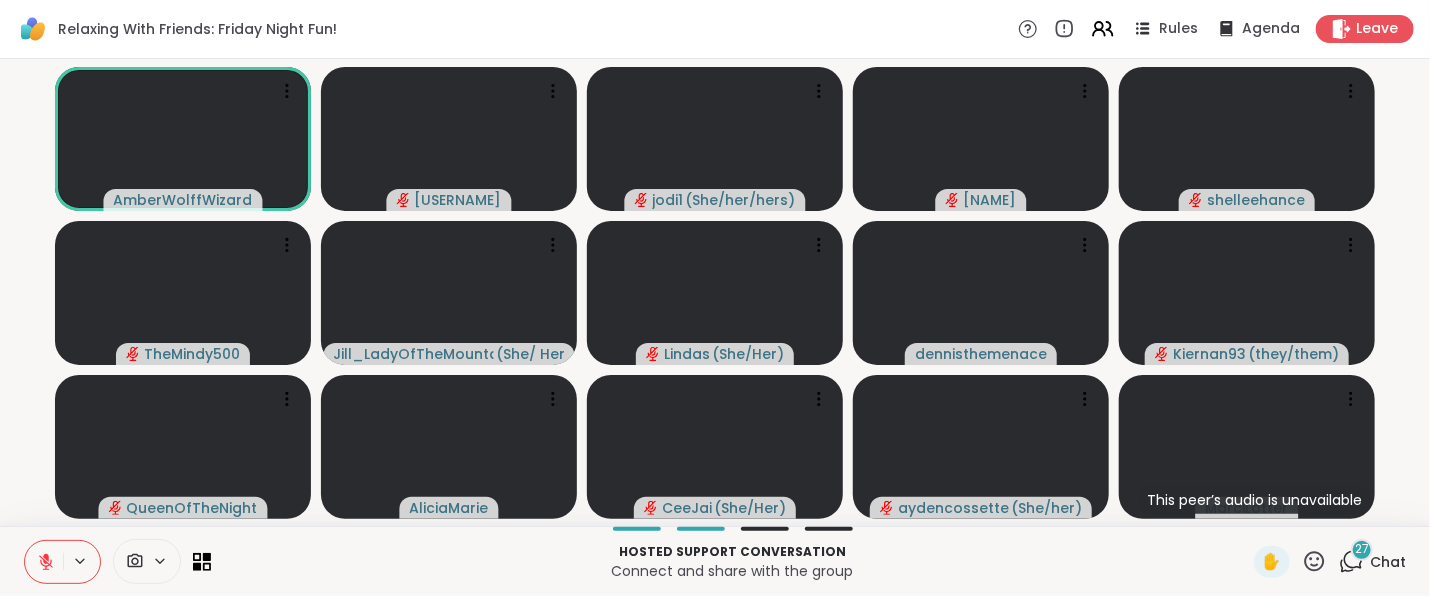click 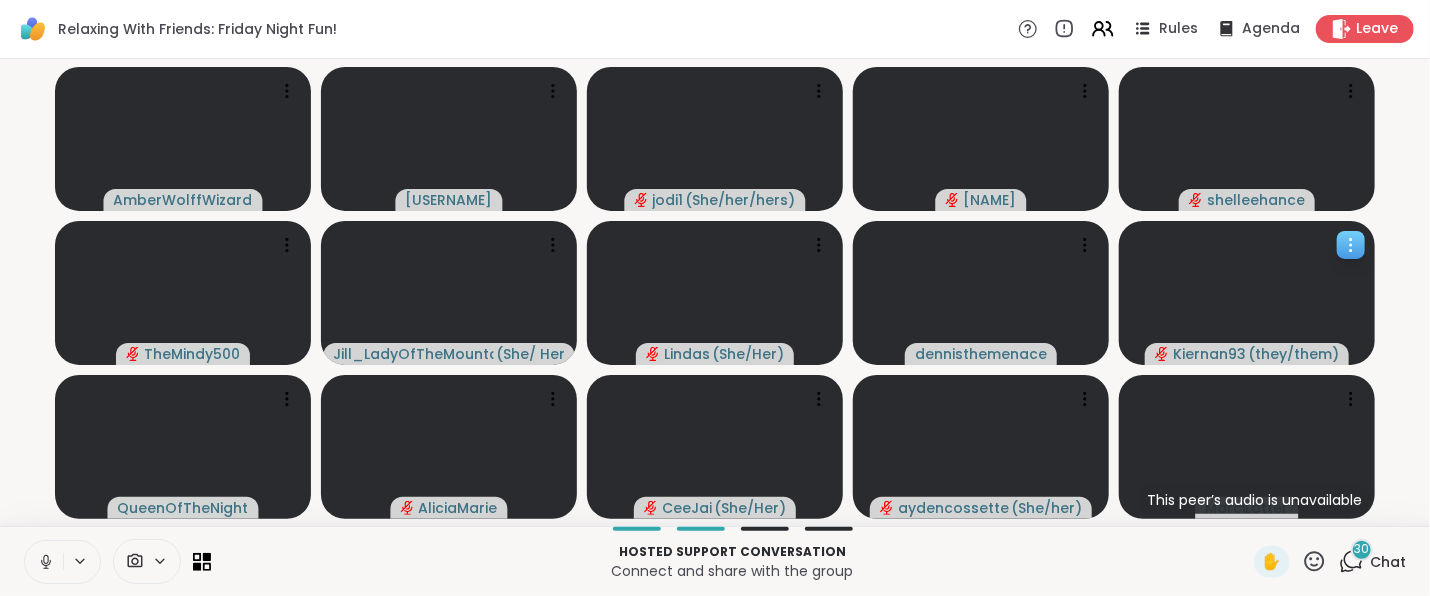 drag, startPoint x: 1240, startPoint y: 351, endPoint x: 1209, endPoint y: 362, distance: 32.89377 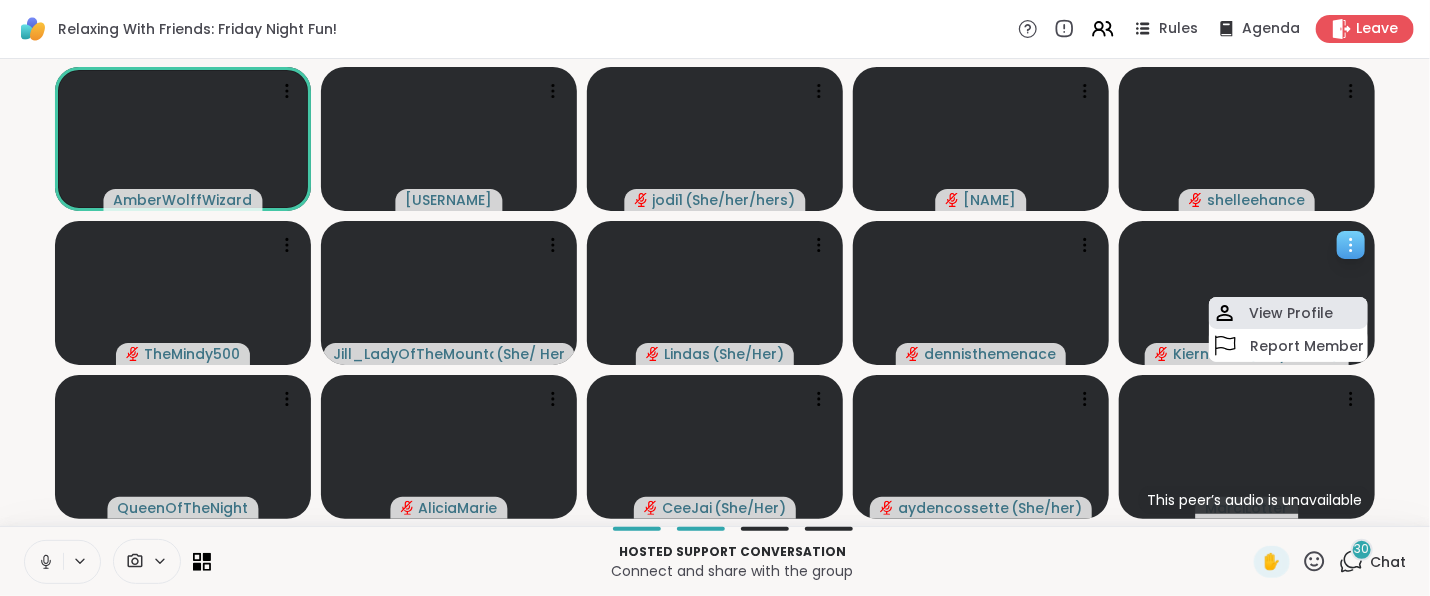 click on "View Profile" at bounding box center (1288, 313) 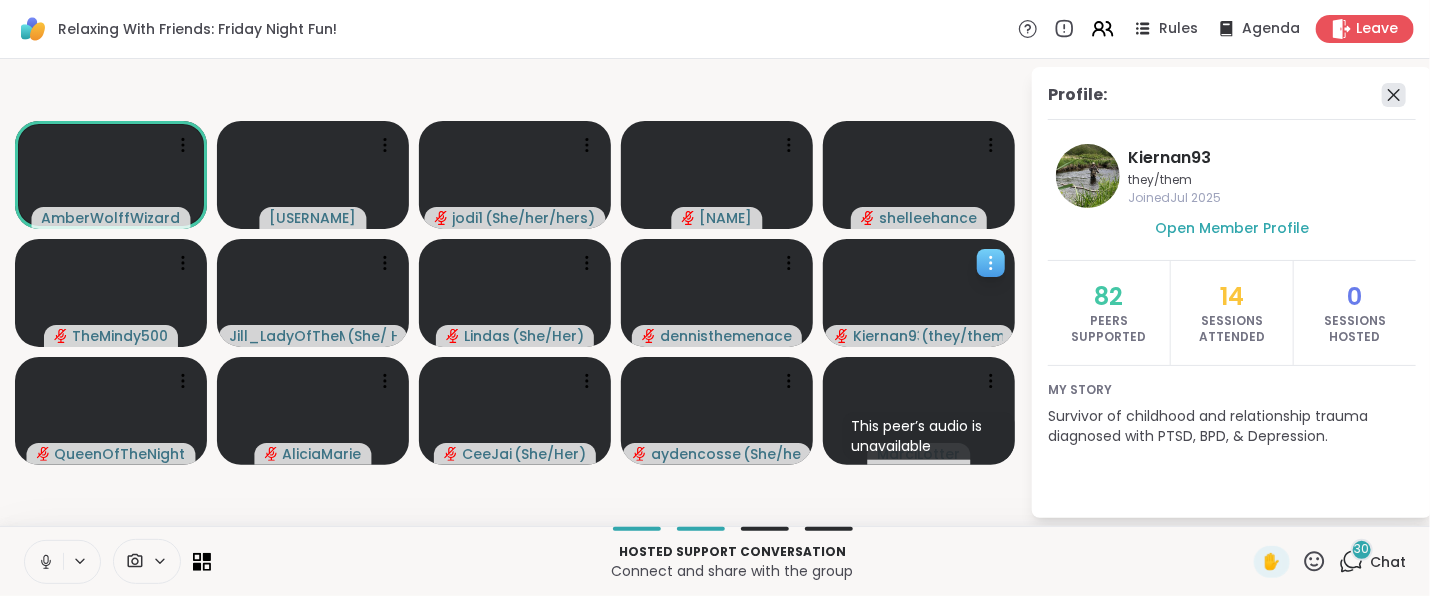 click 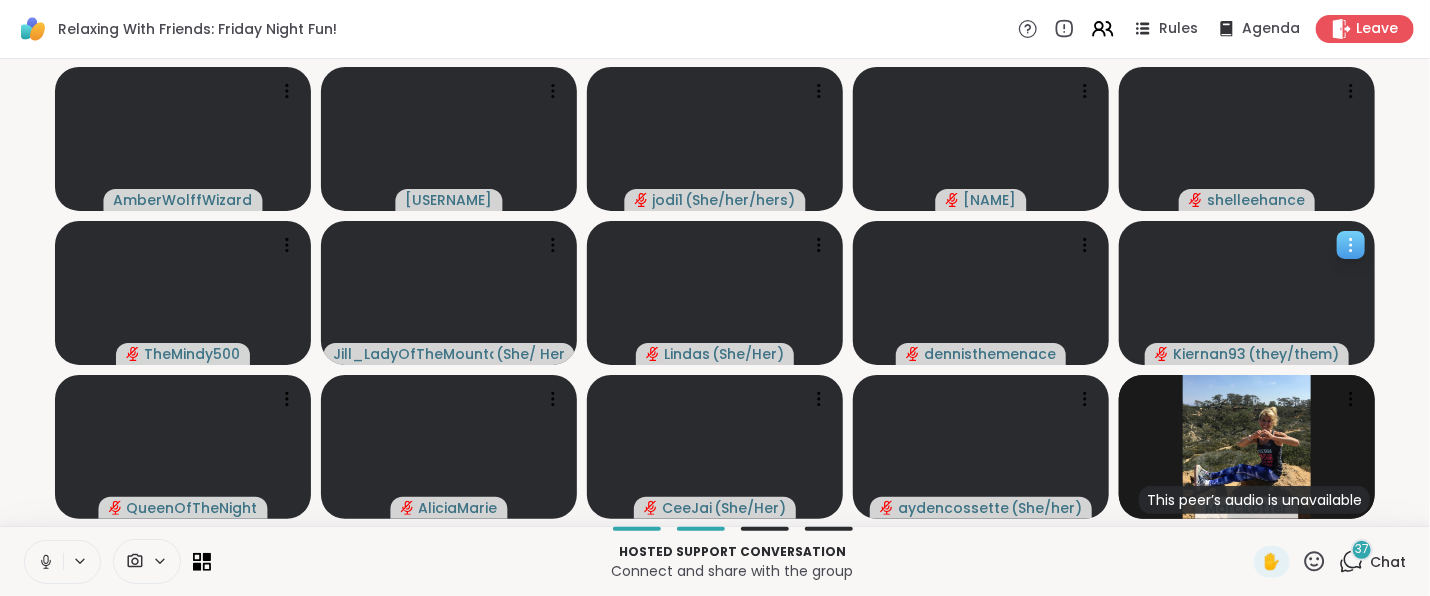 click 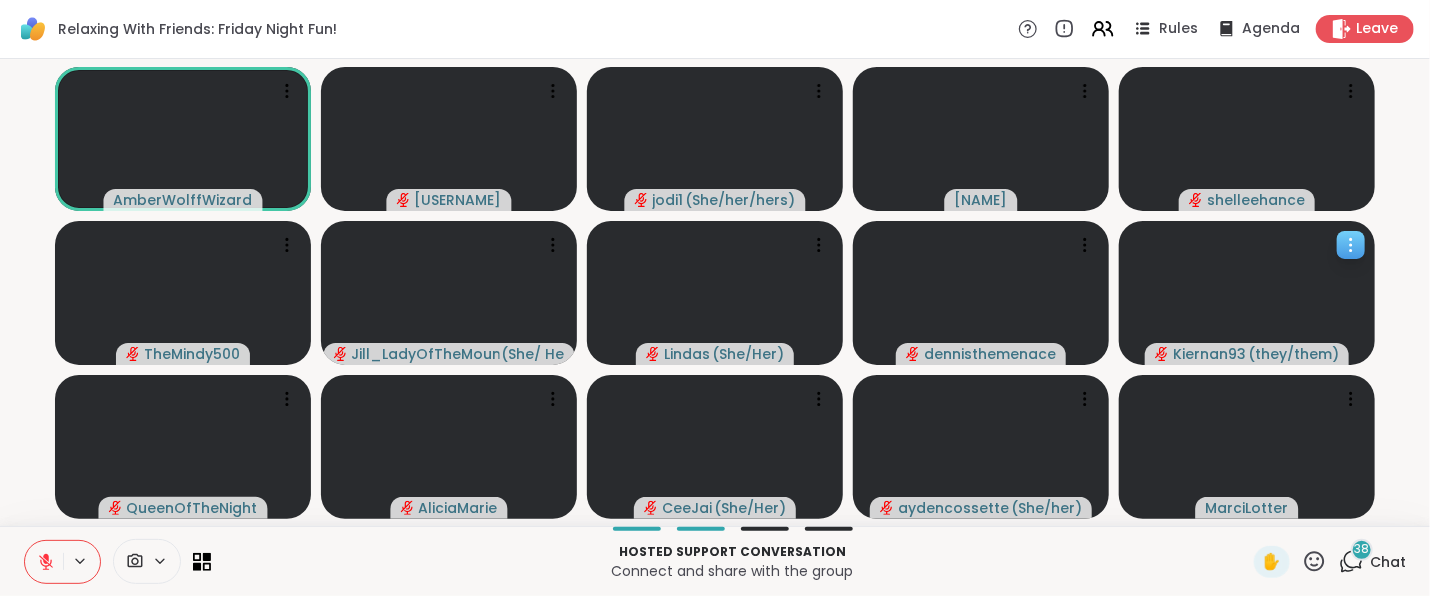 click 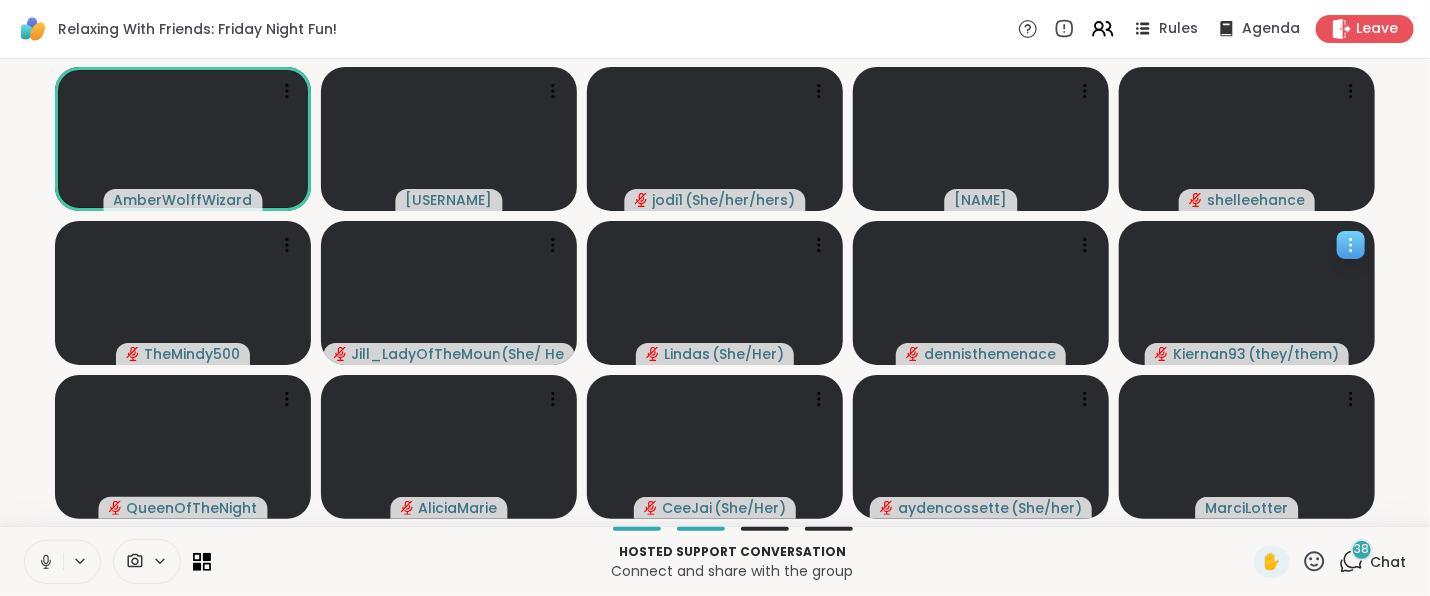 click 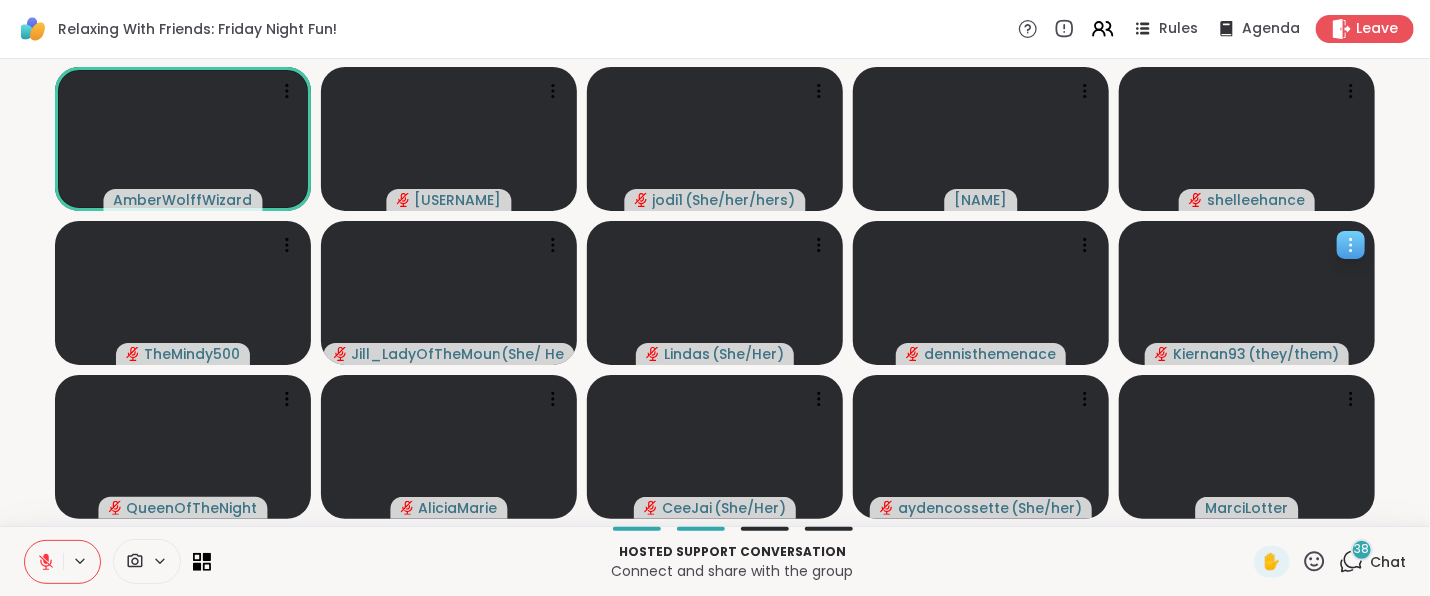 click 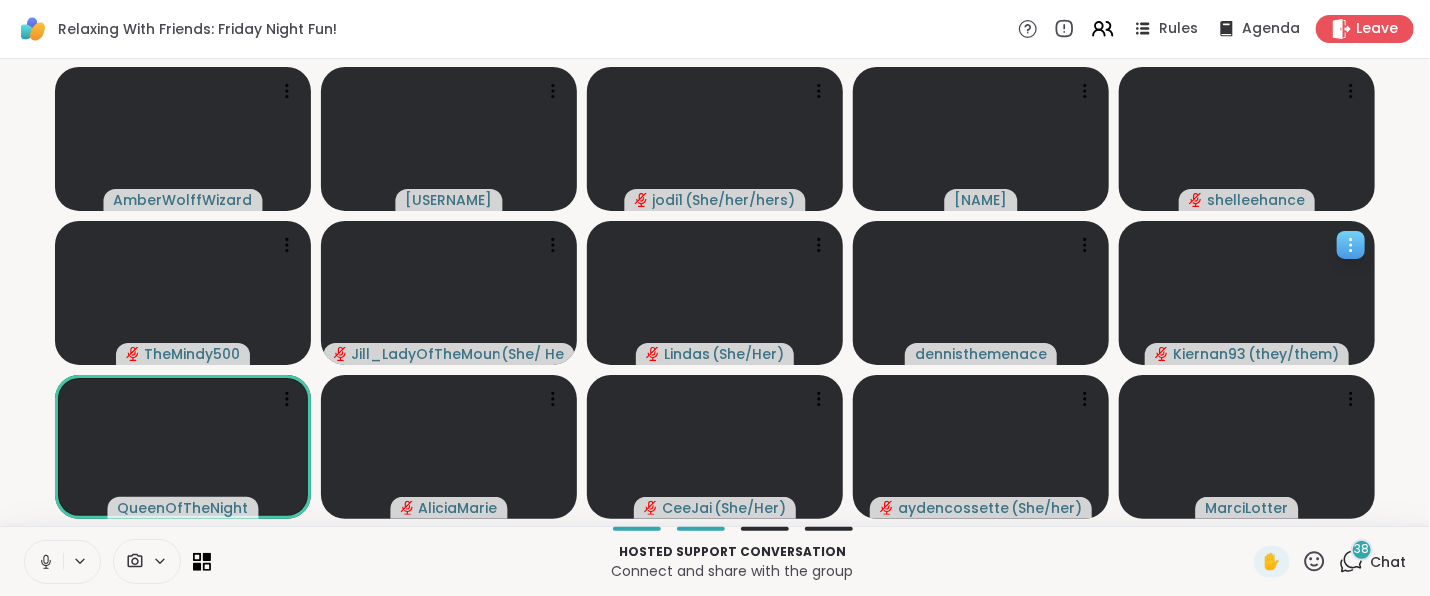 click 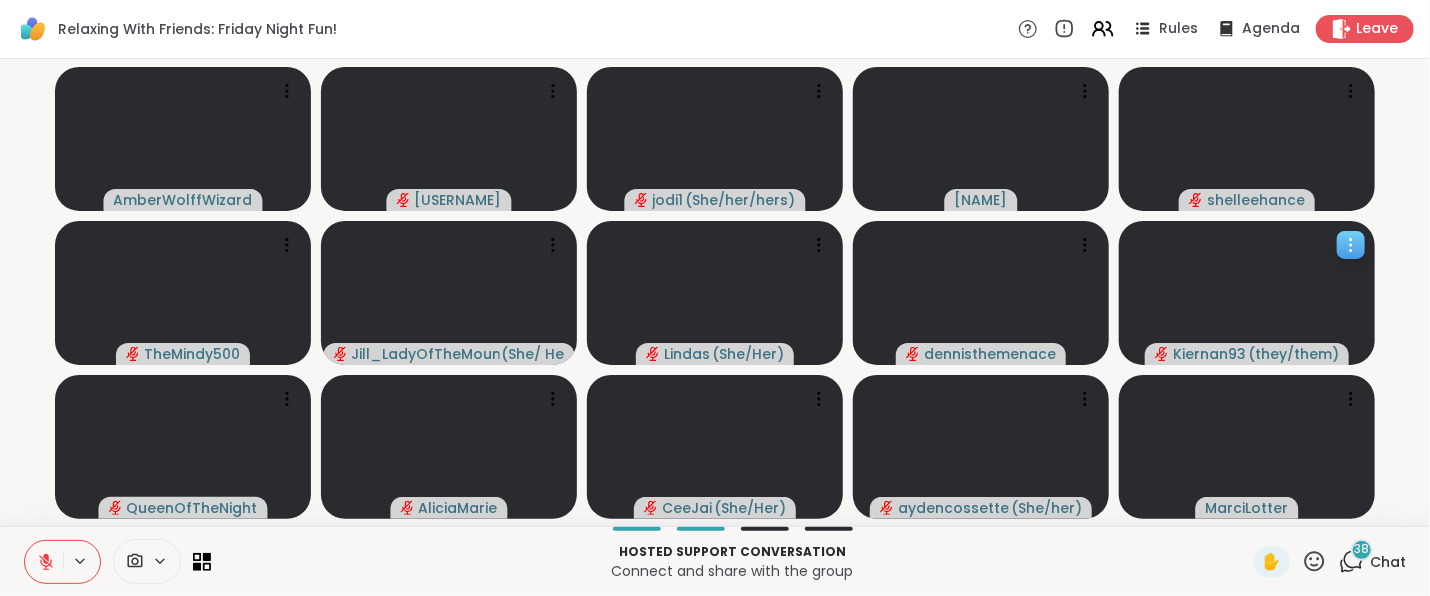 click 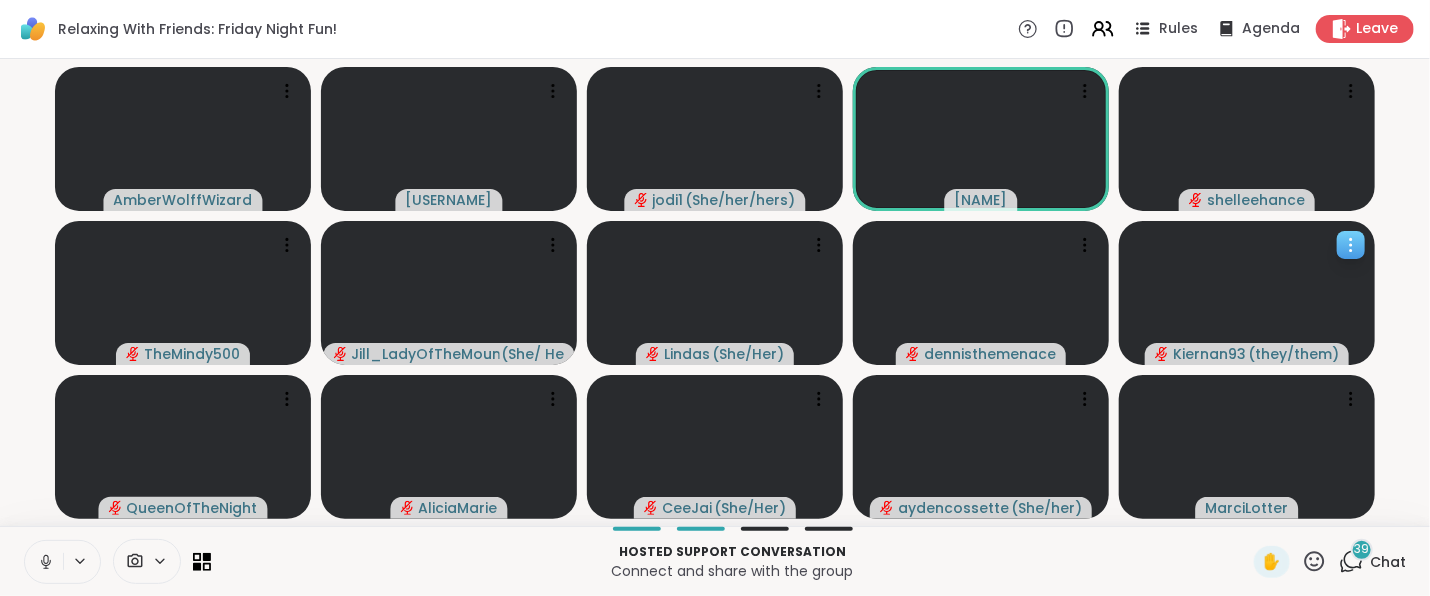 click 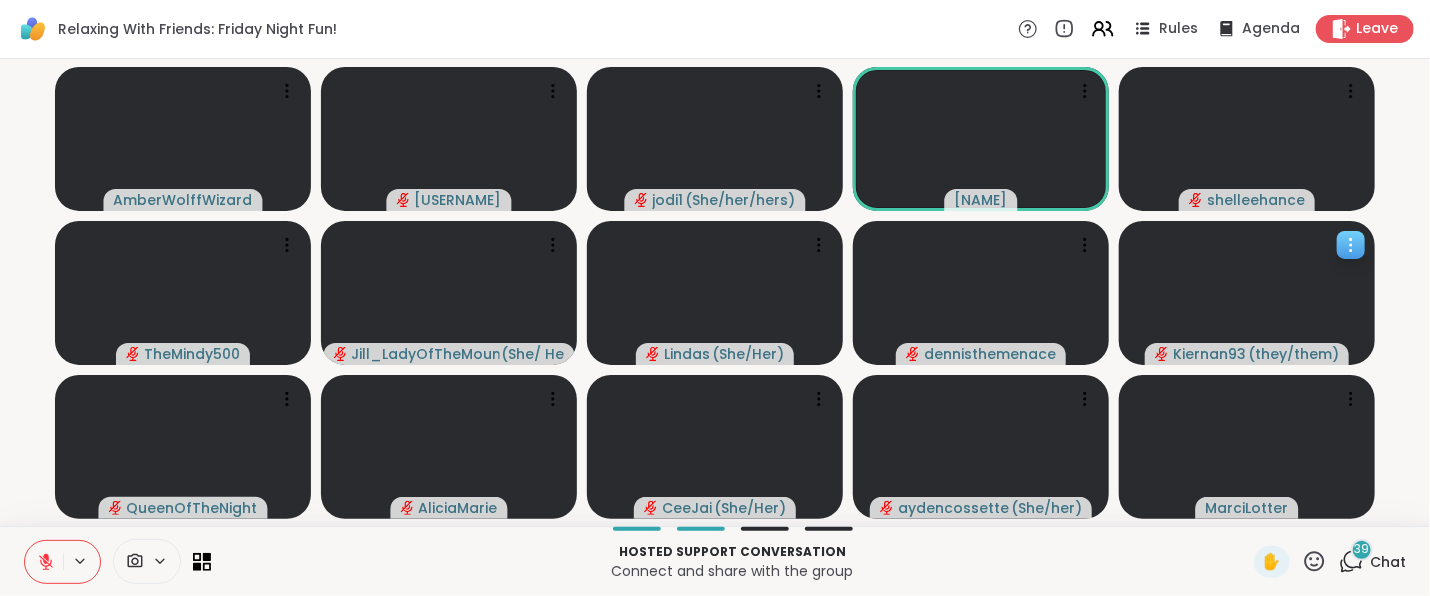 click 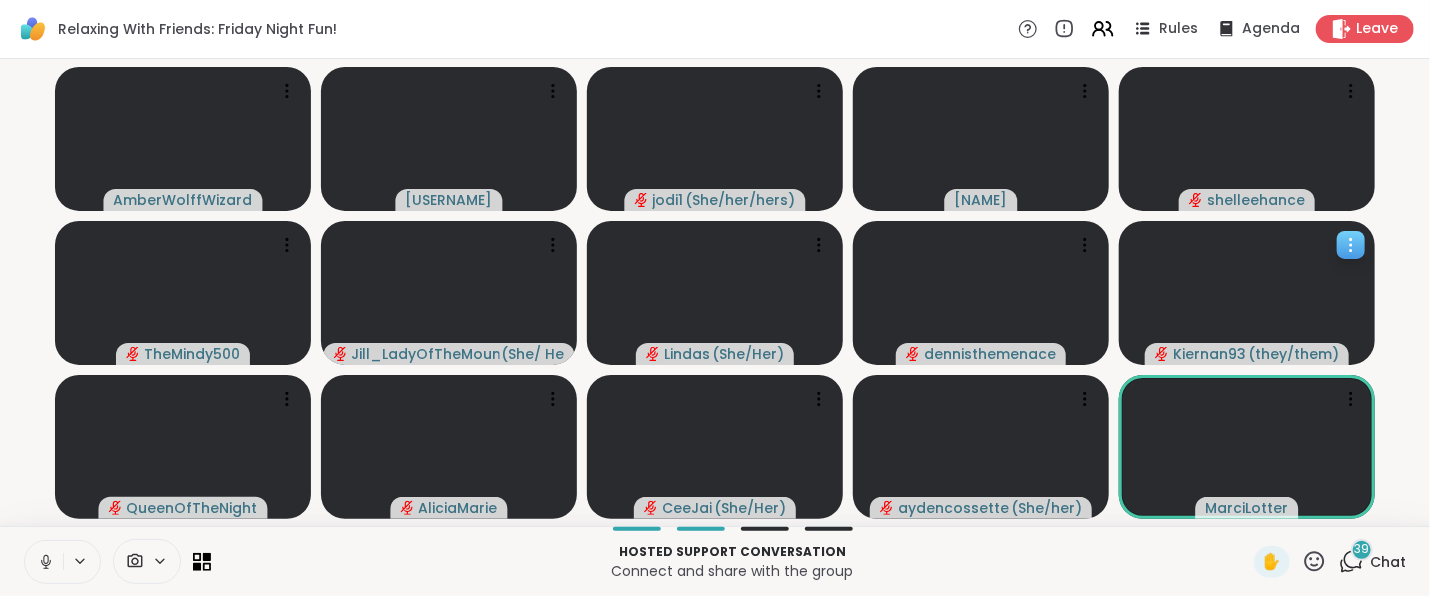 click 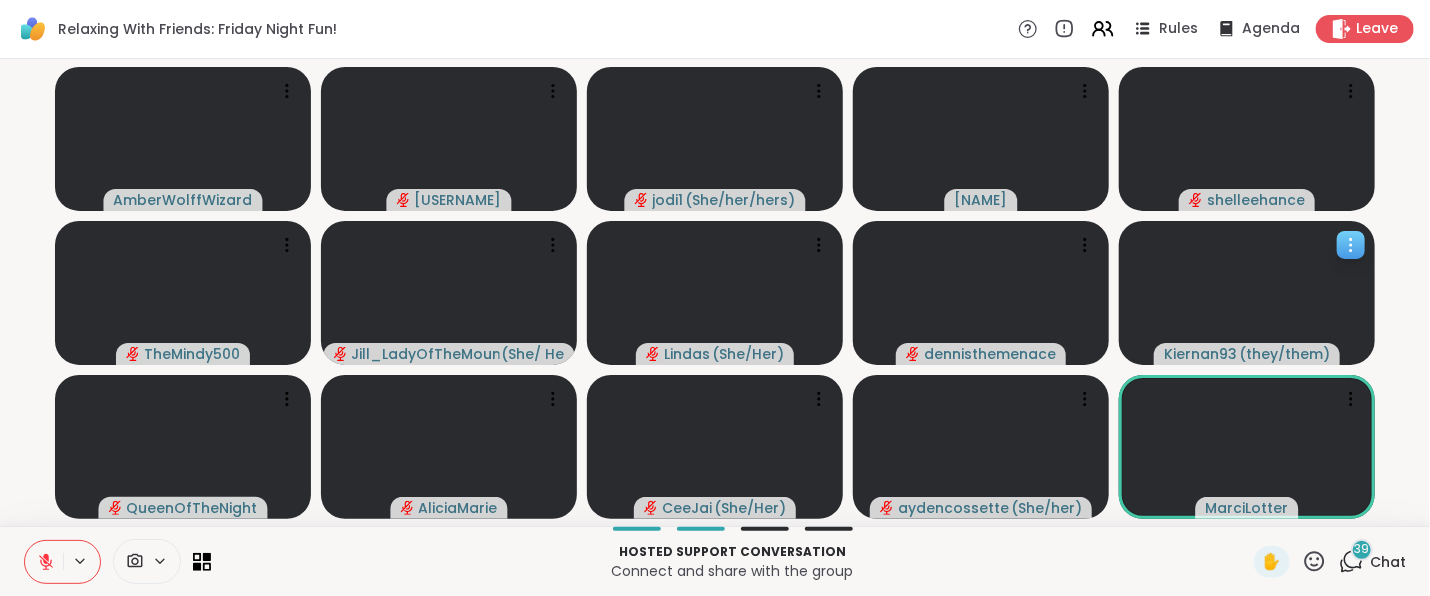 click on "39 Chat" at bounding box center [1372, 562] 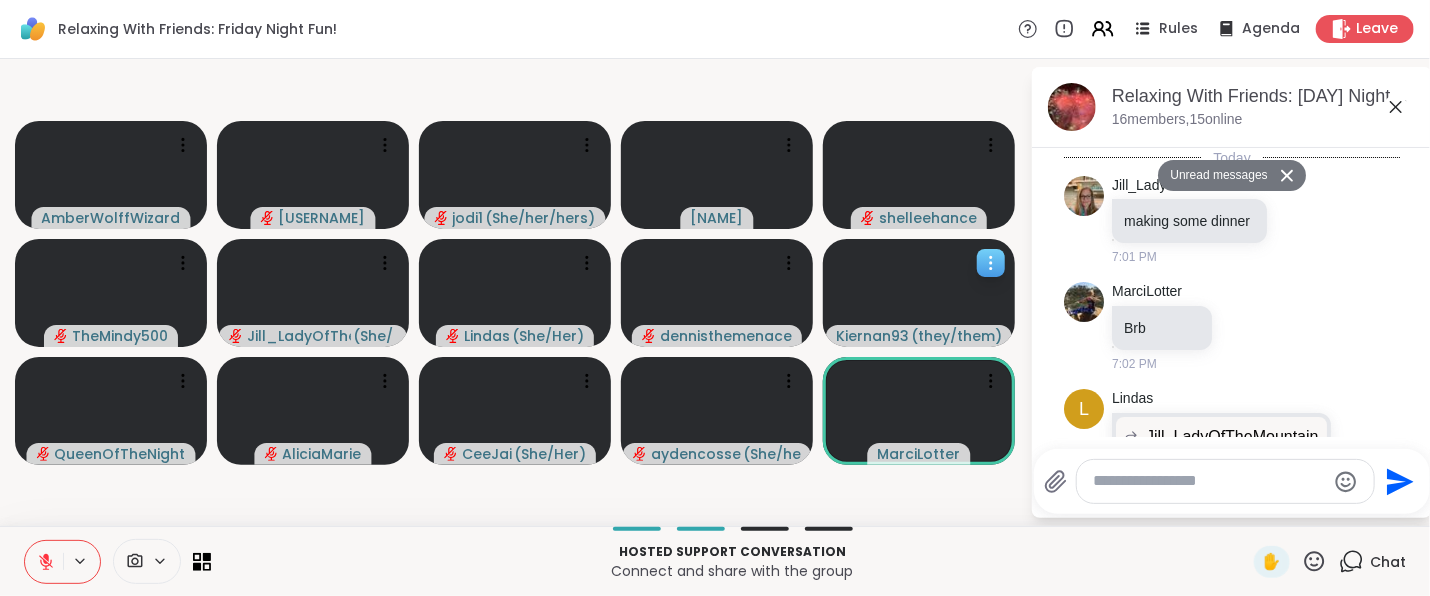 scroll, scrollTop: 9905, scrollLeft: 0, axis: vertical 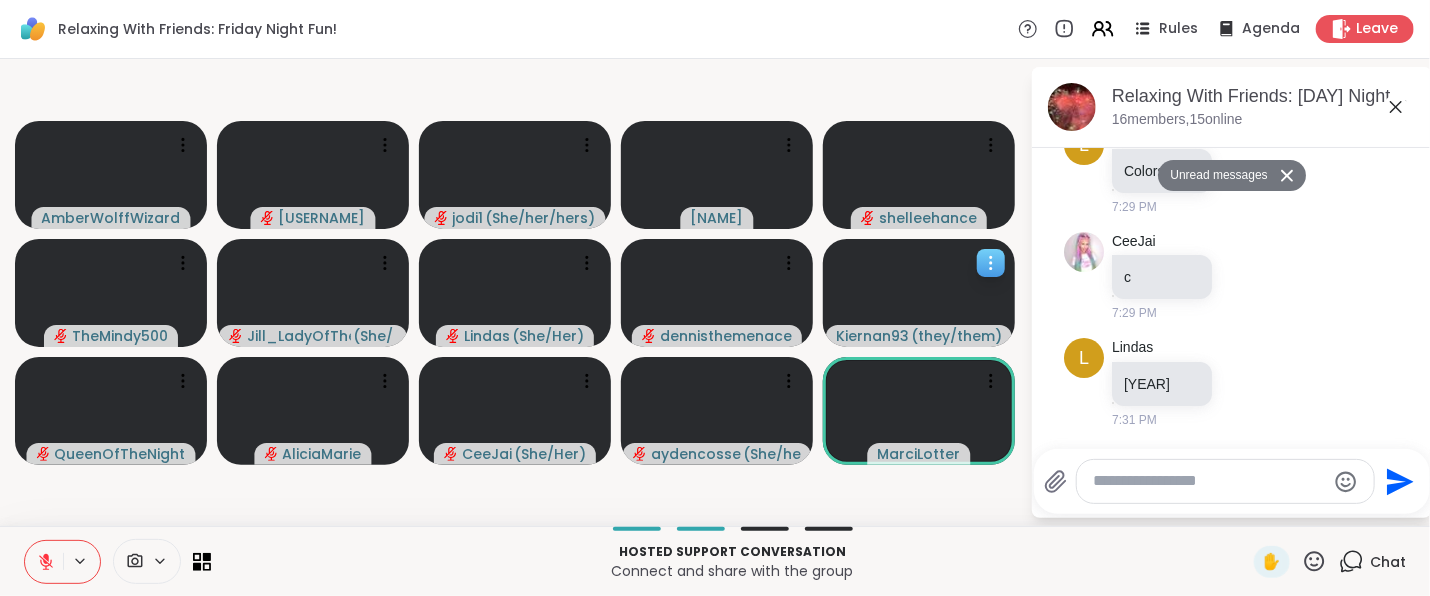 click on "Chat" at bounding box center [1372, 562] 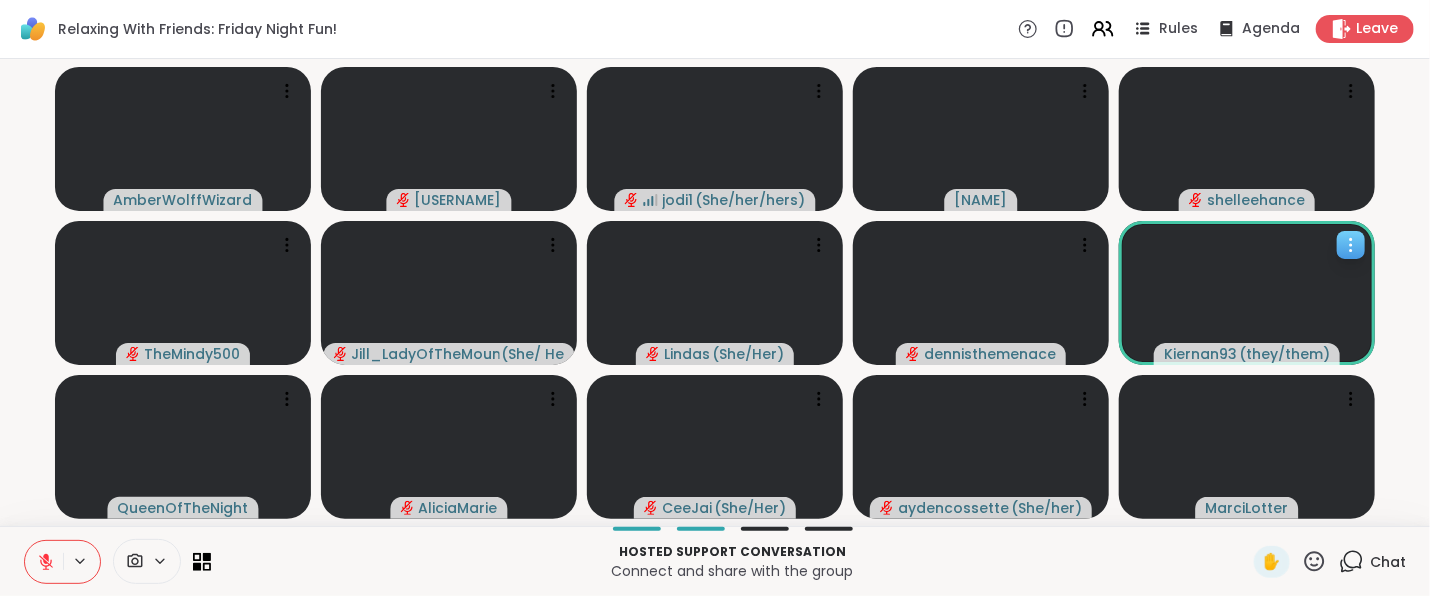 click 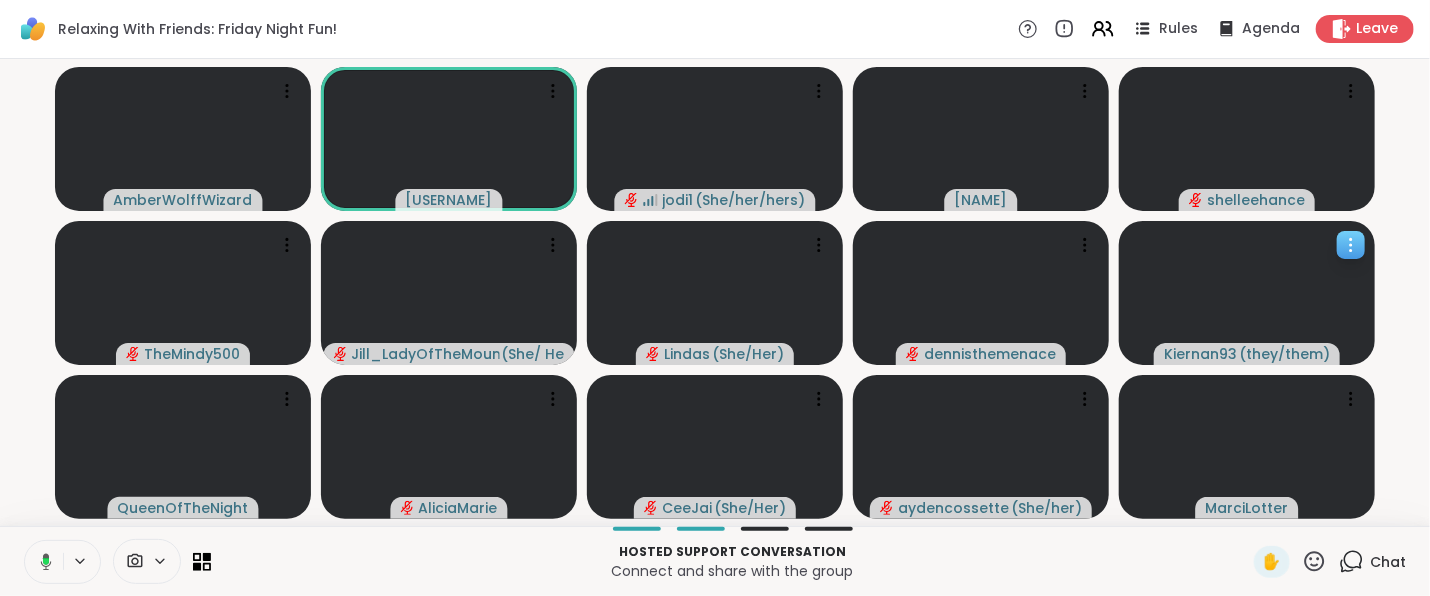 click 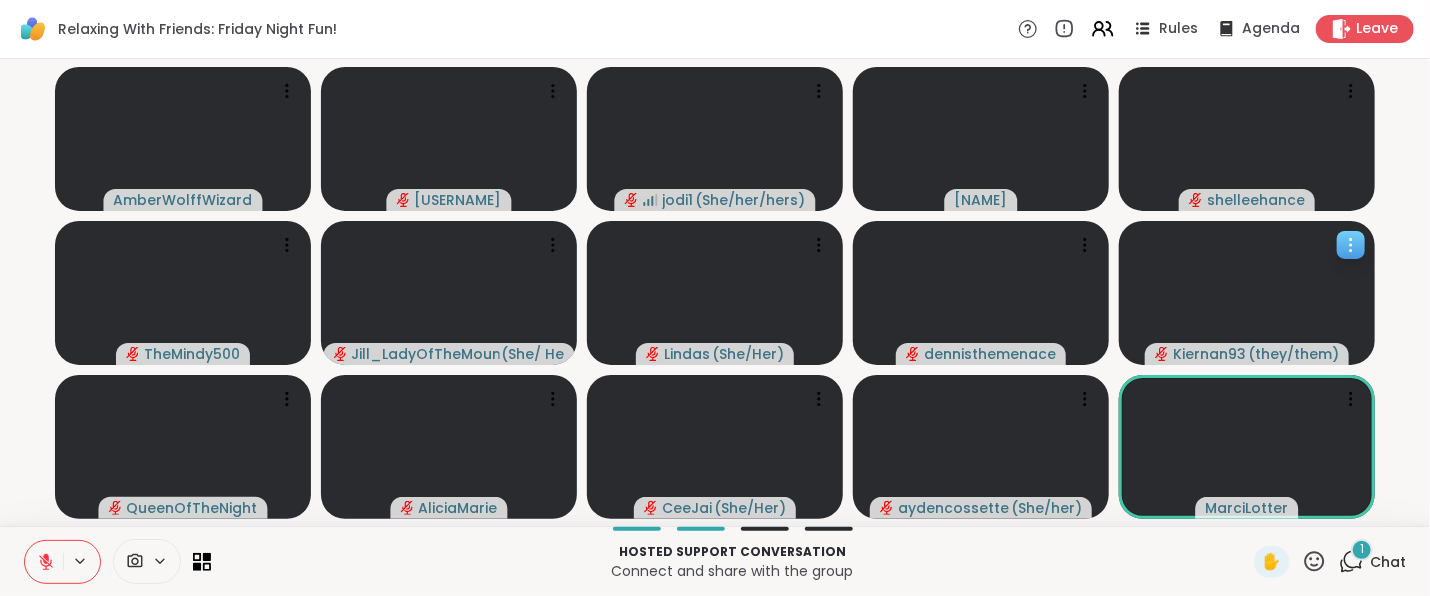 click 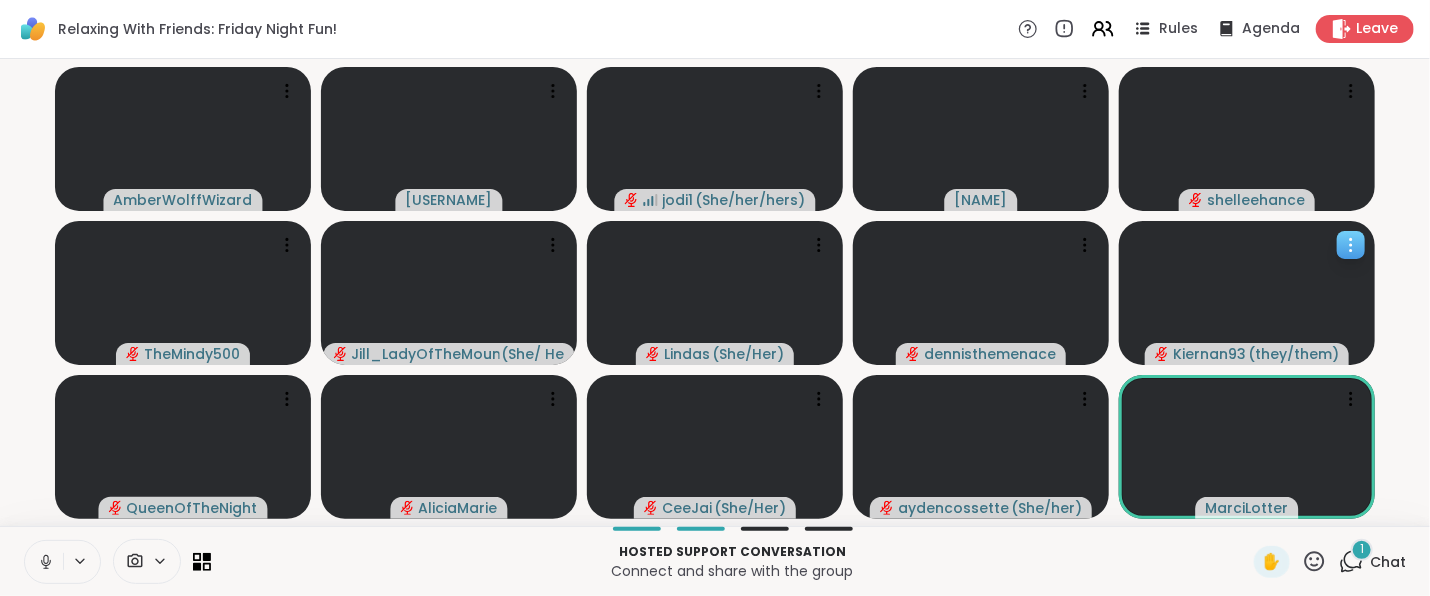 click 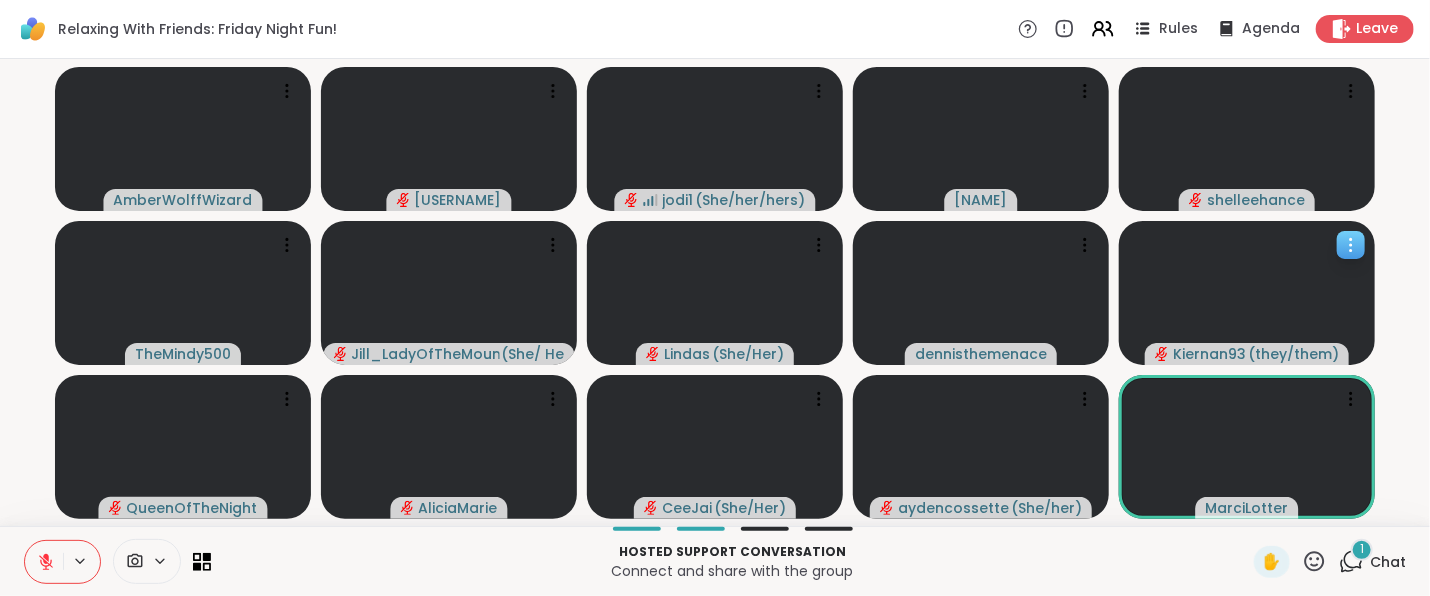 click 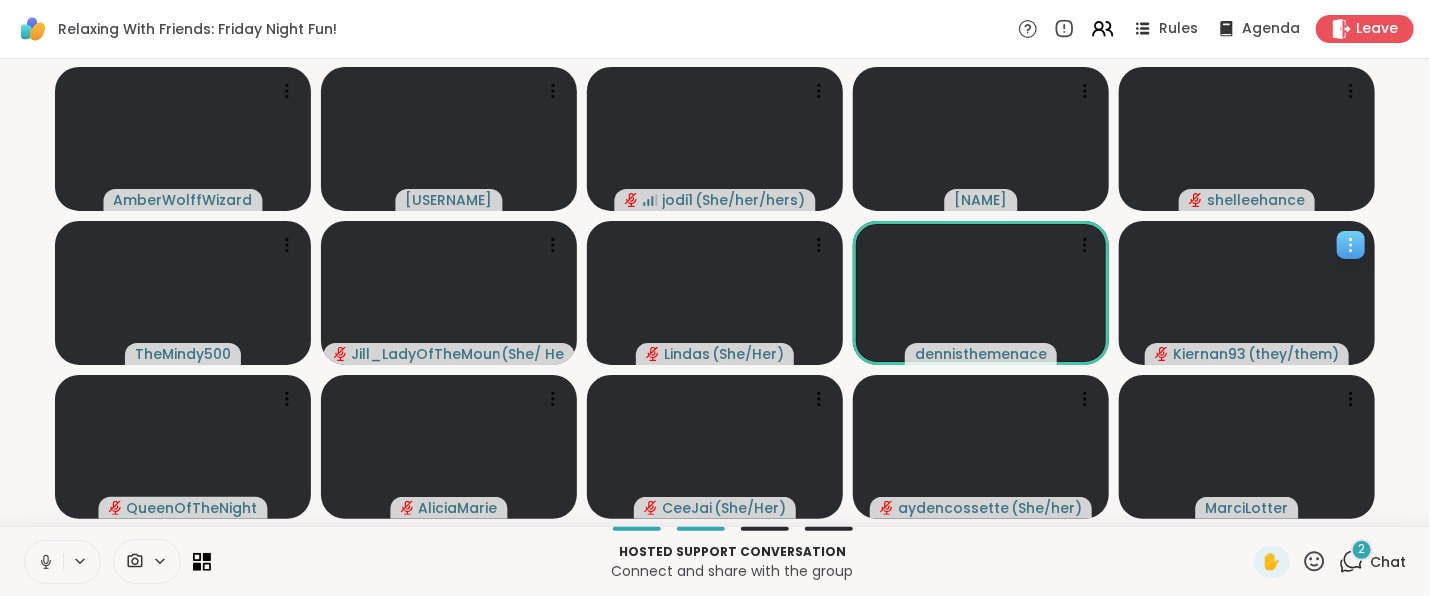 click 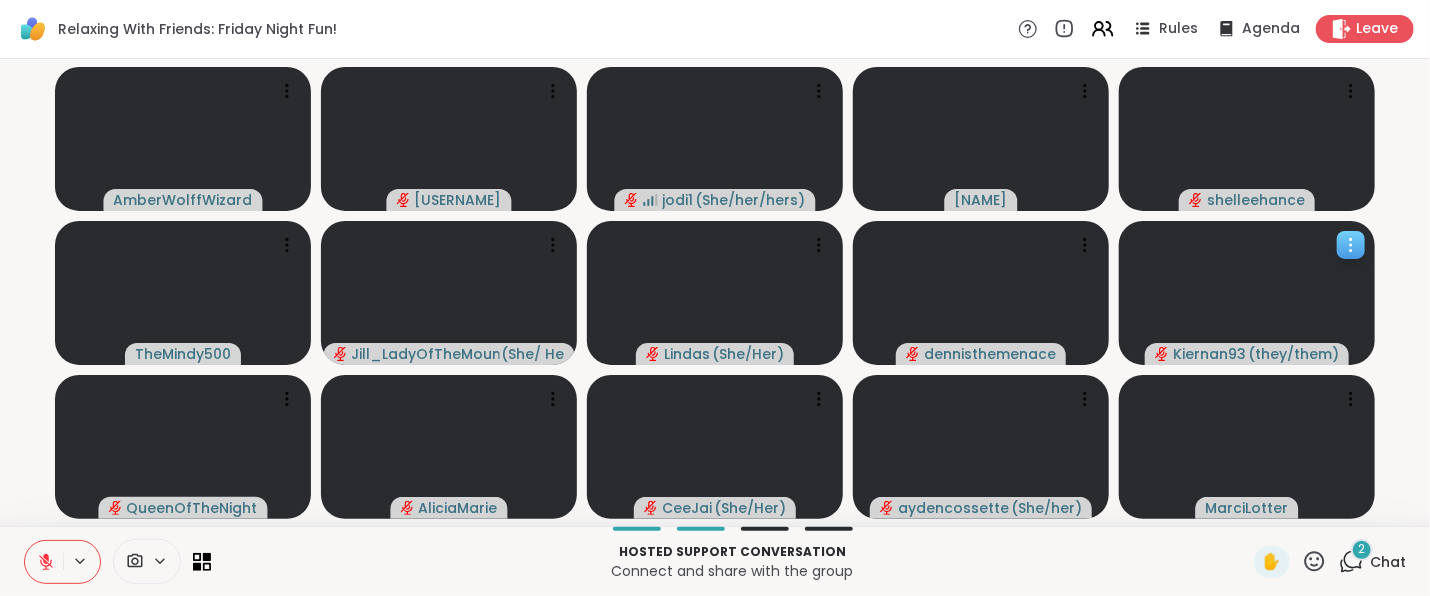 click 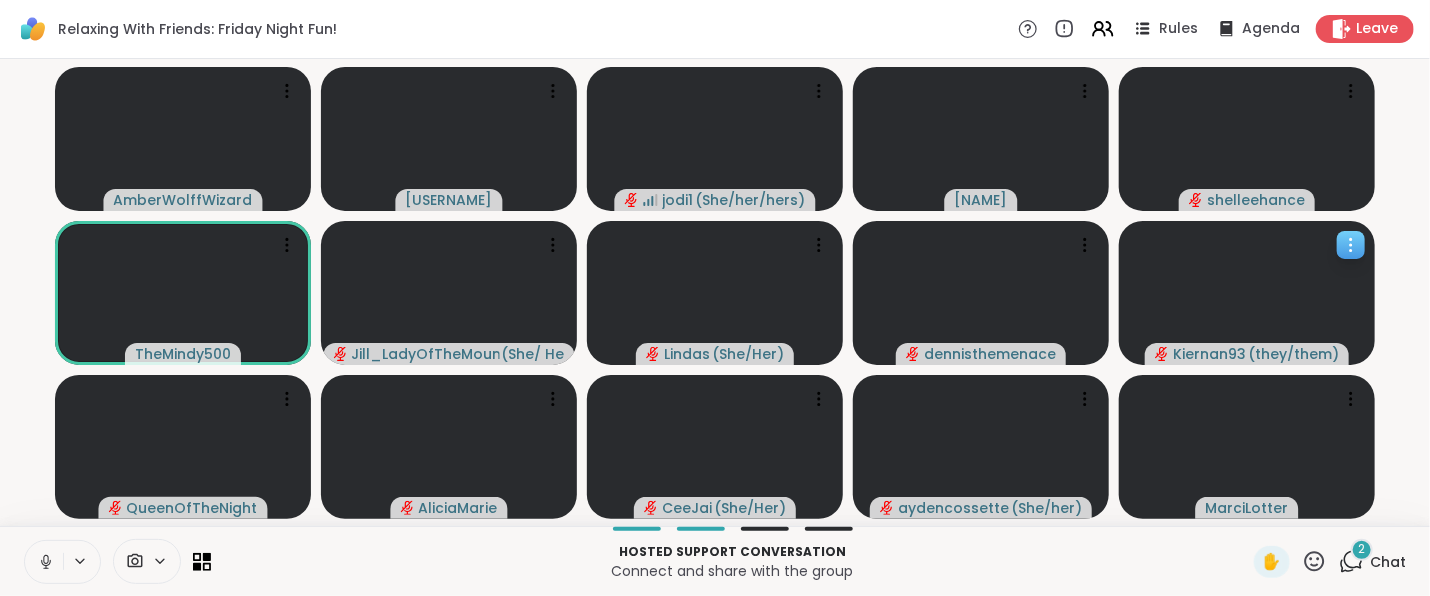 click 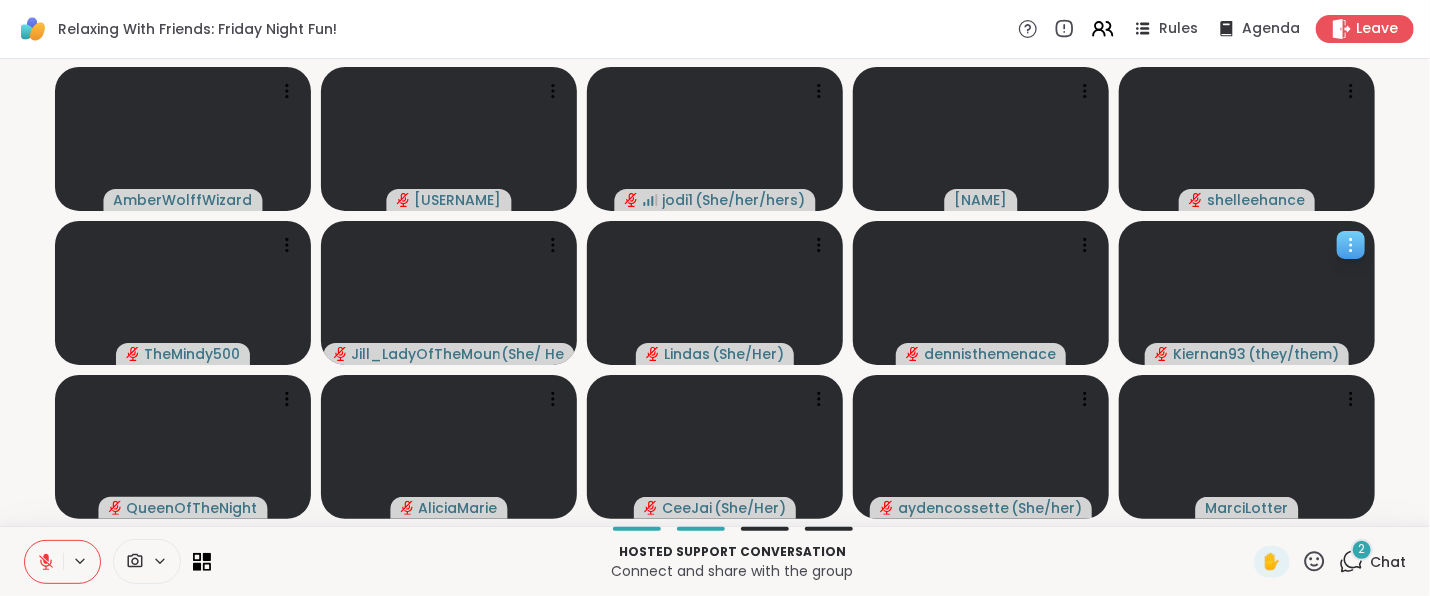 click 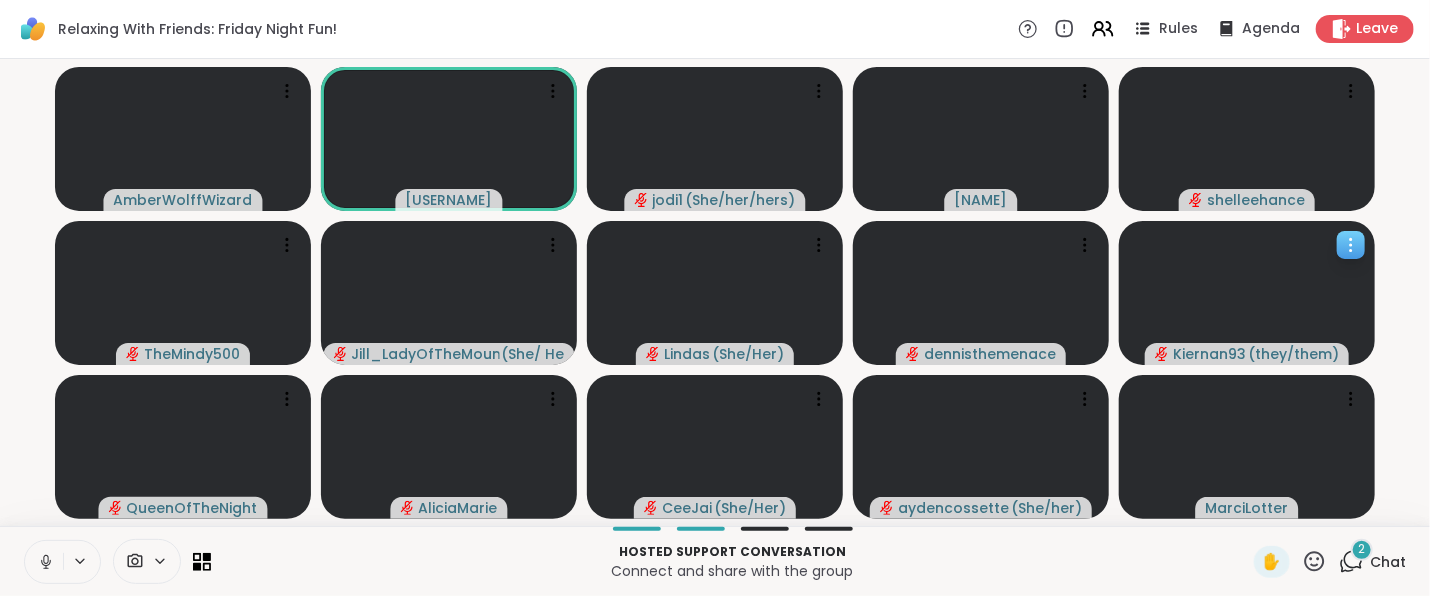 click 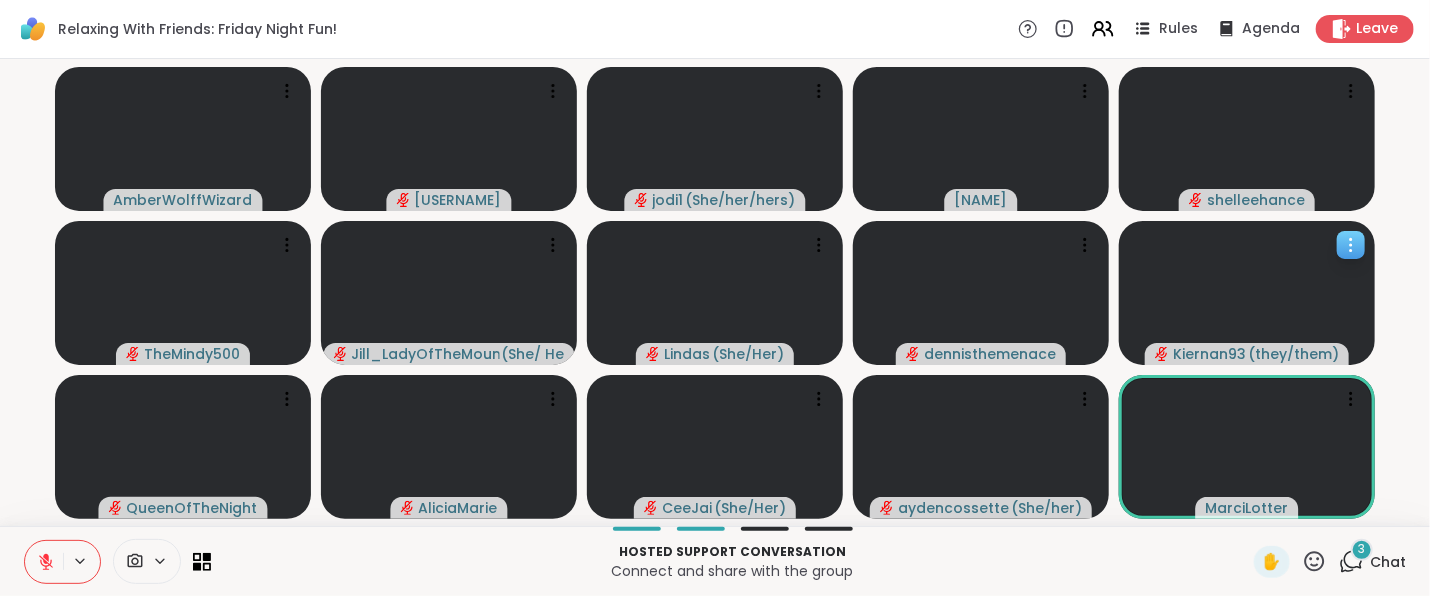 click 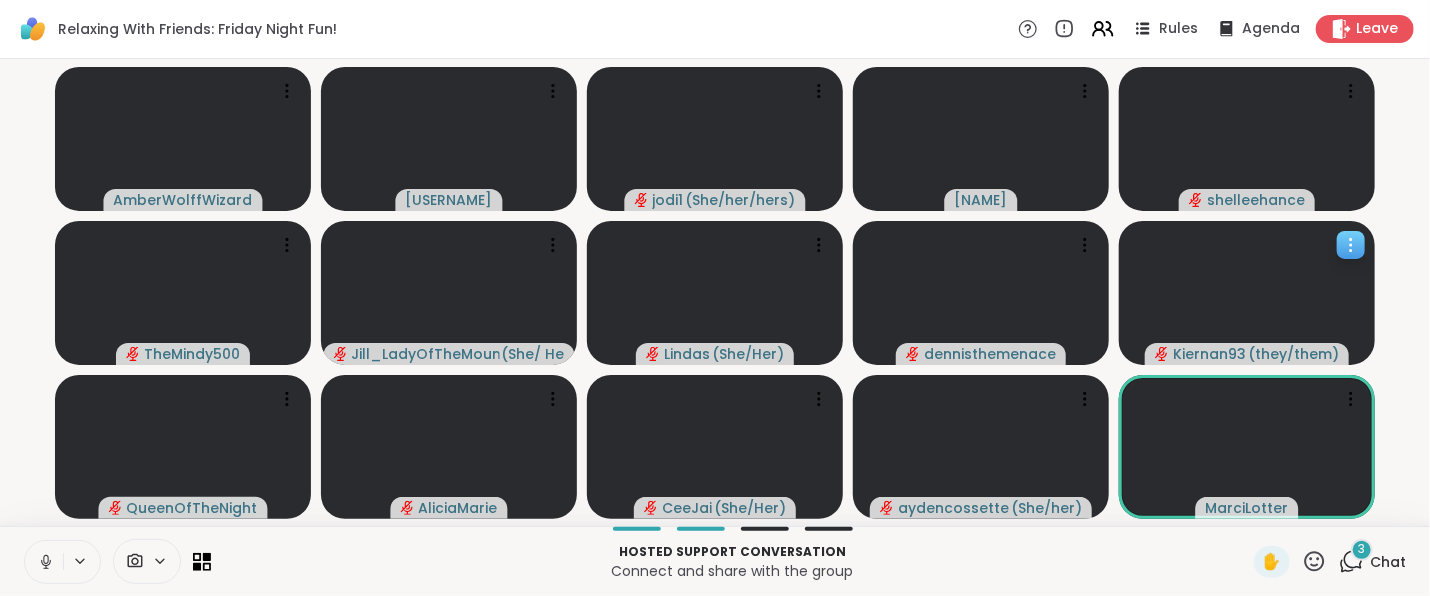 click 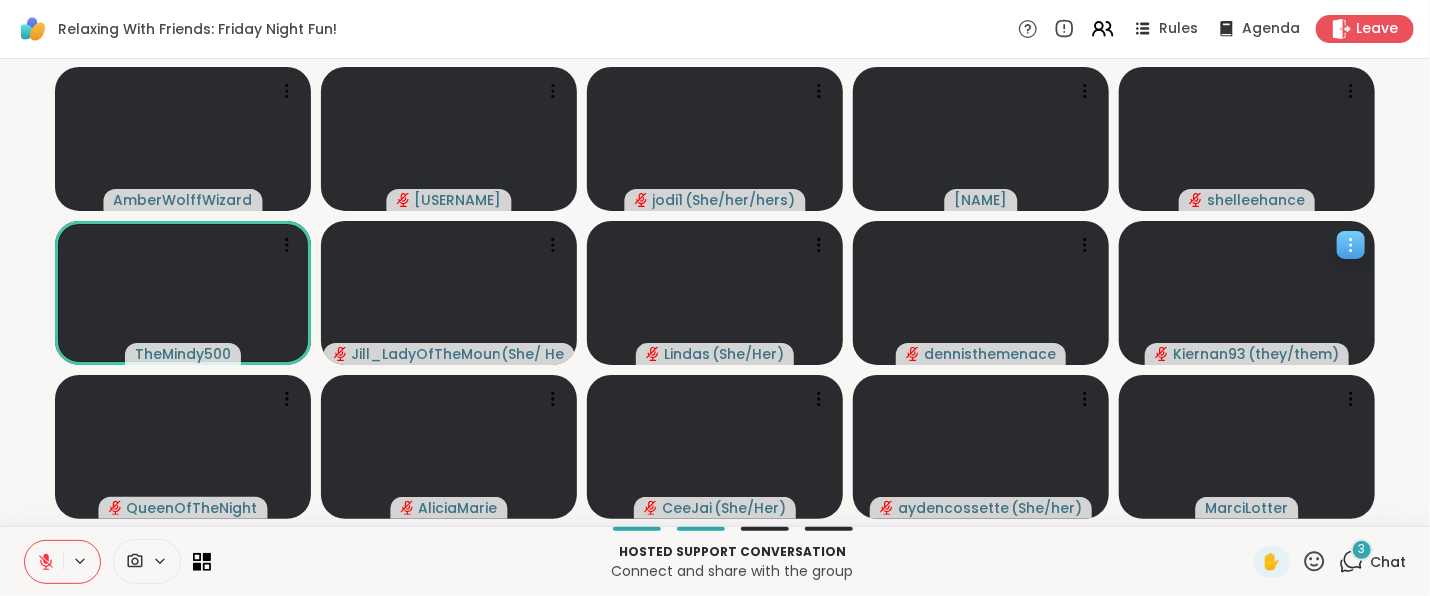 click 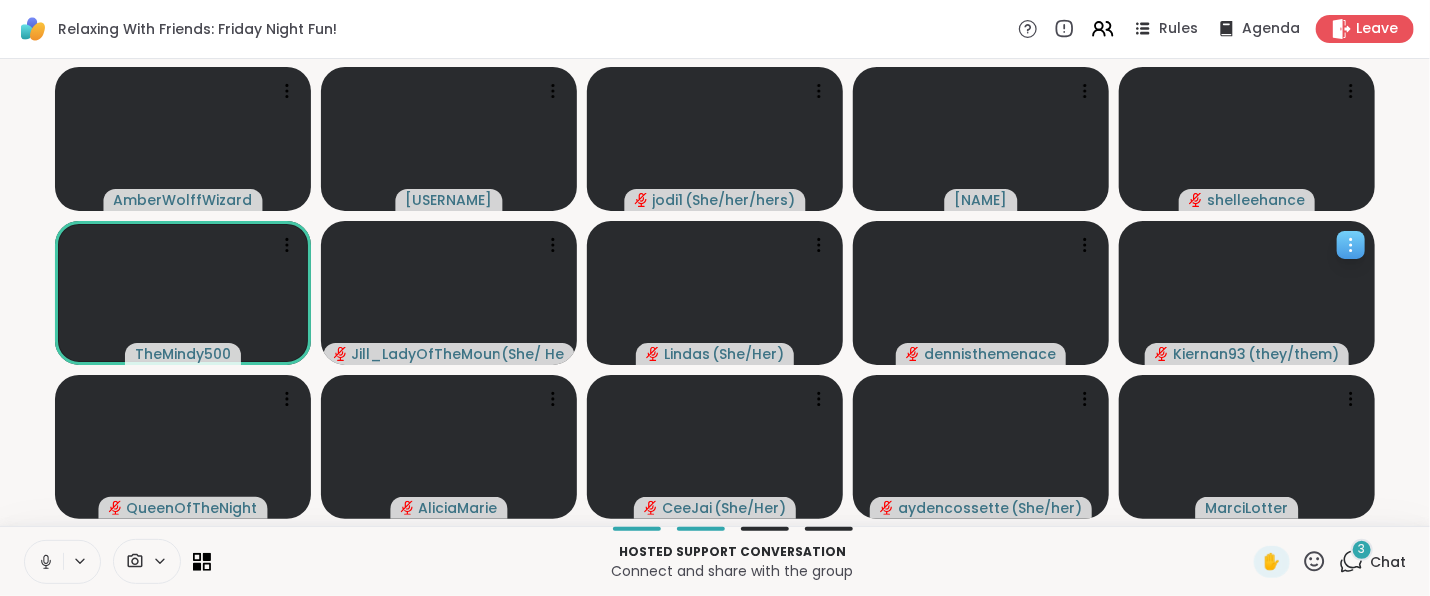 click 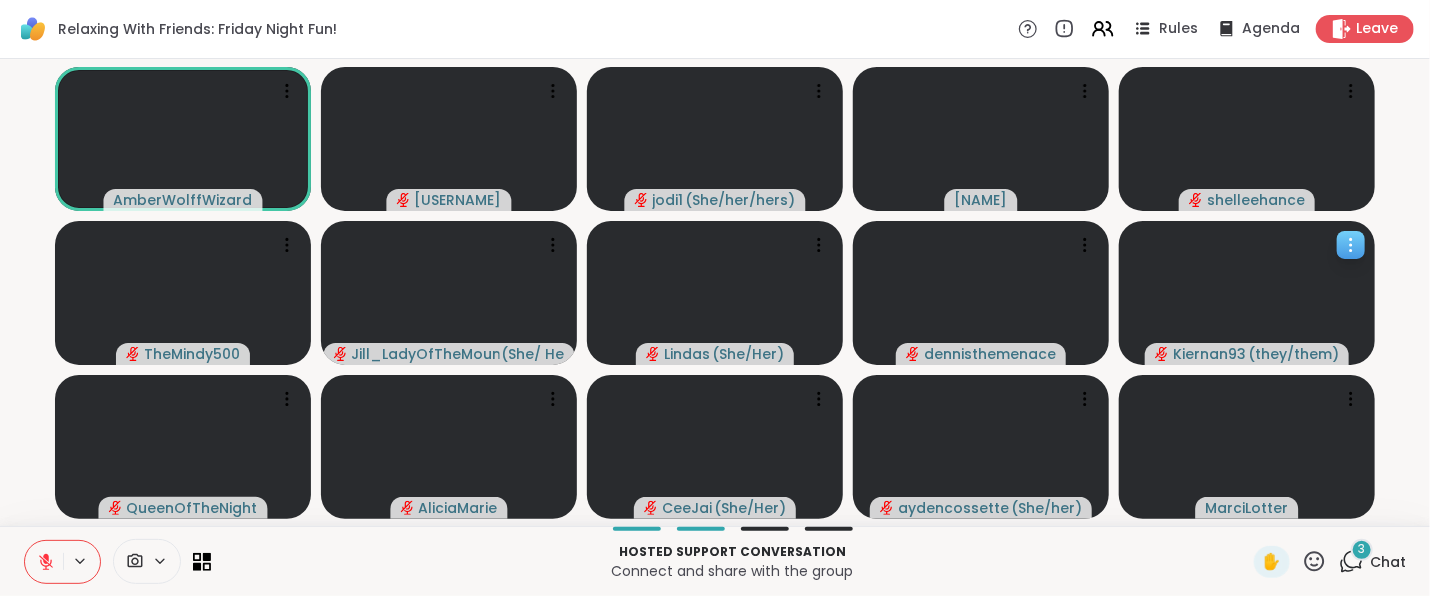 click on "Hosted support conversation Connect and share with the group ✋ 3 Chat" at bounding box center (715, 561) 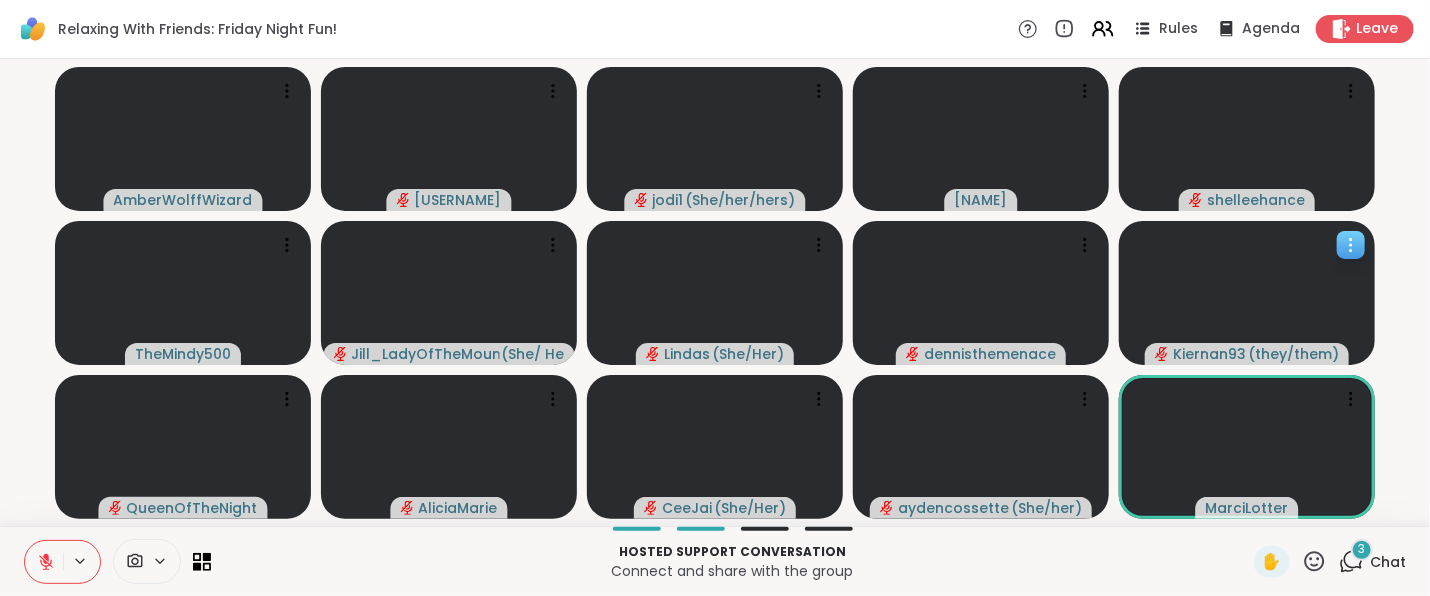 click 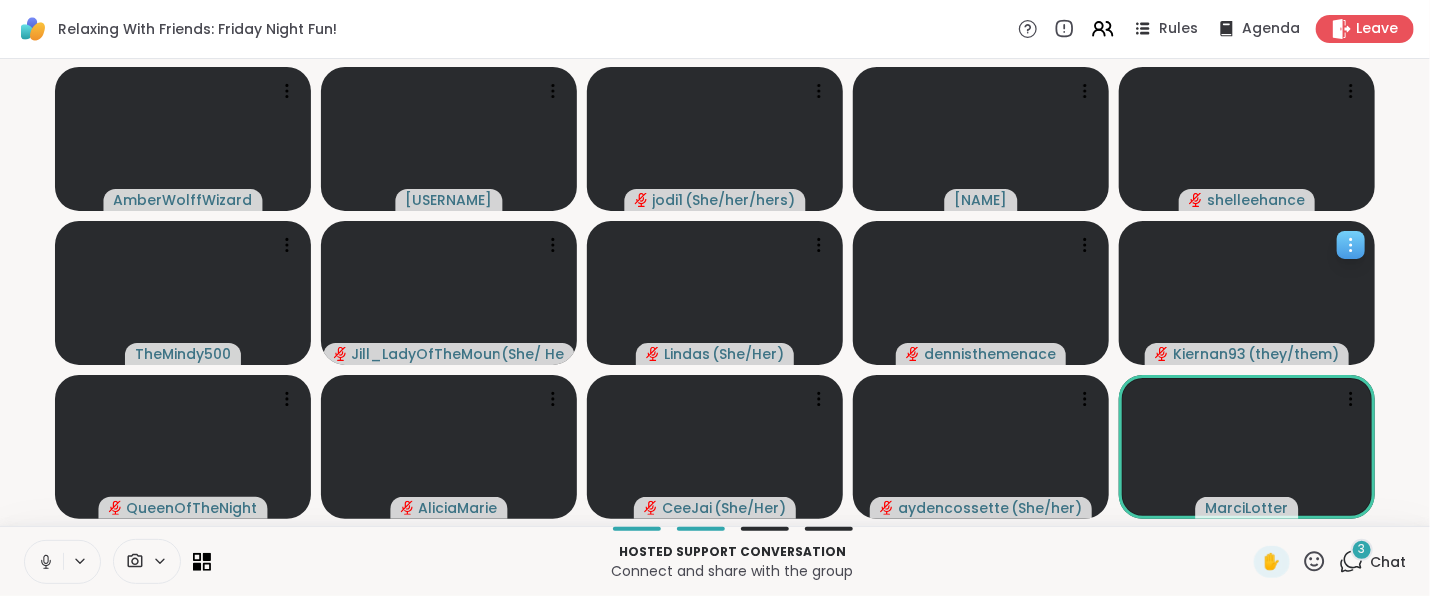 click 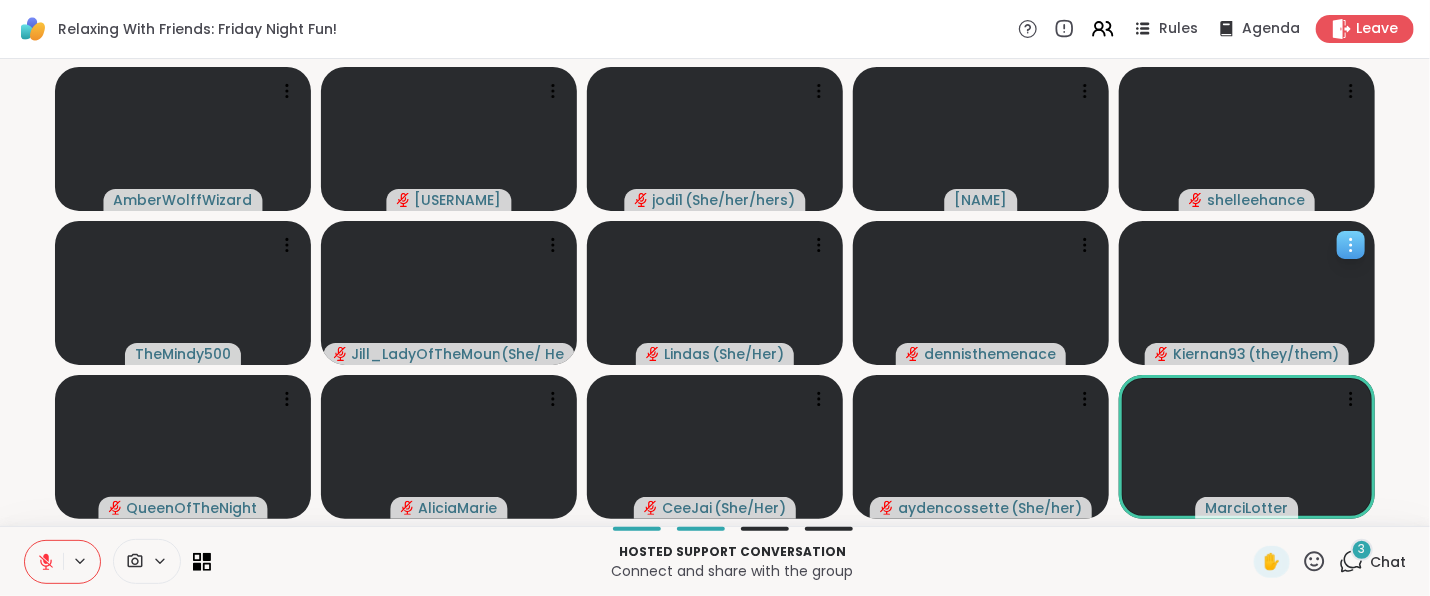 click 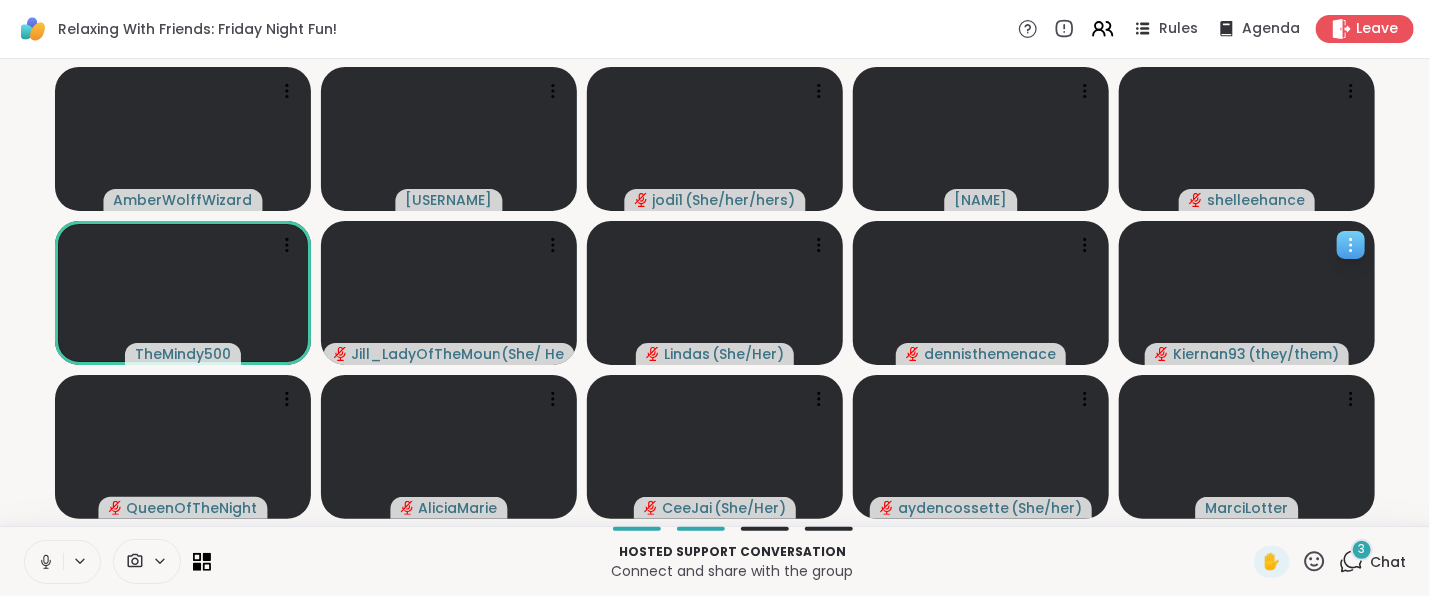 click 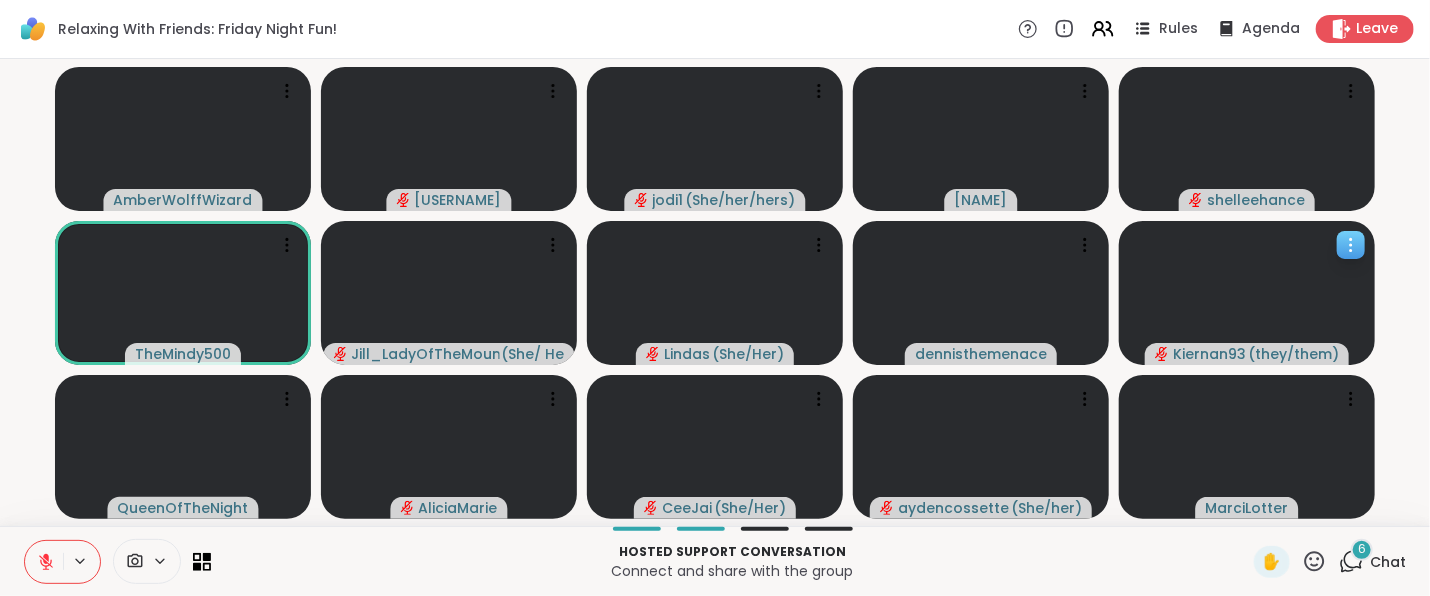 drag, startPoint x: 44, startPoint y: 564, endPoint x: 12, endPoint y: 553, distance: 33.83785 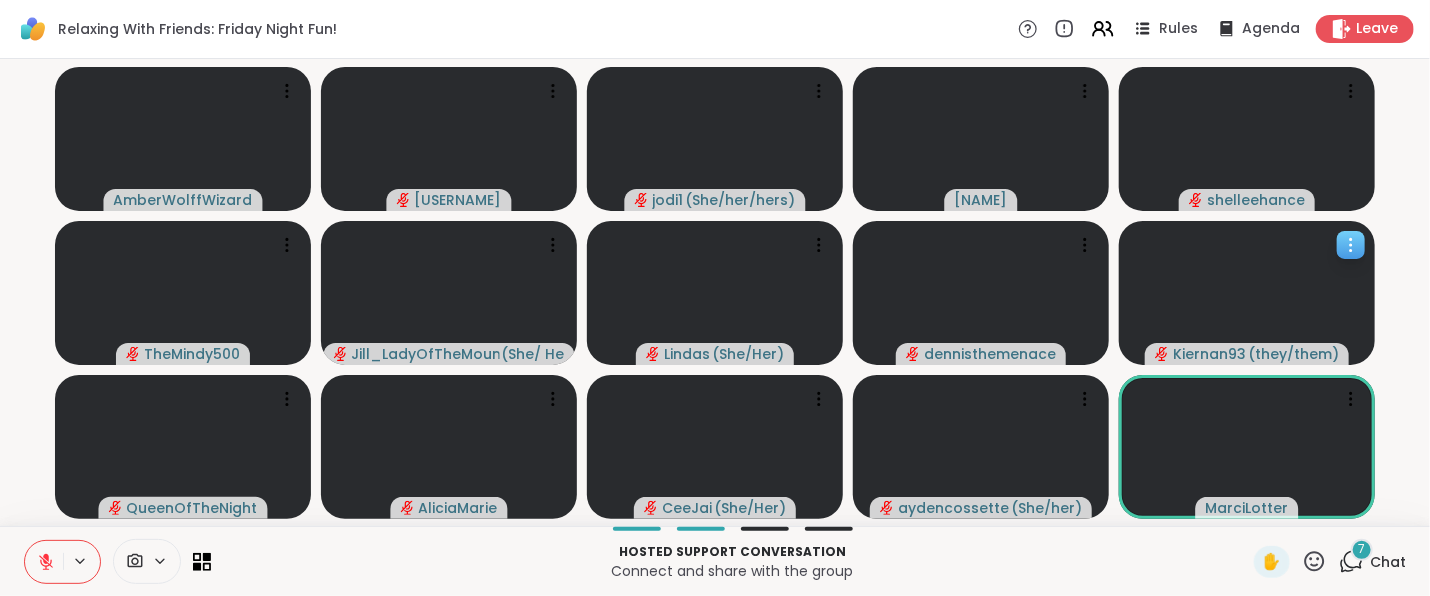 click 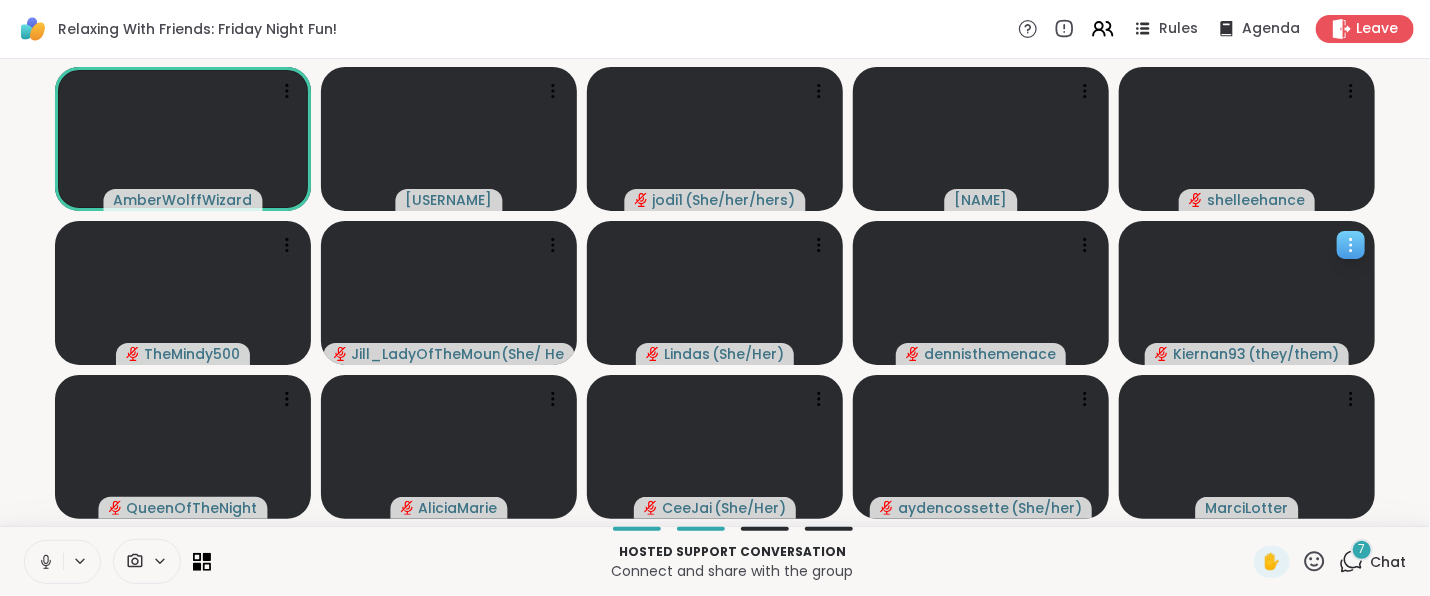 click 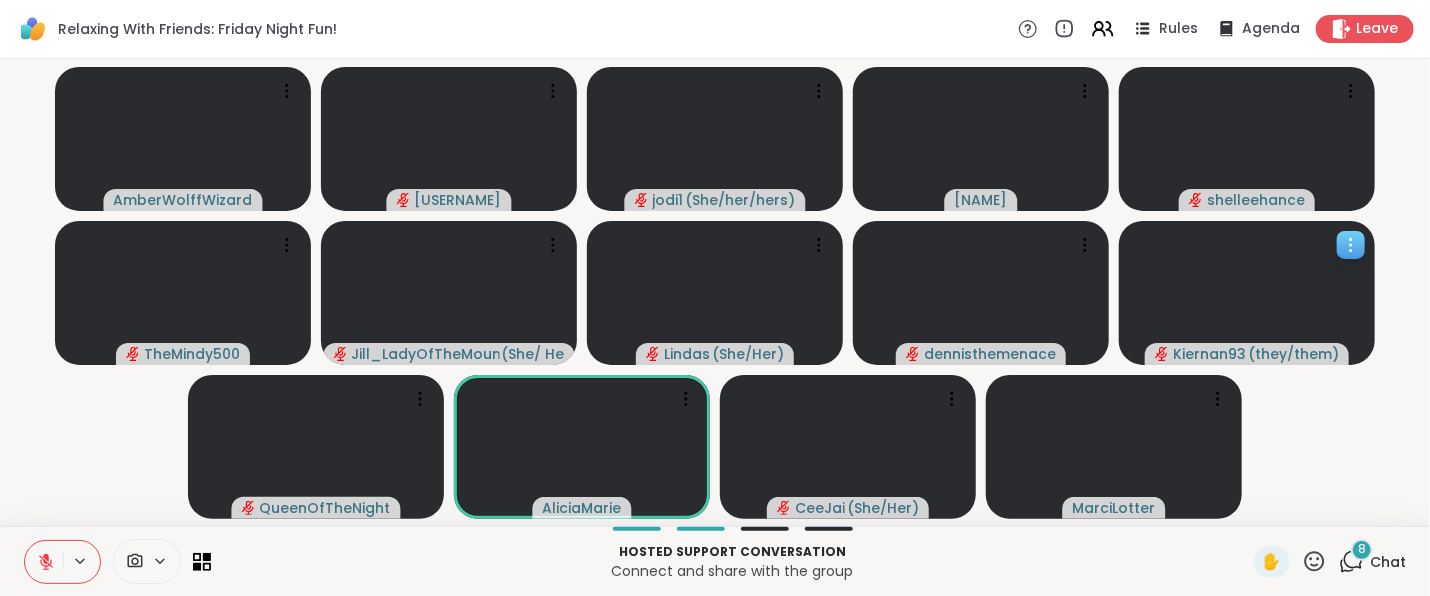 click 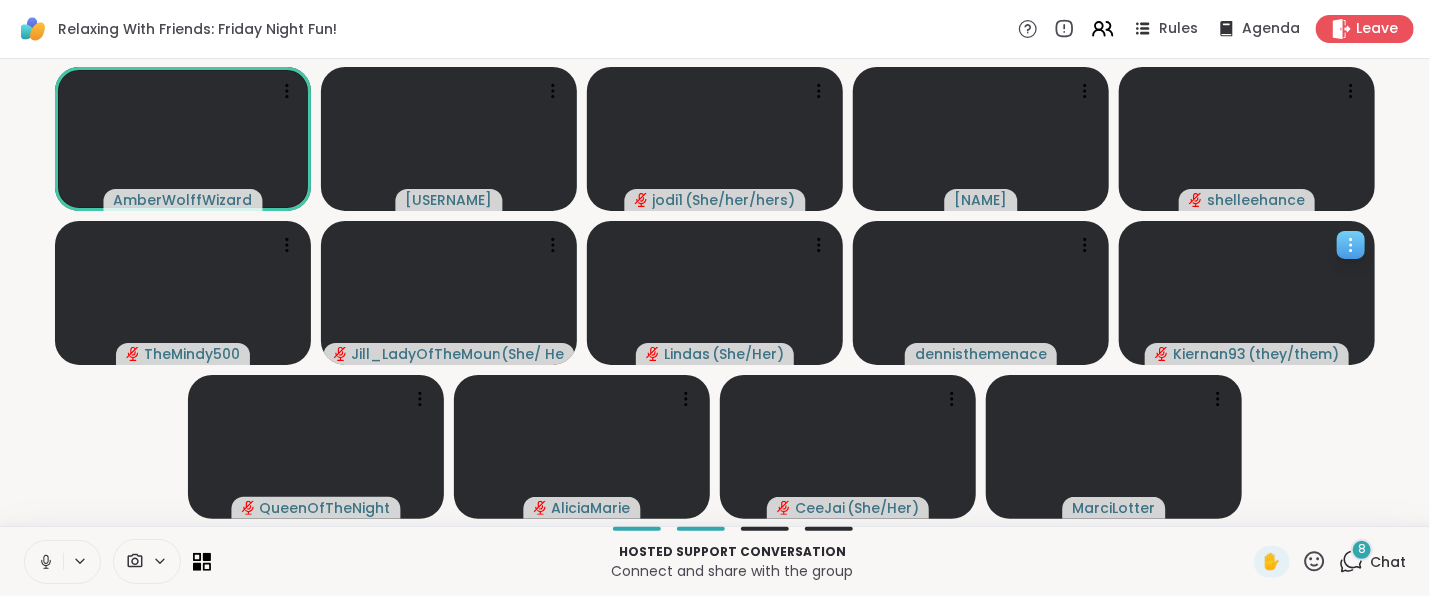 click 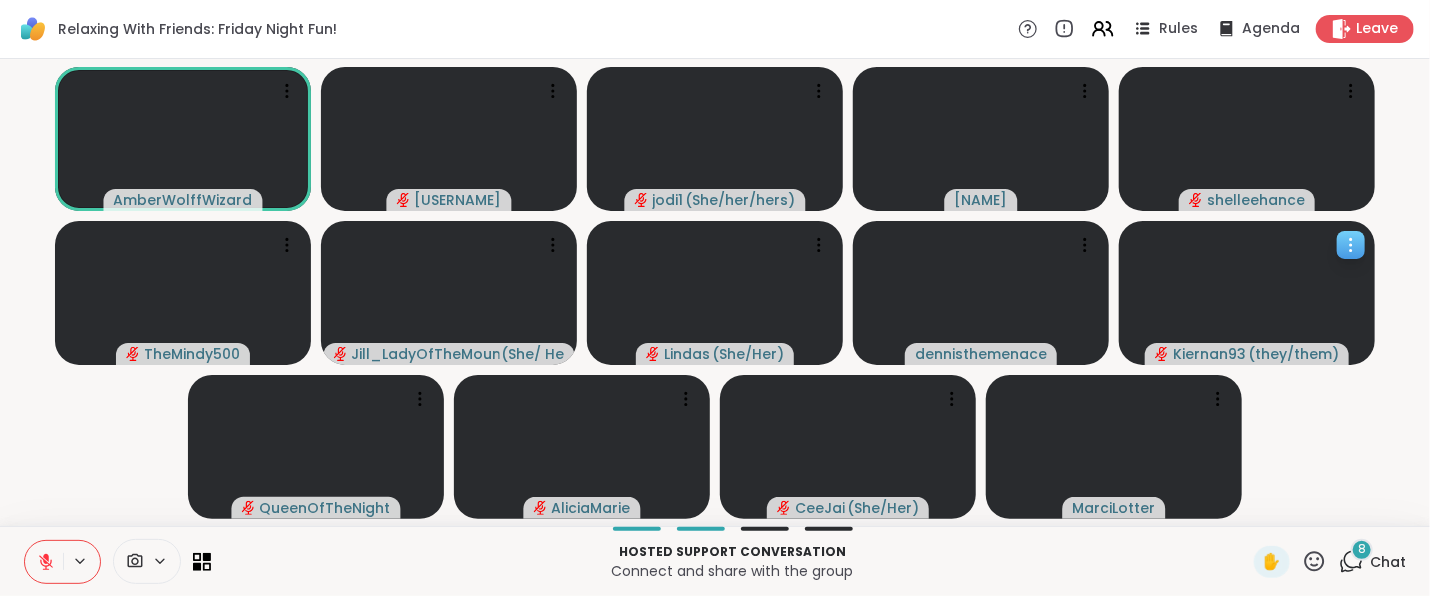 click 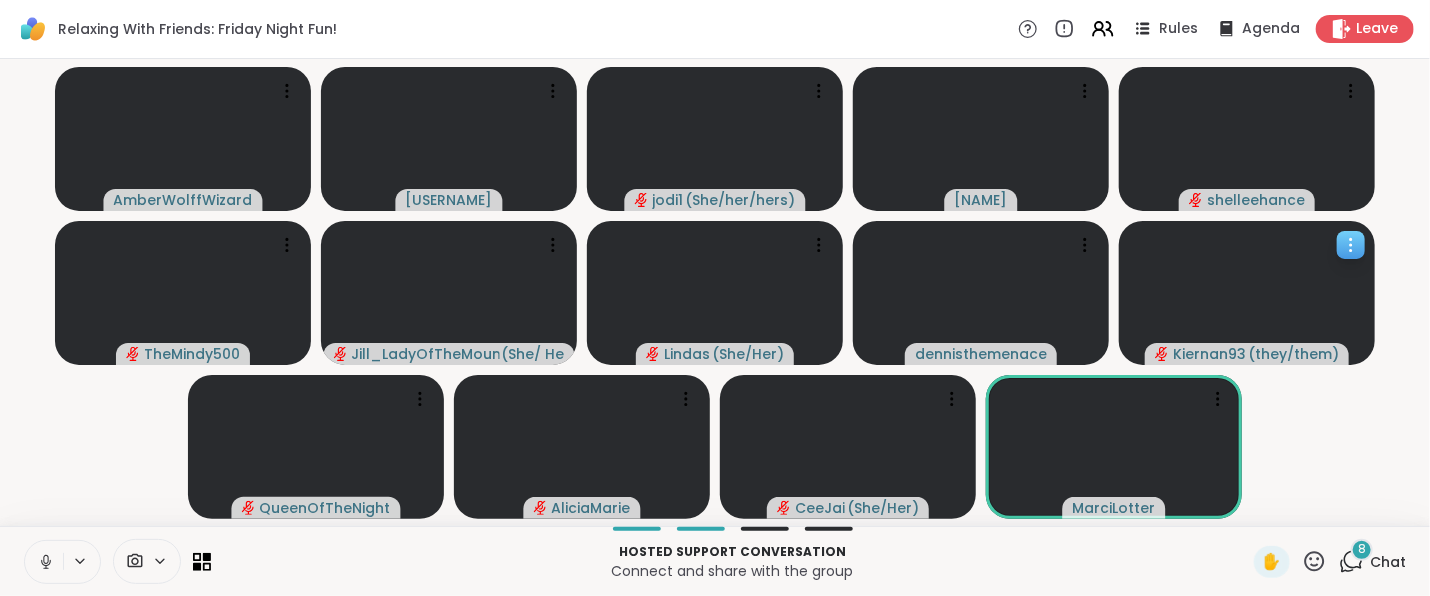 click 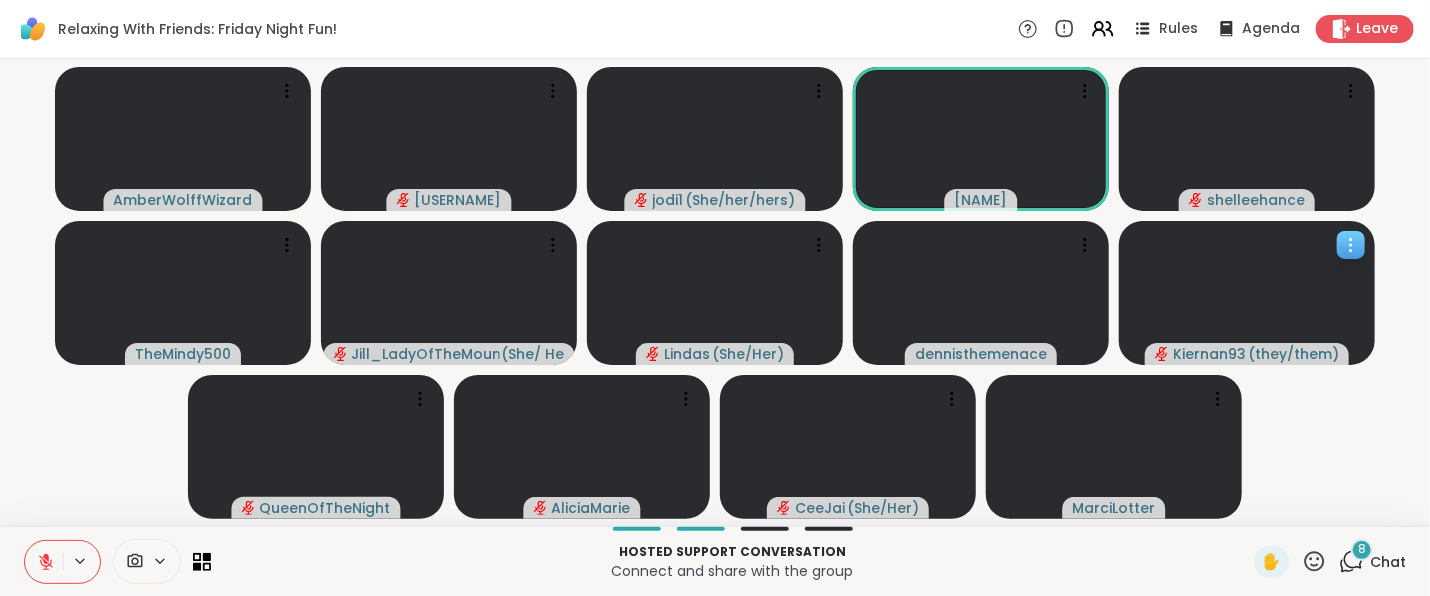 click 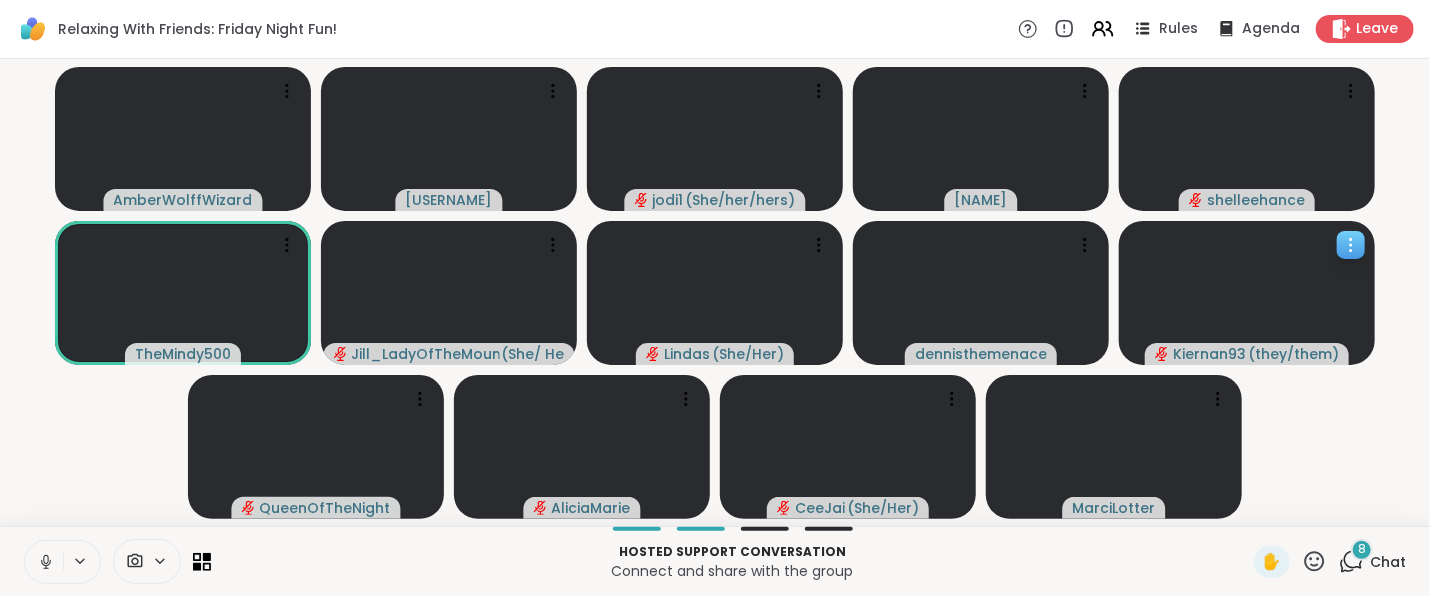 click 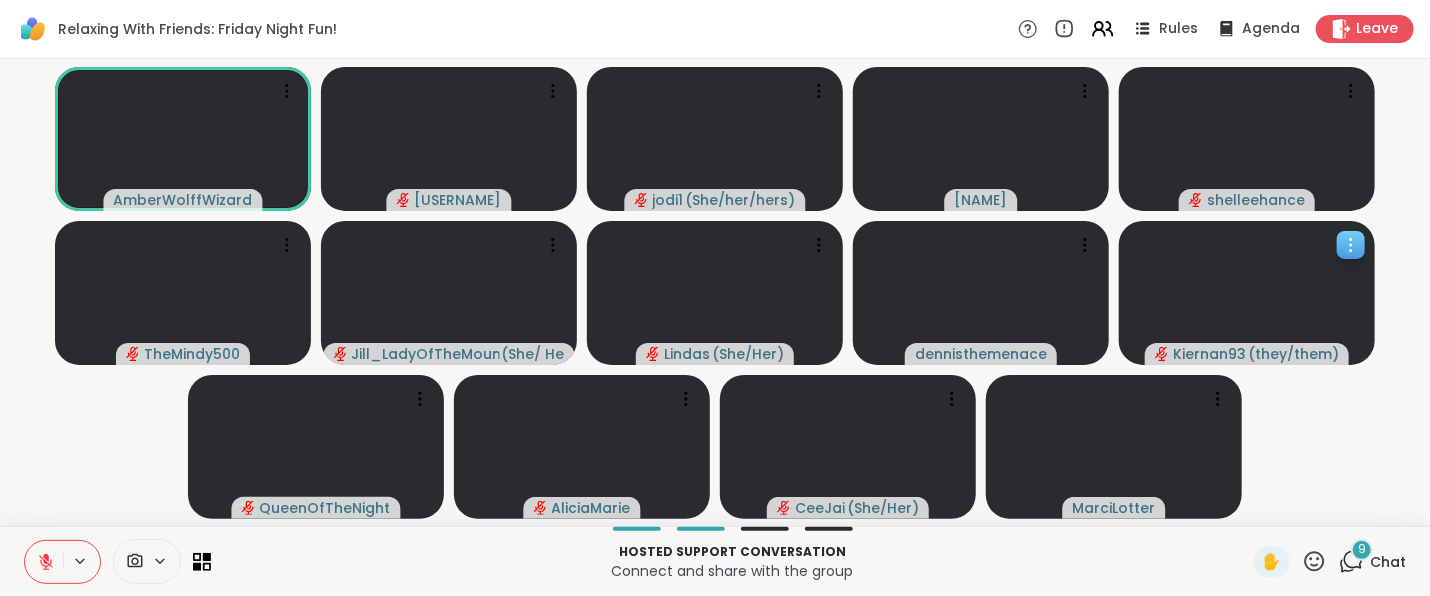 click 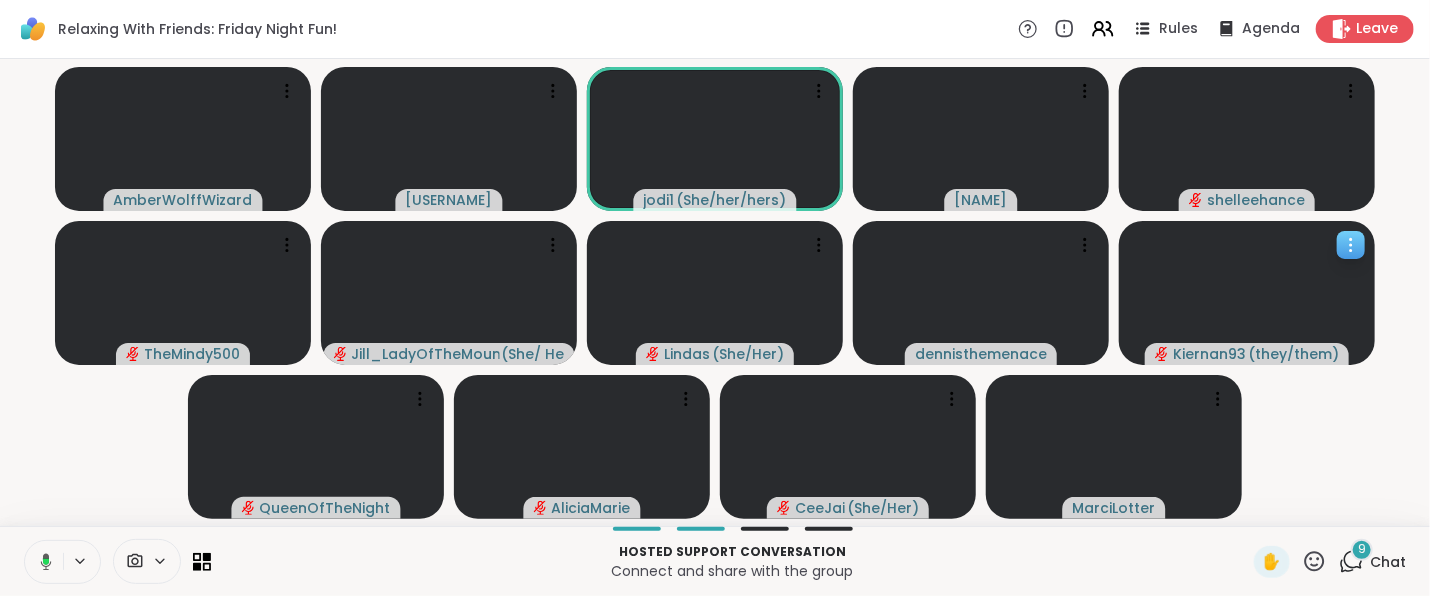 click 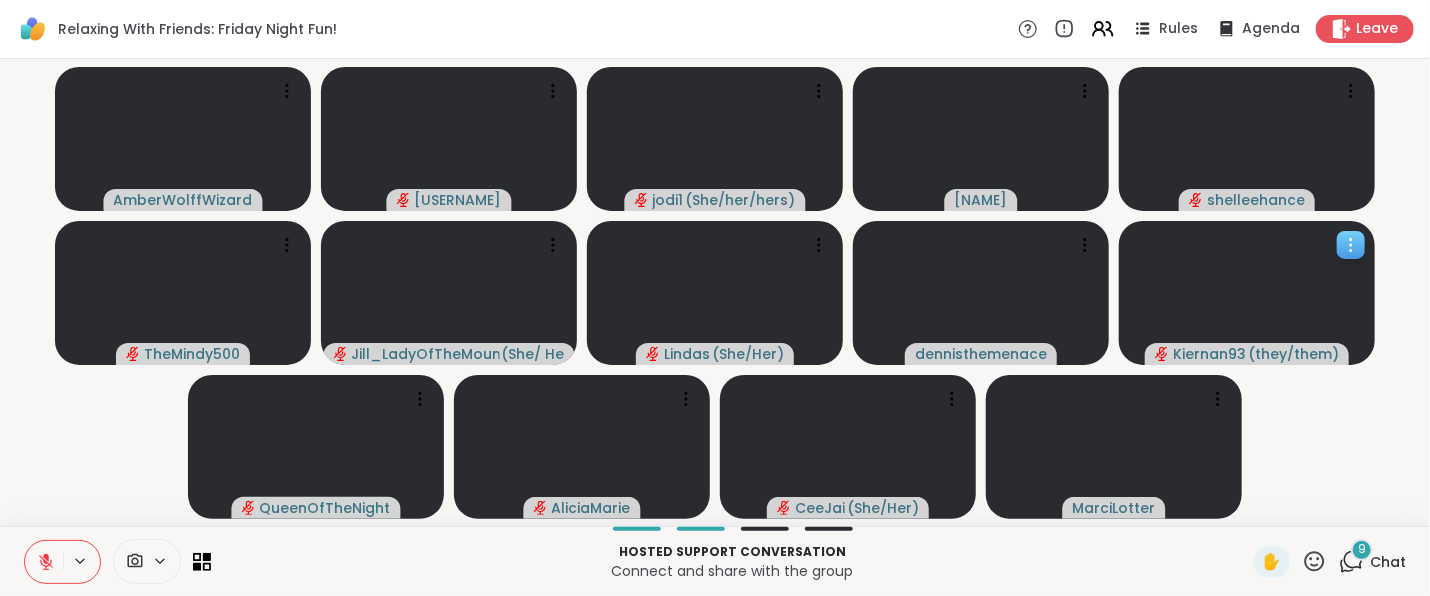 click 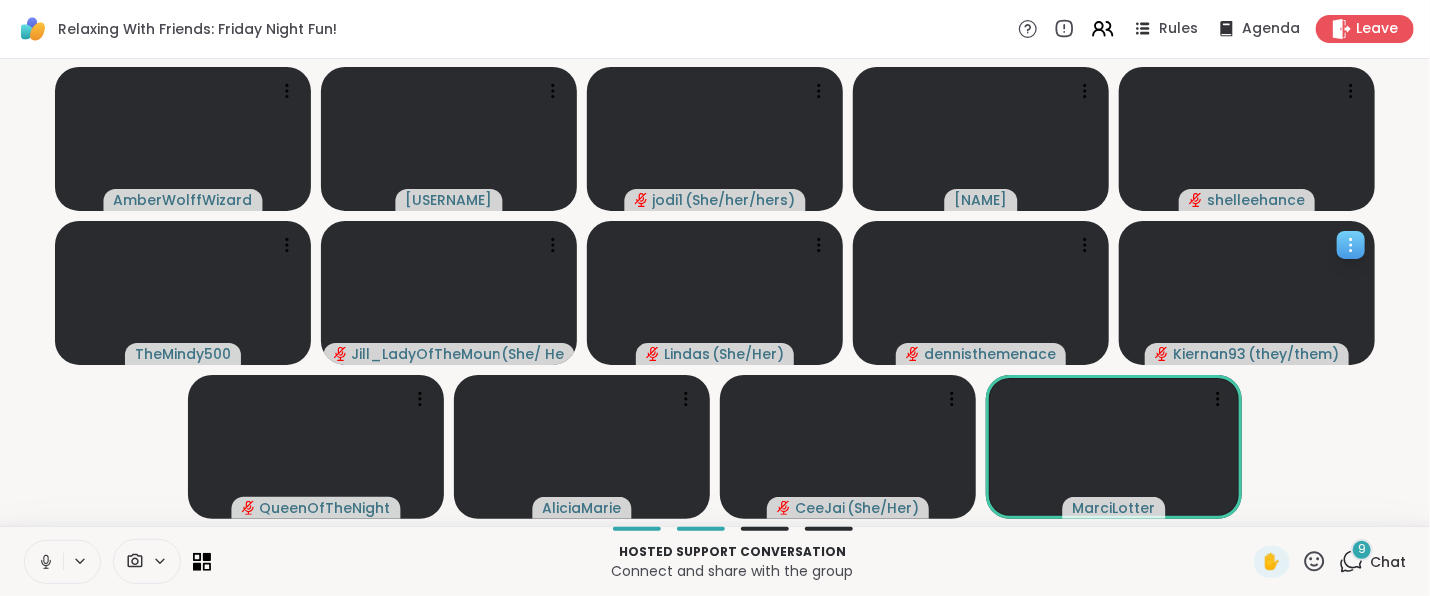 click 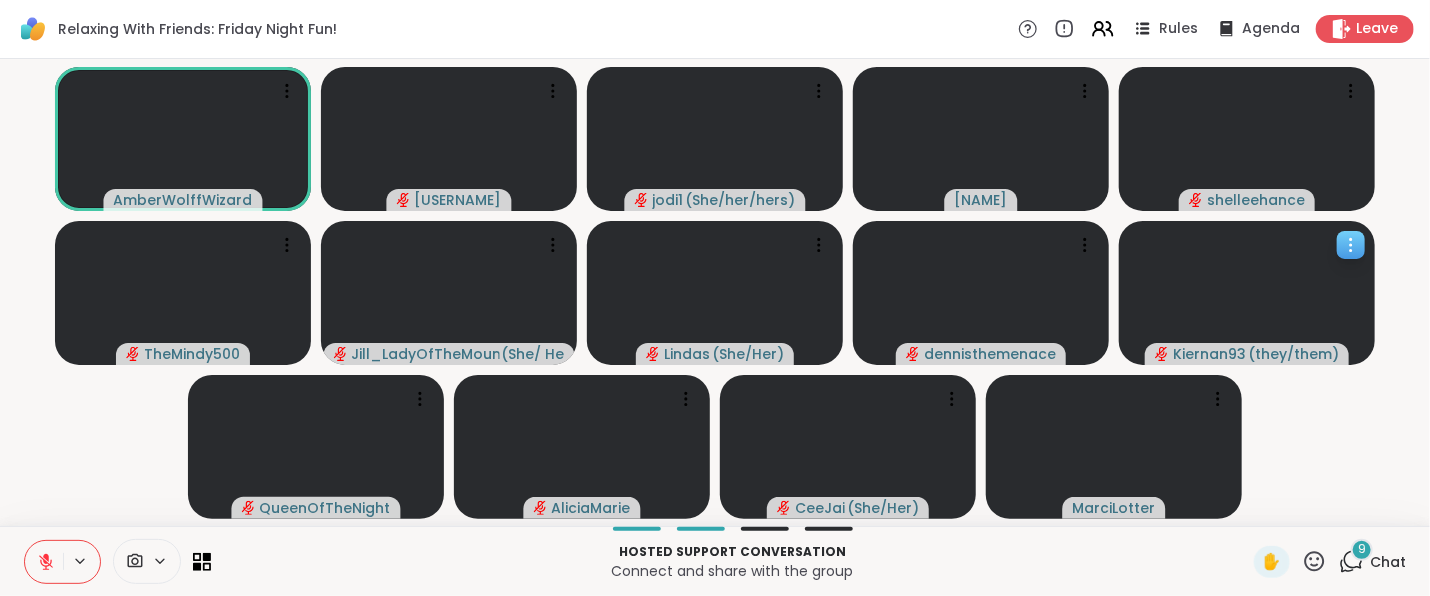 click 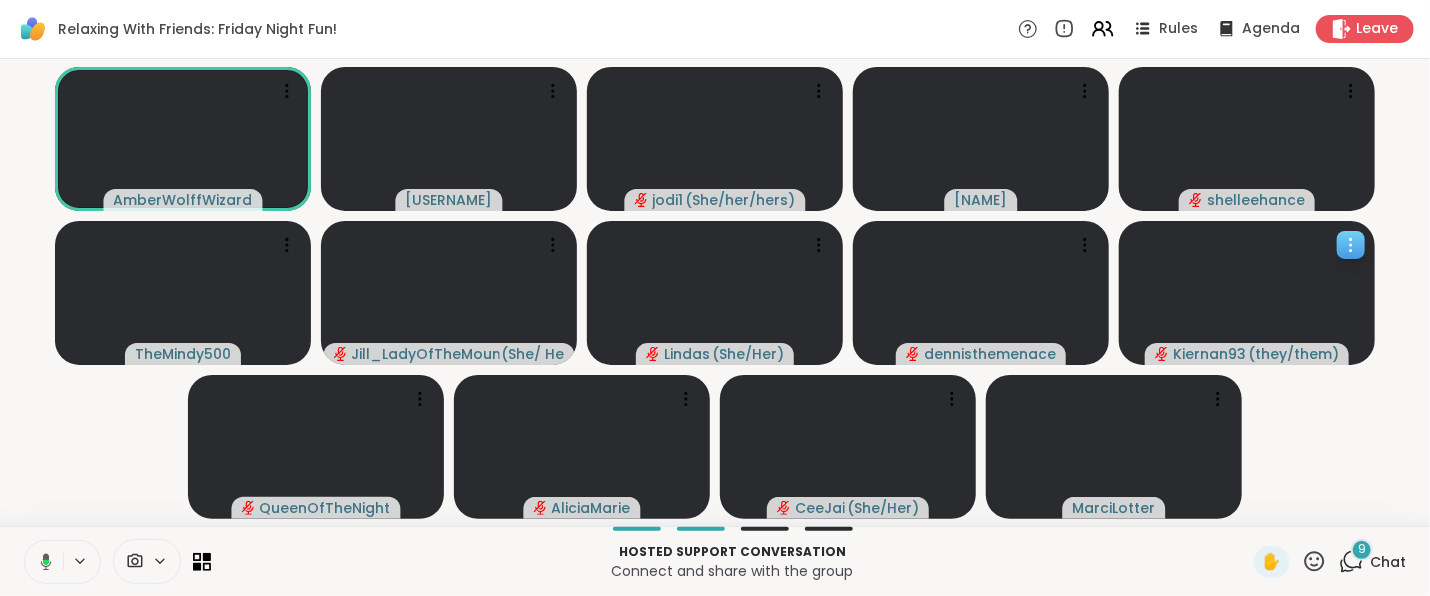 click 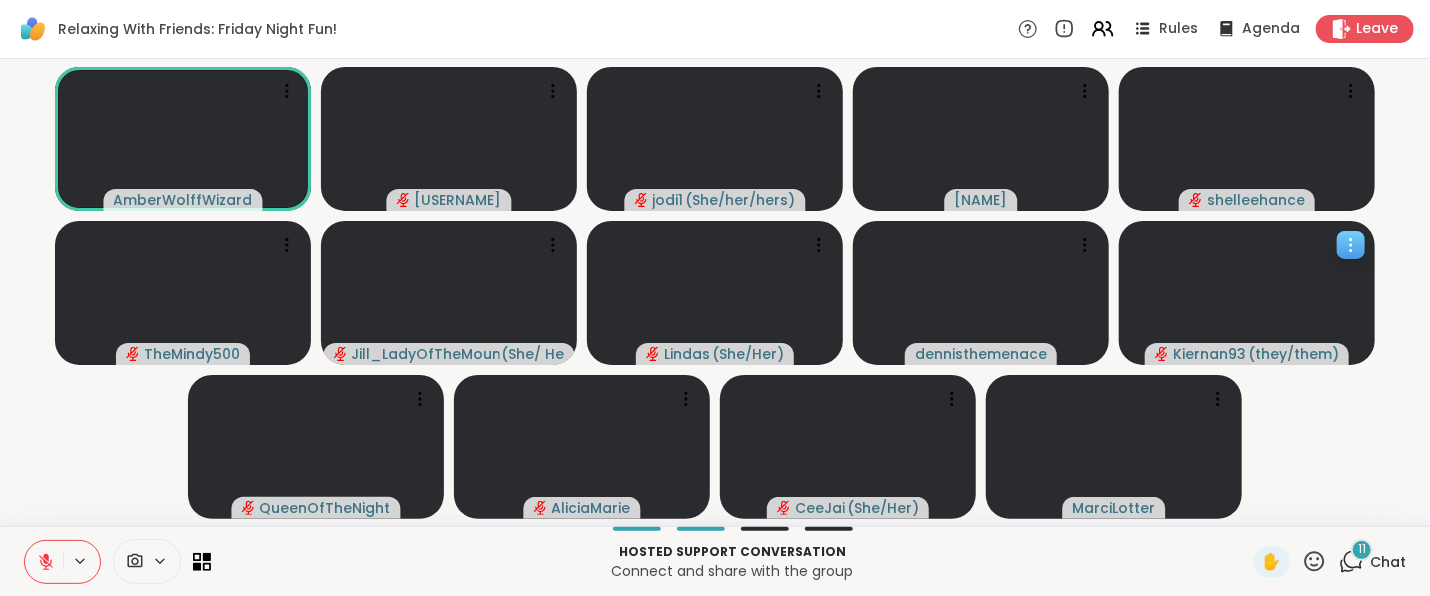 click 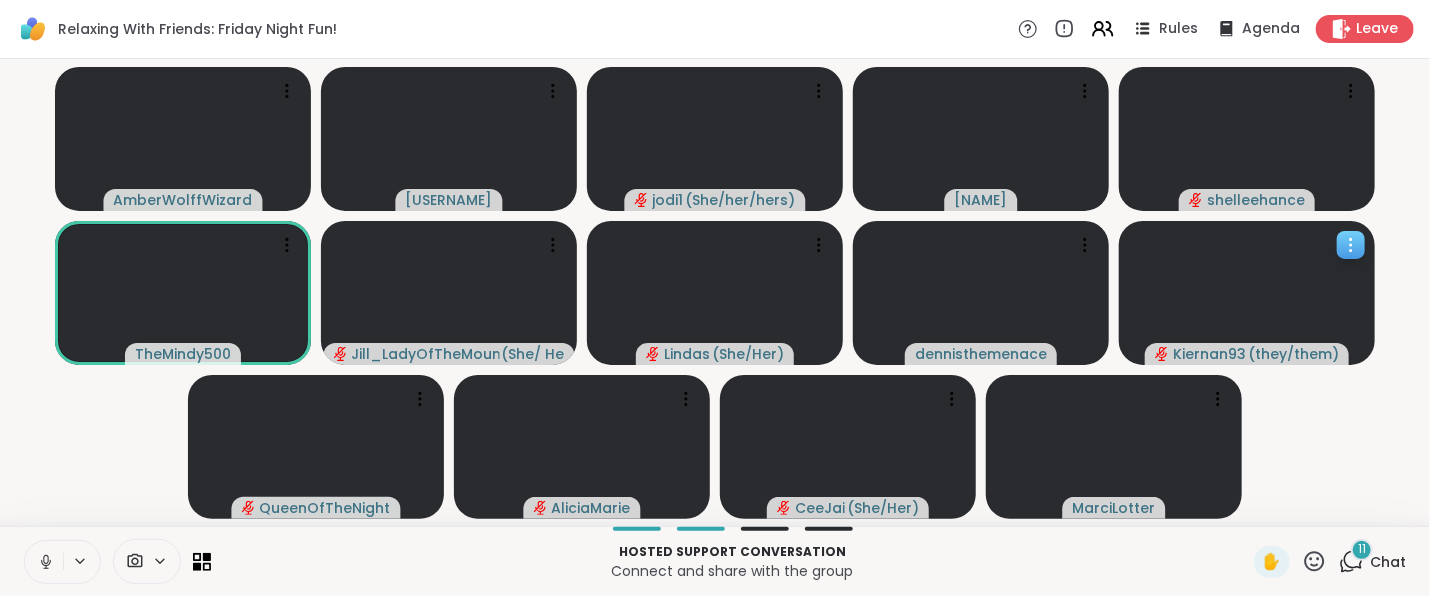 click 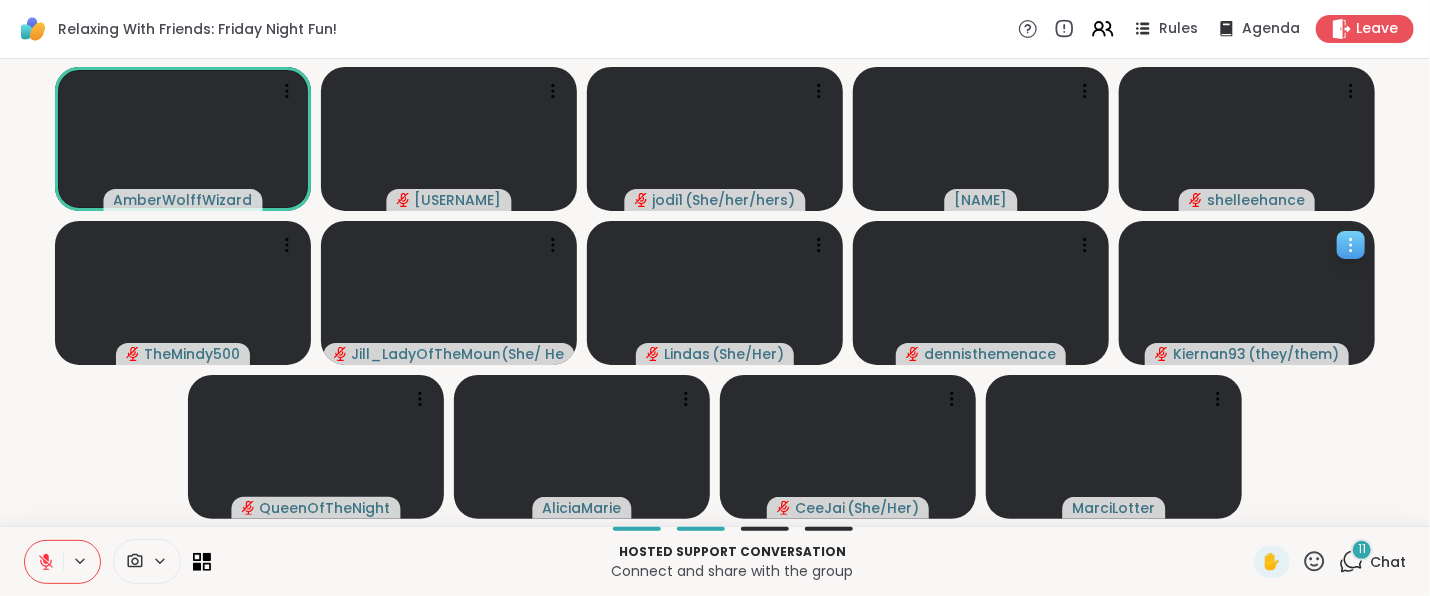 click 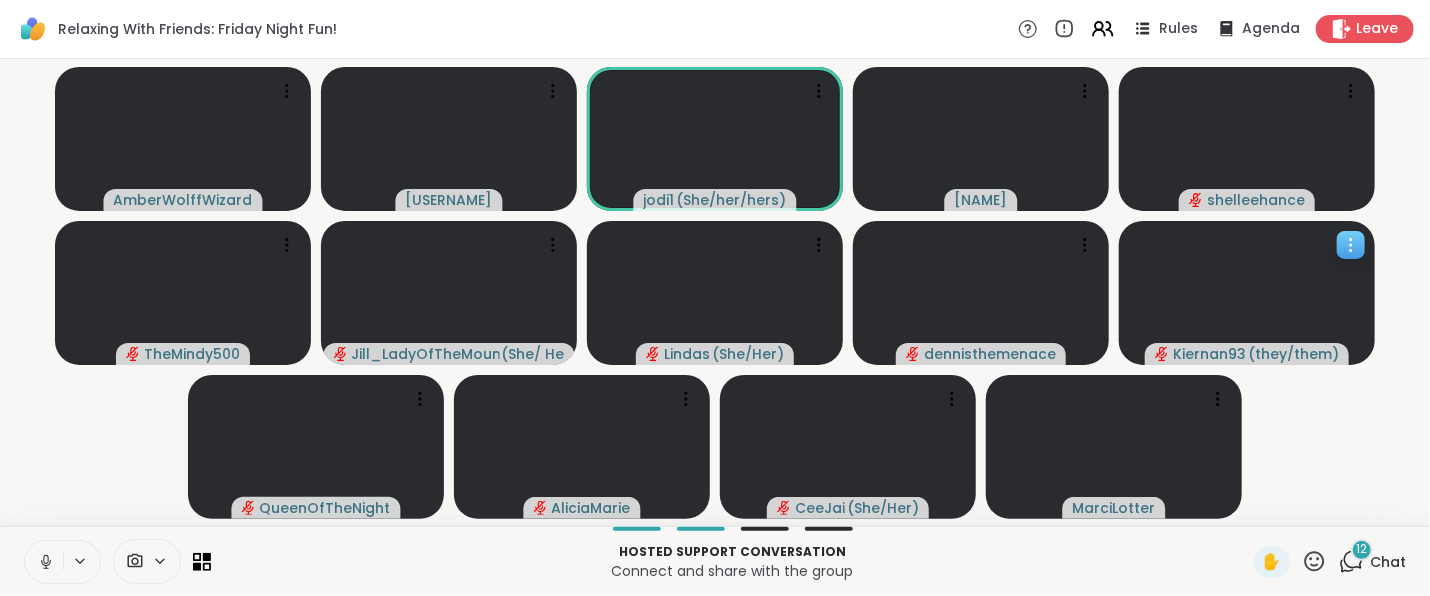 click at bounding box center (44, 562) 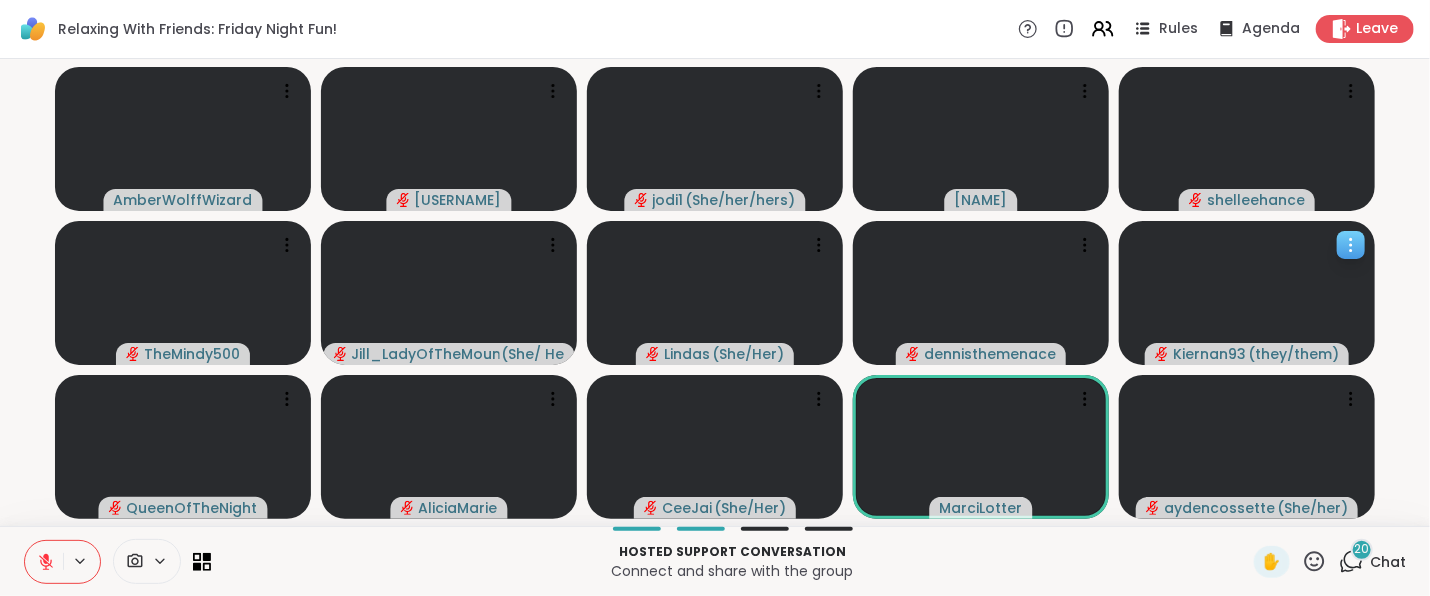 click at bounding box center (44, 562) 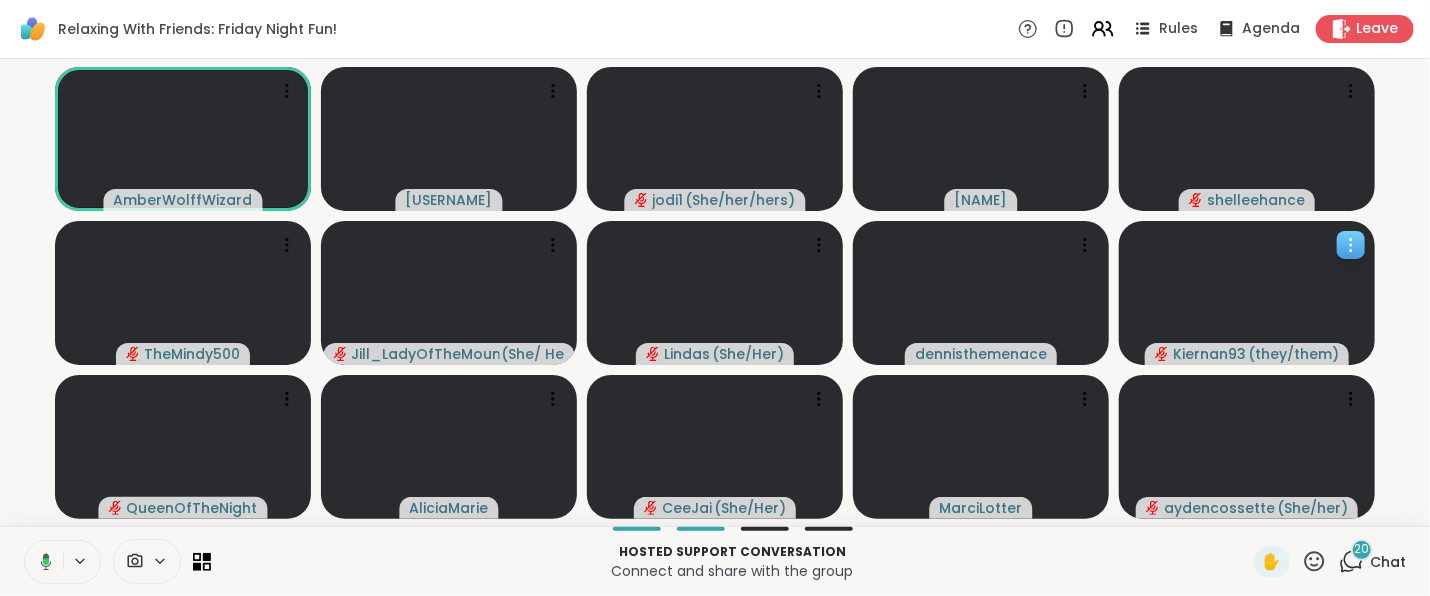 click 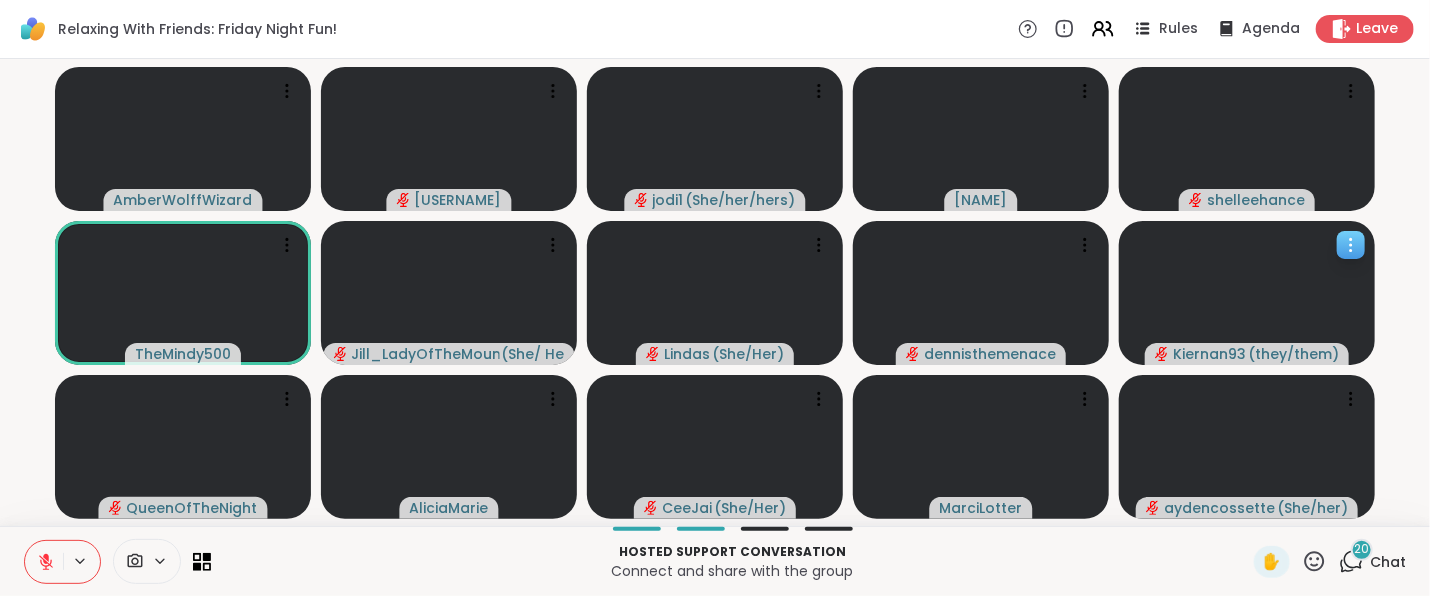 click 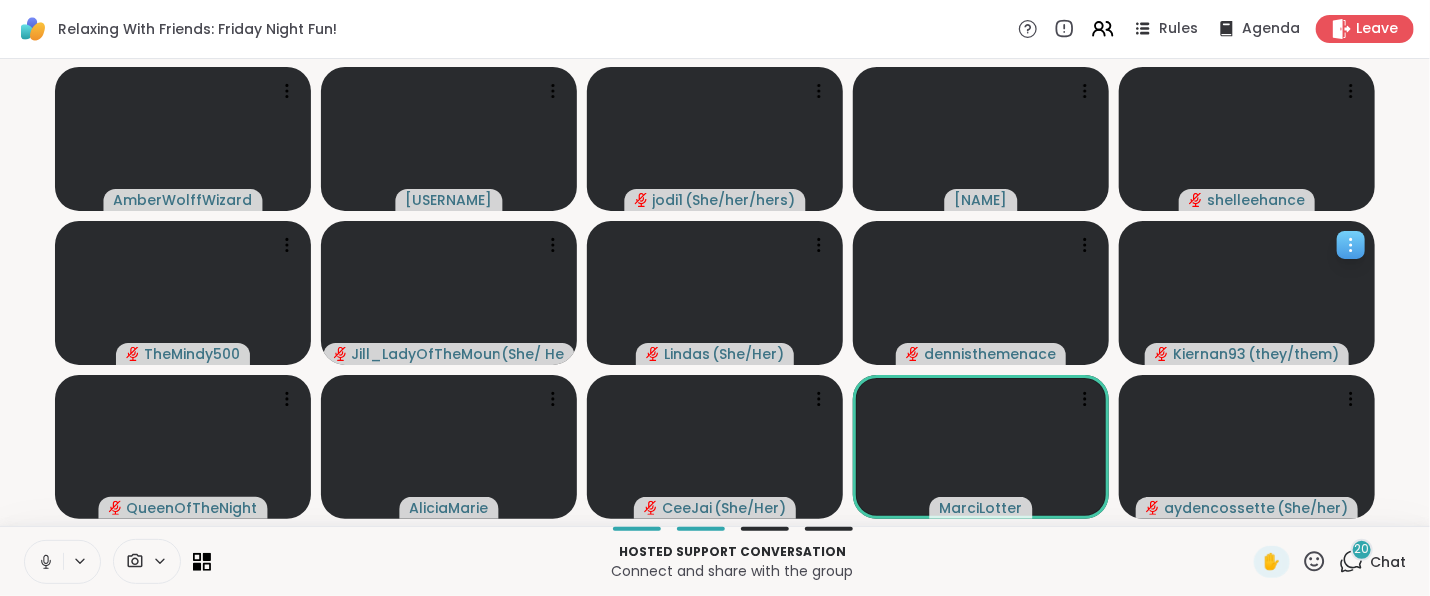 click 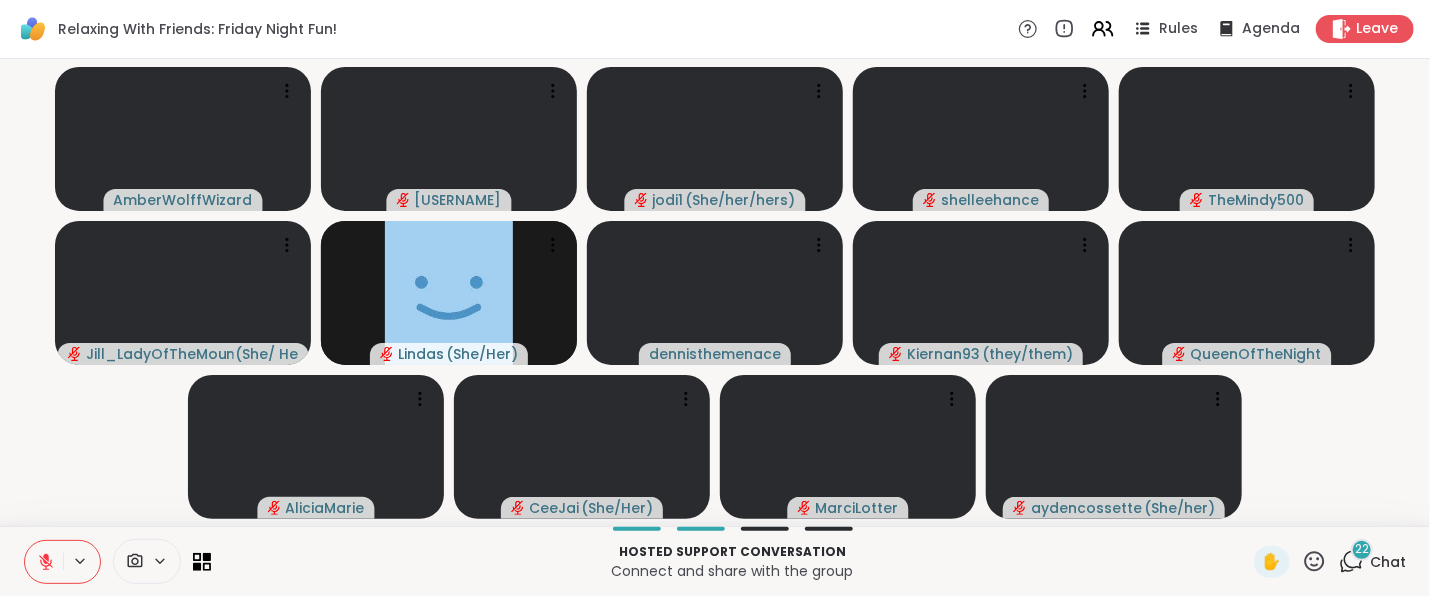 click 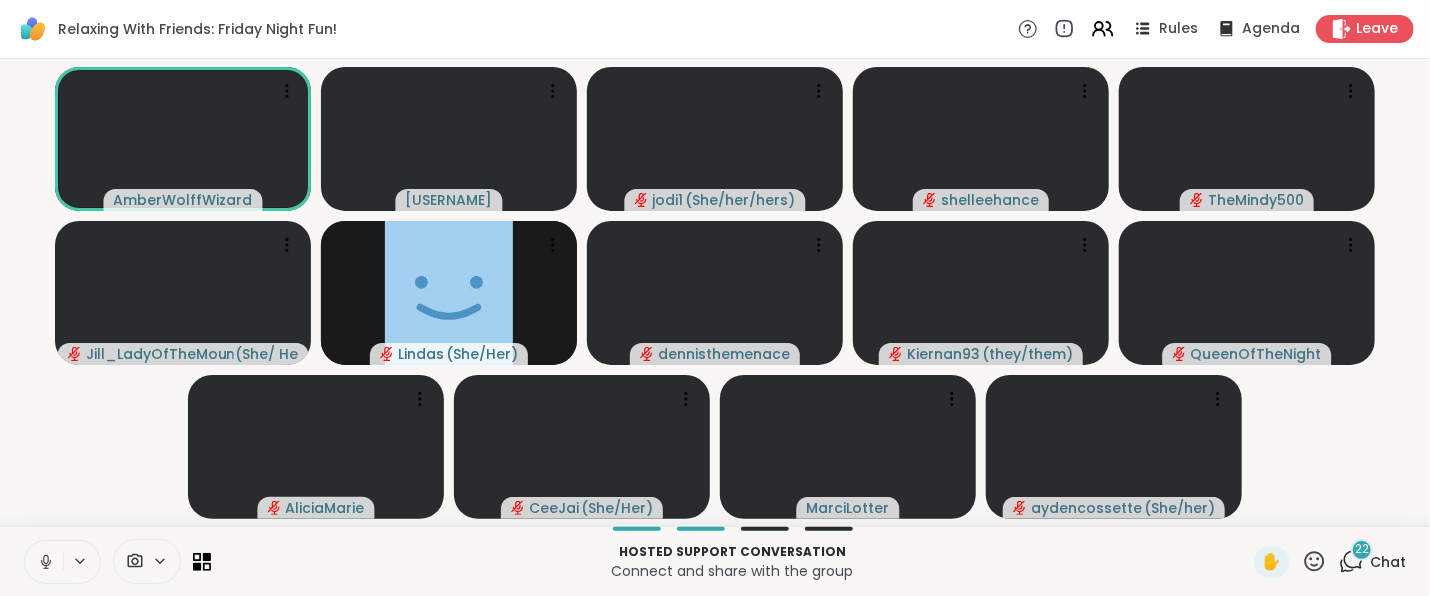 click 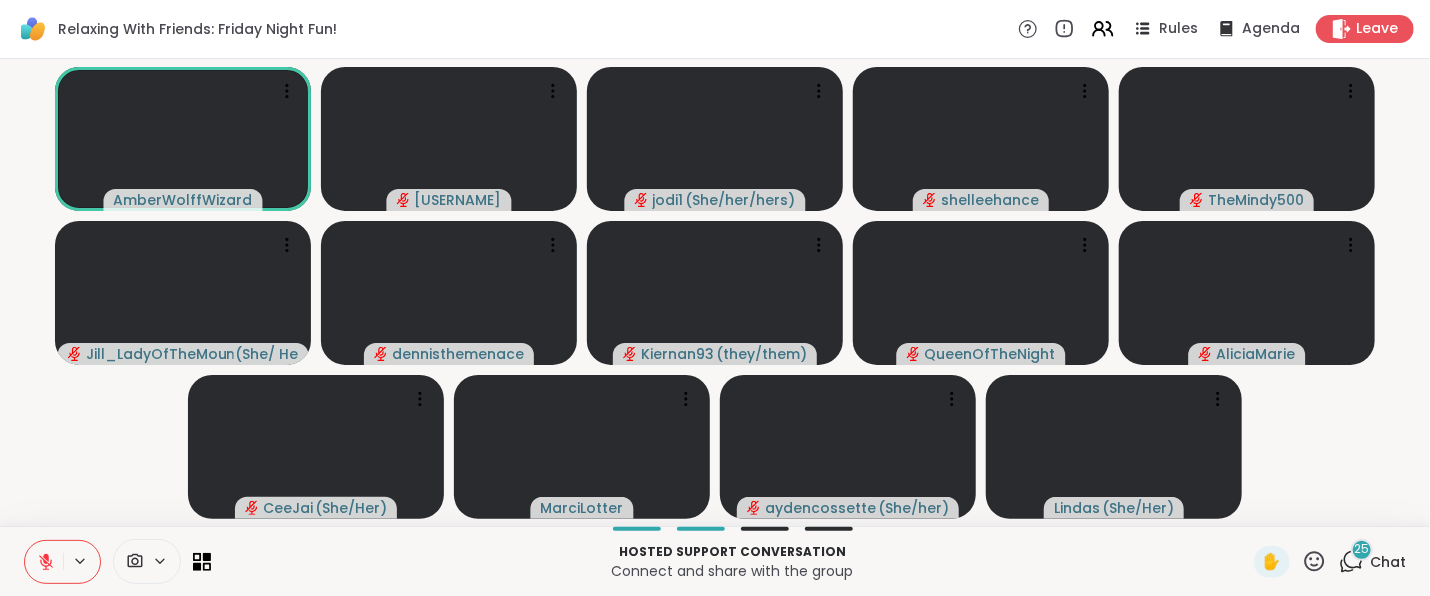 click at bounding box center [44, 562] 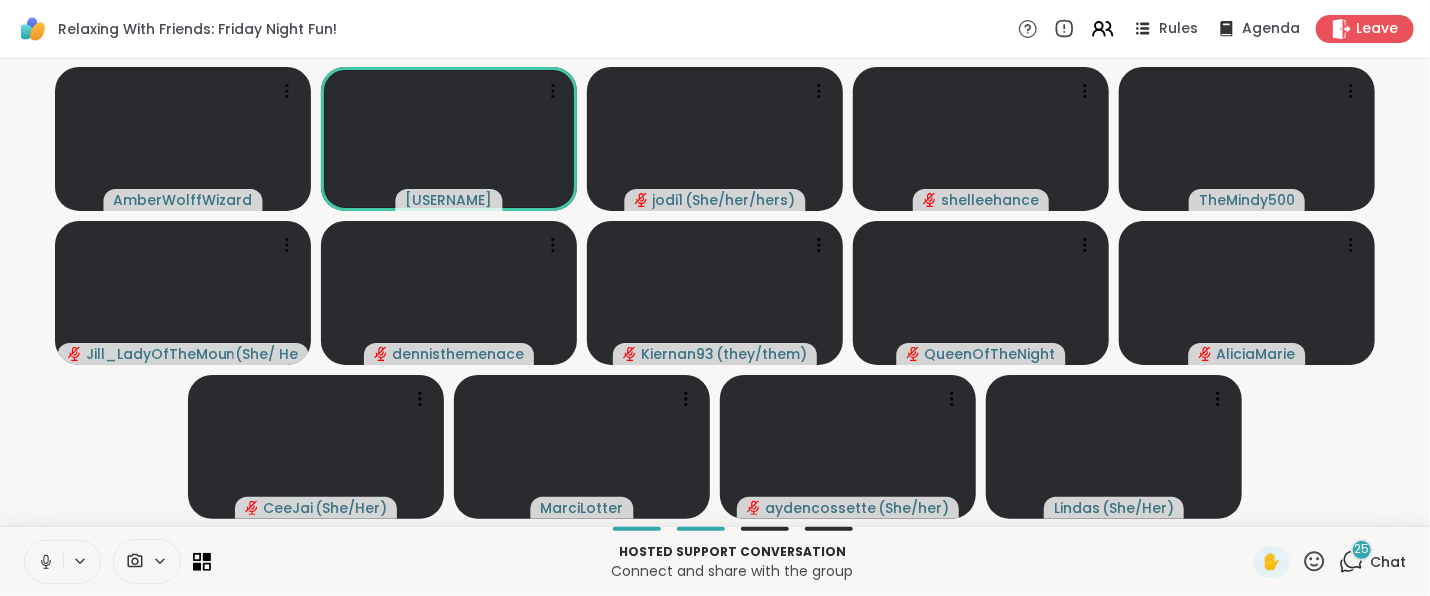 click at bounding box center [44, 562] 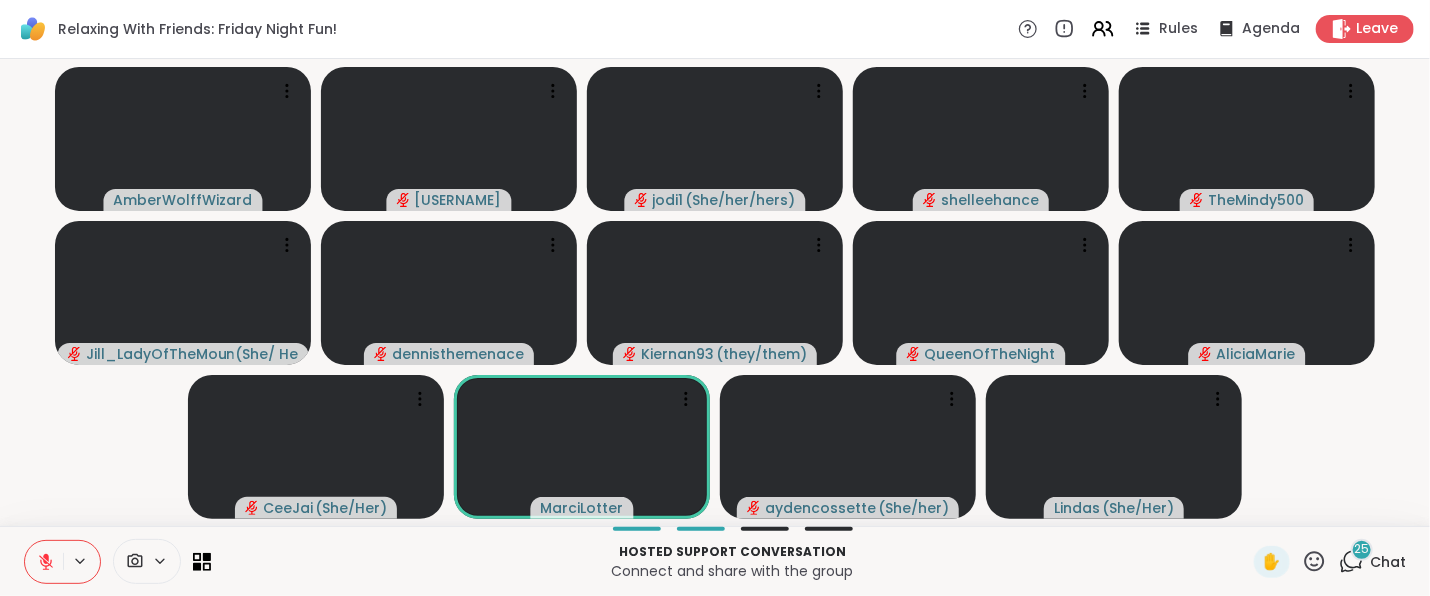 click 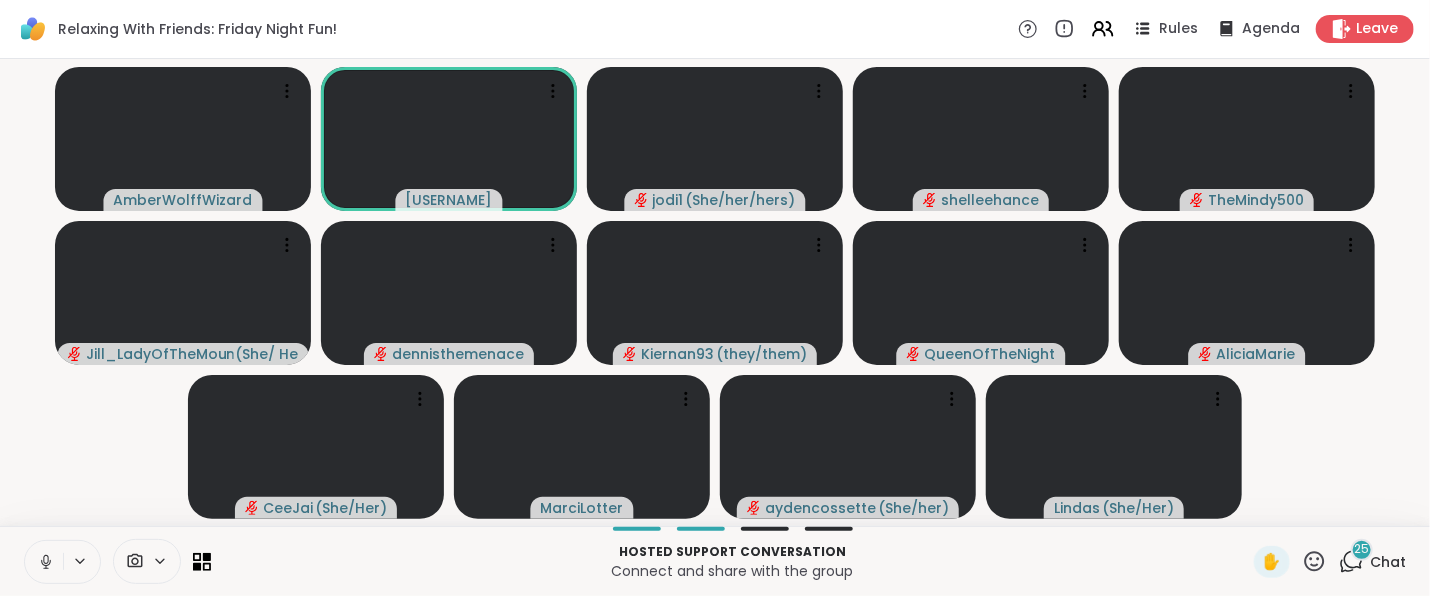 click 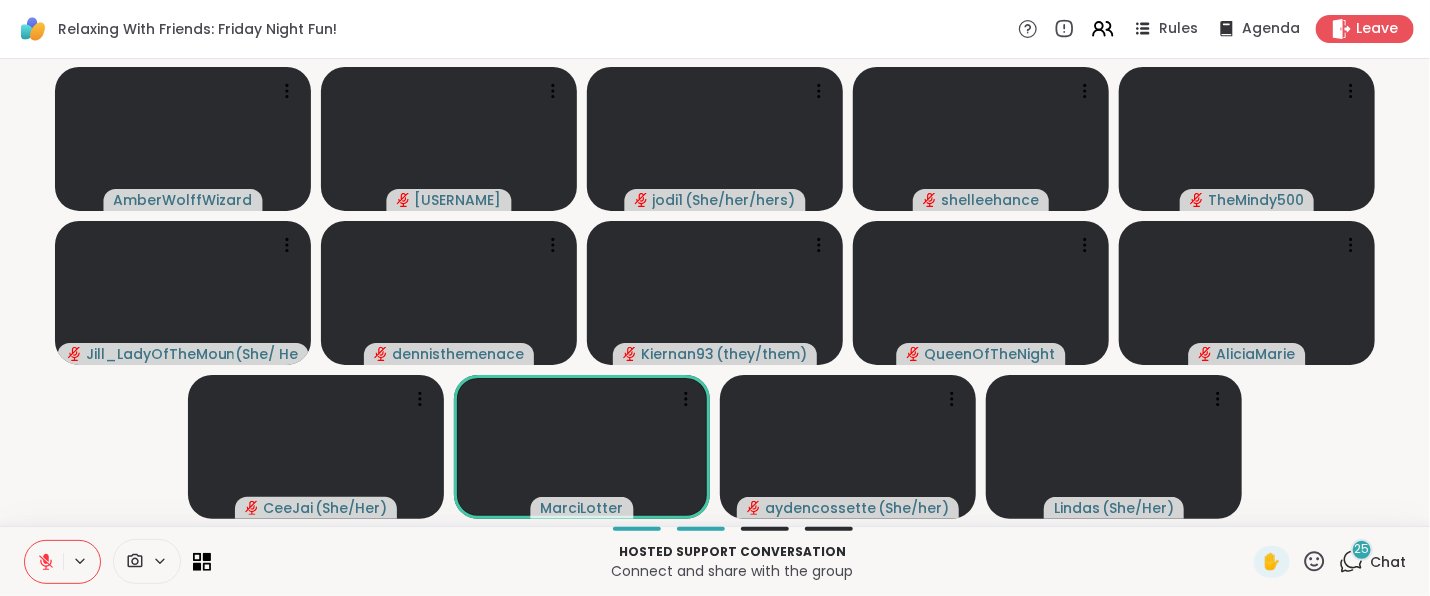 click 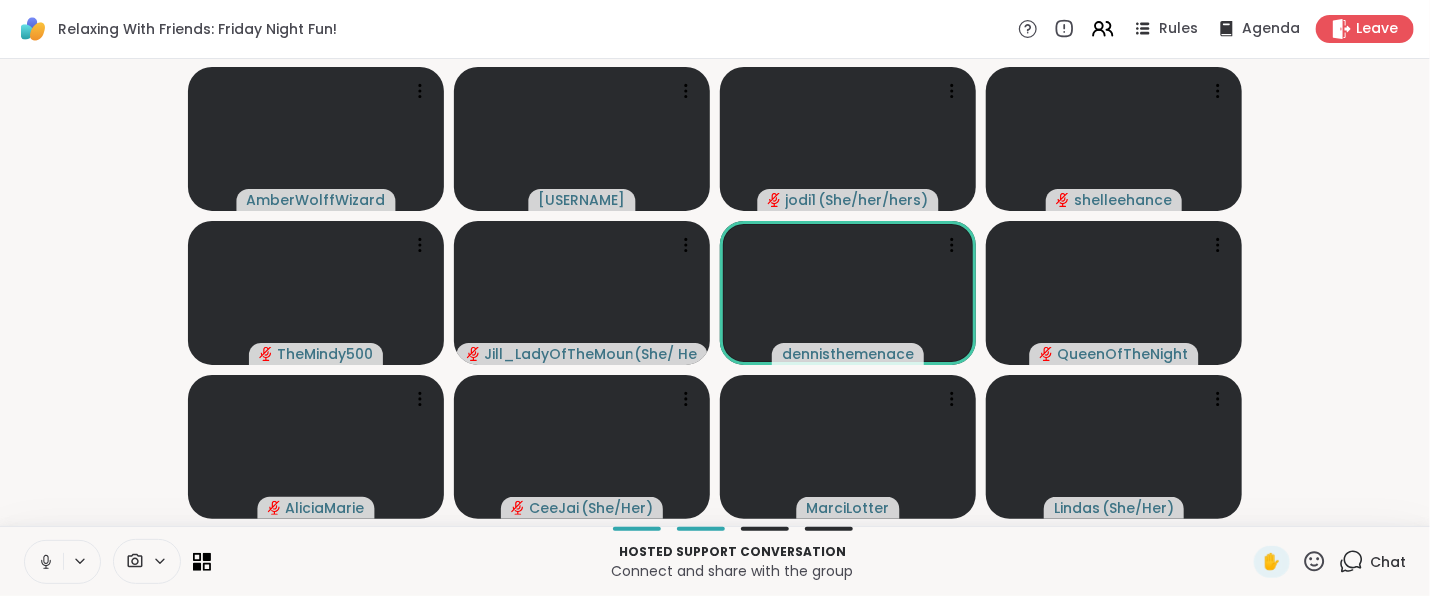 click 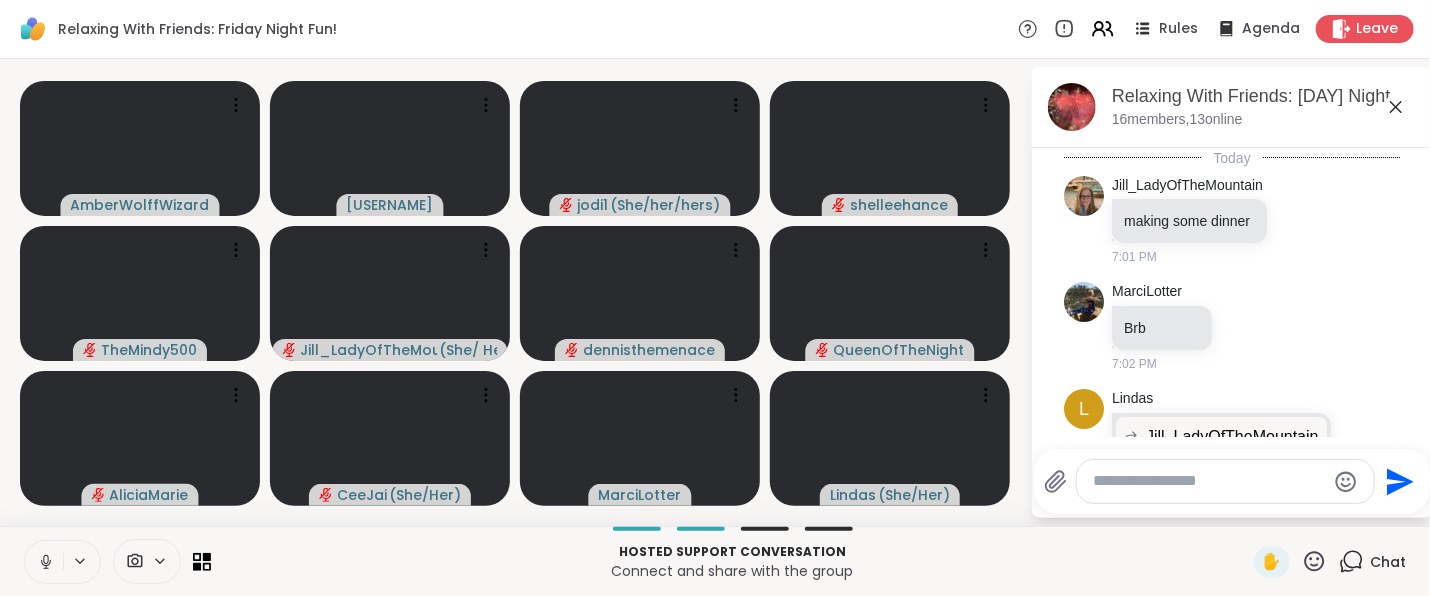 scroll, scrollTop: 13695, scrollLeft: 0, axis: vertical 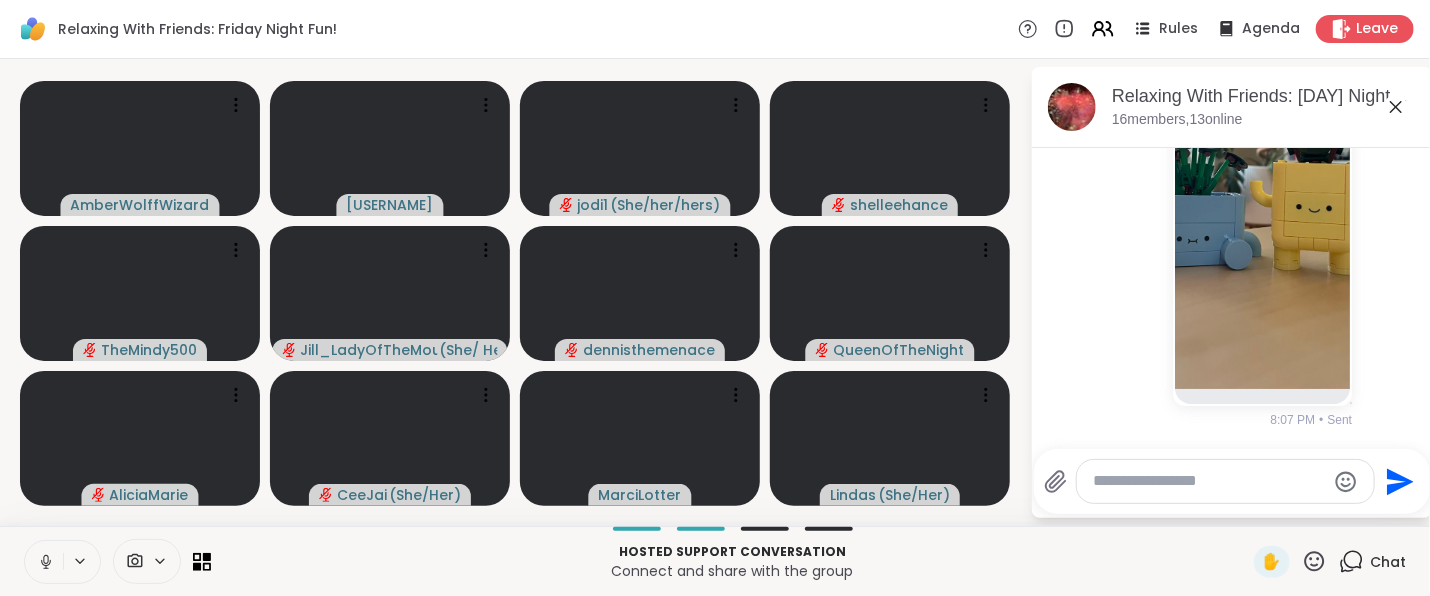 click 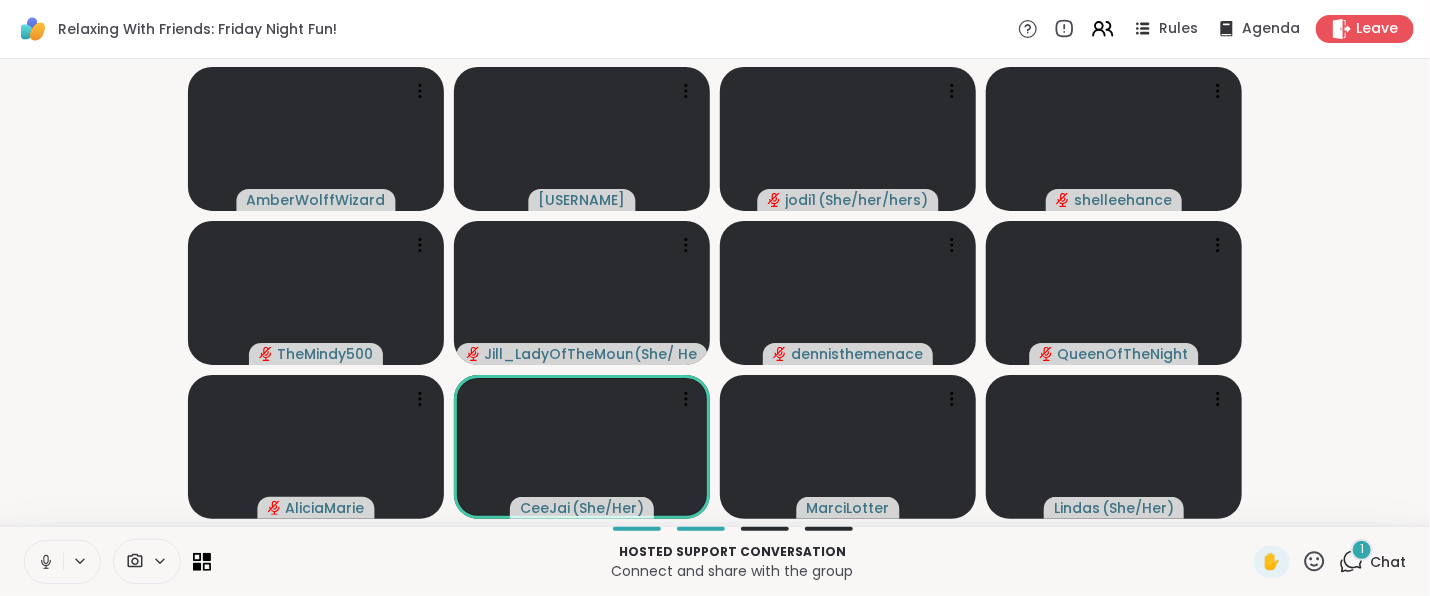 click on "1" at bounding box center (1362, 550) 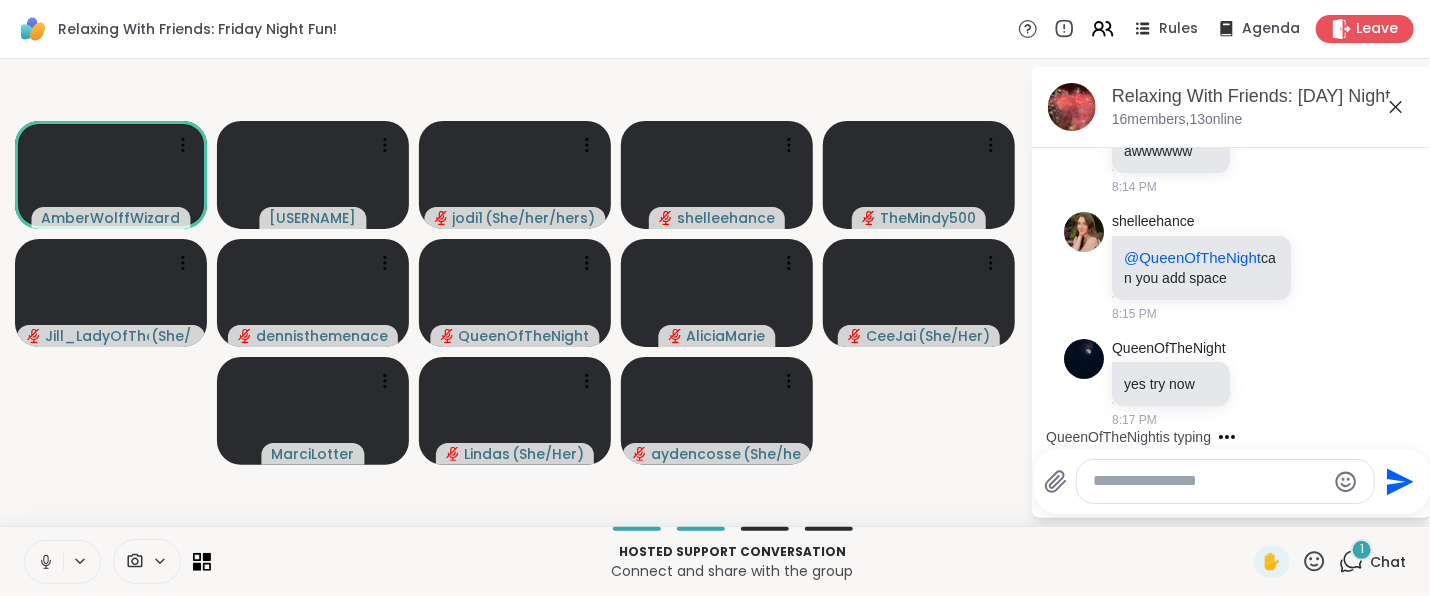 scroll, scrollTop: 14276, scrollLeft: 0, axis: vertical 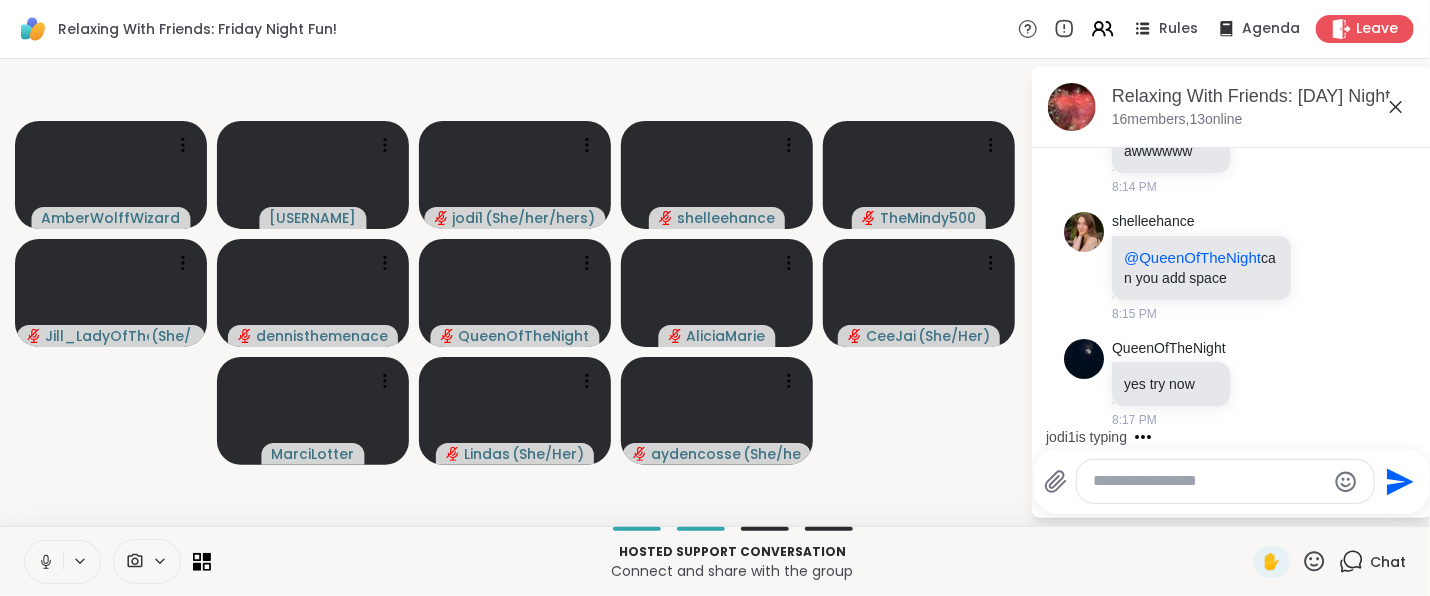 click 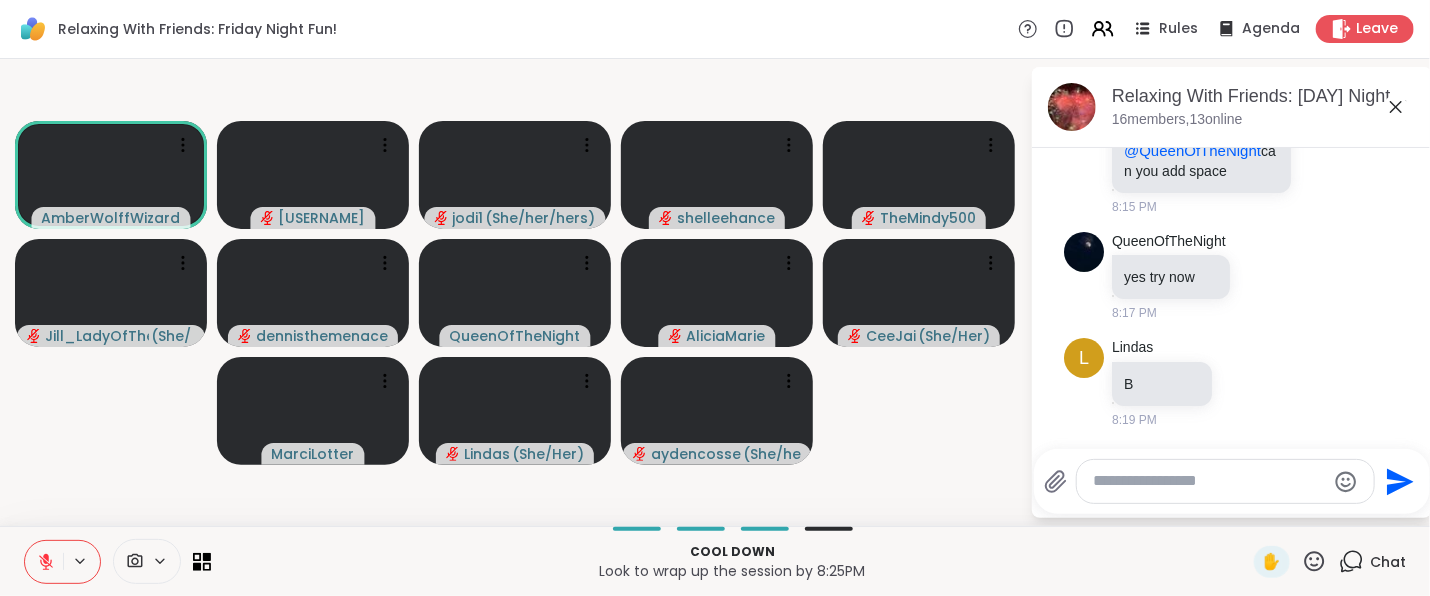 scroll, scrollTop: 14668, scrollLeft: 0, axis: vertical 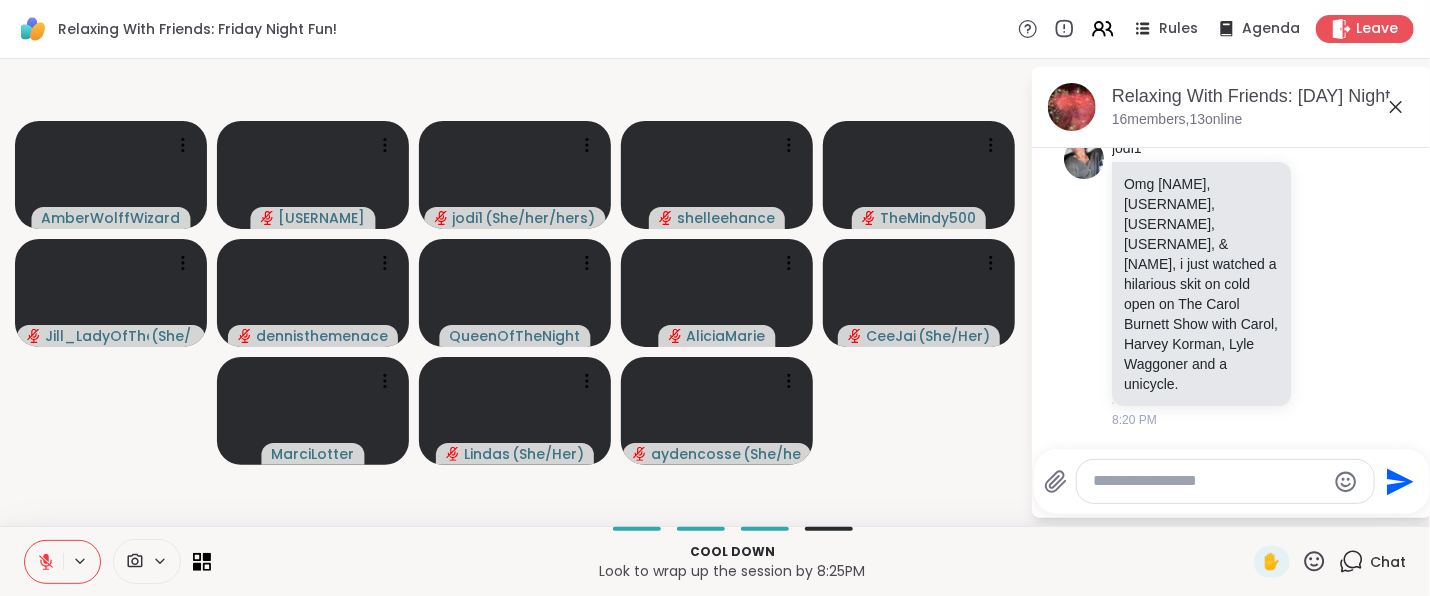 click 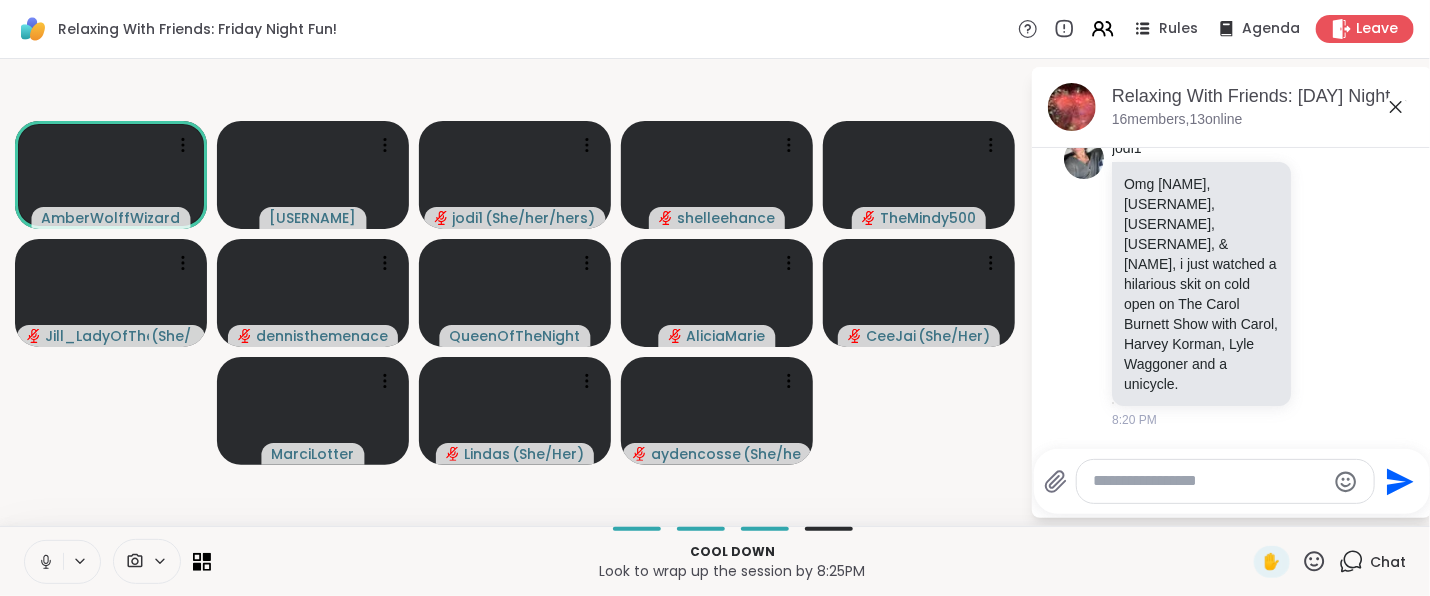 click 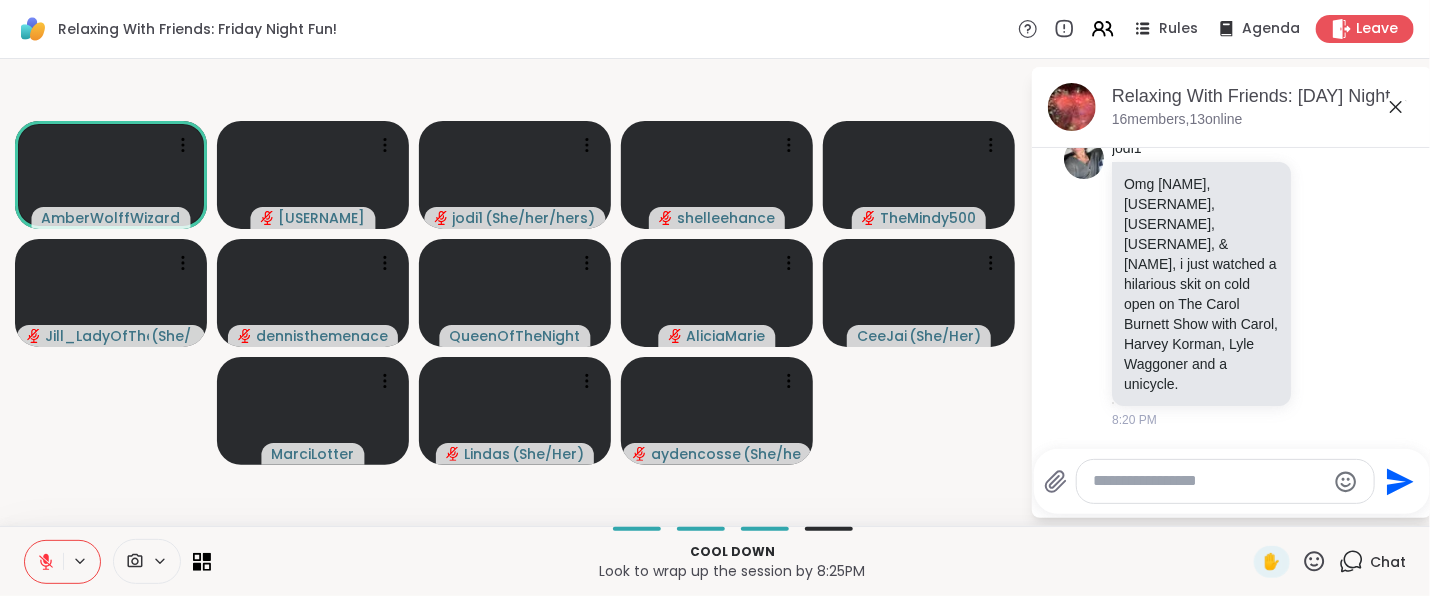 click 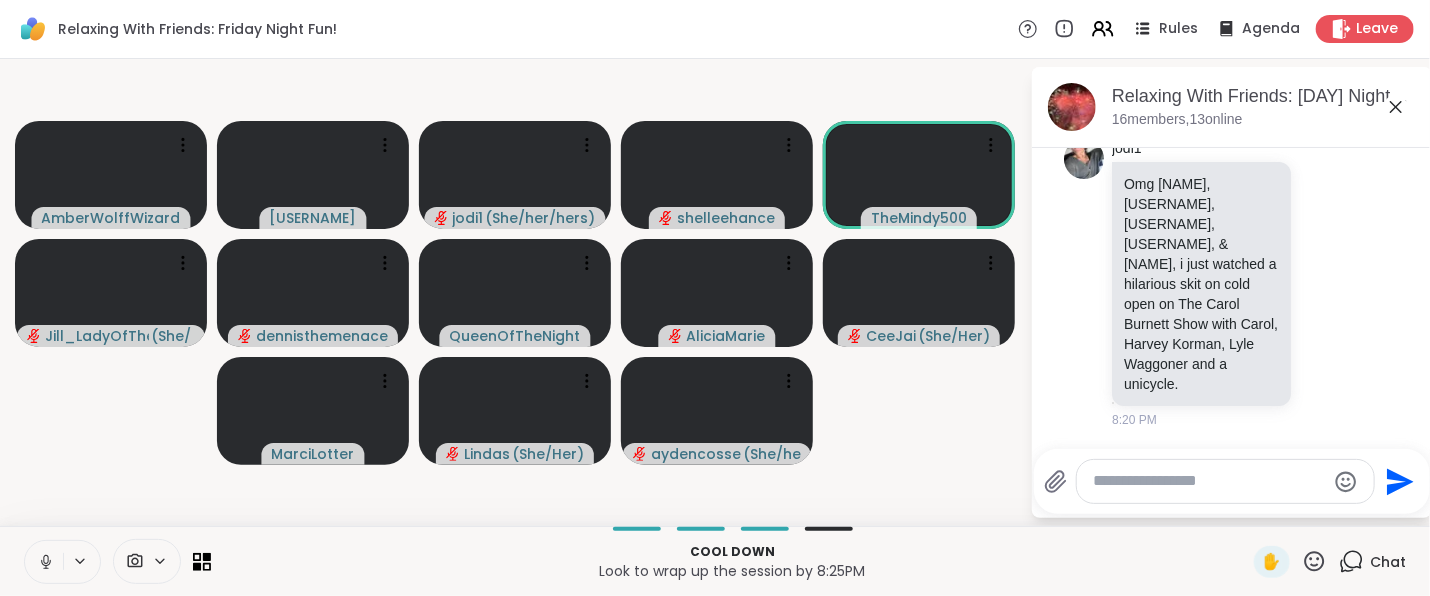 click 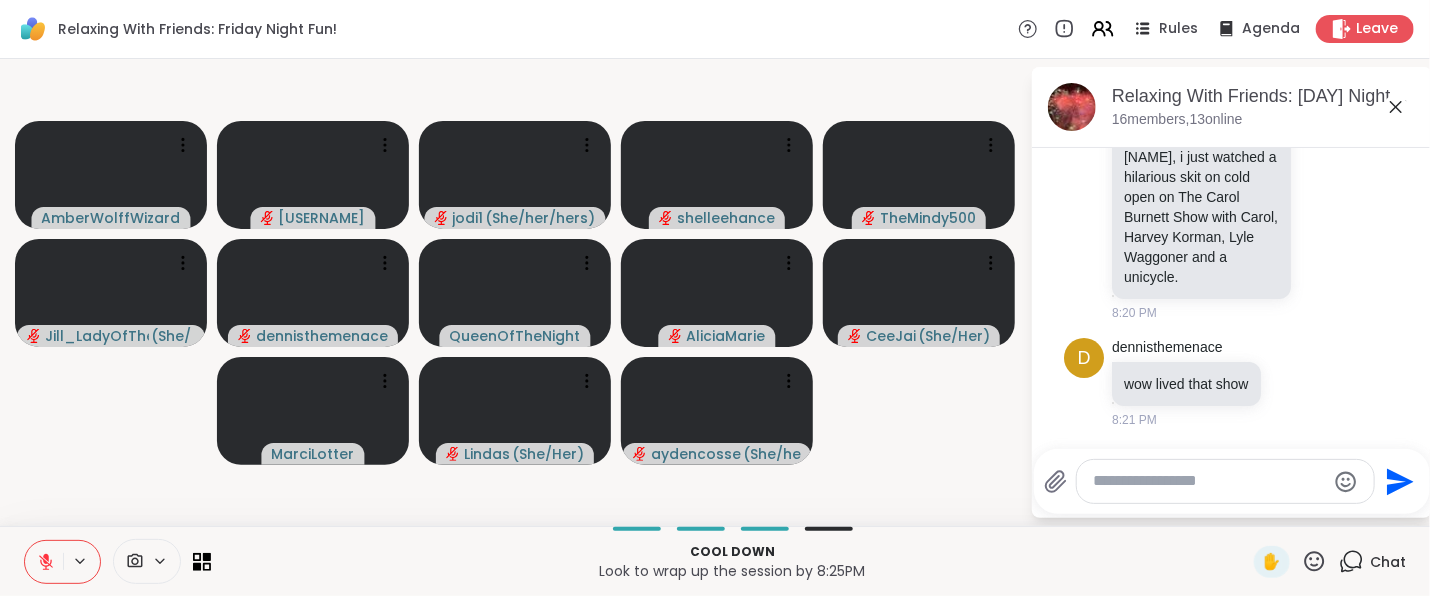 scroll, scrollTop: 14775, scrollLeft: 0, axis: vertical 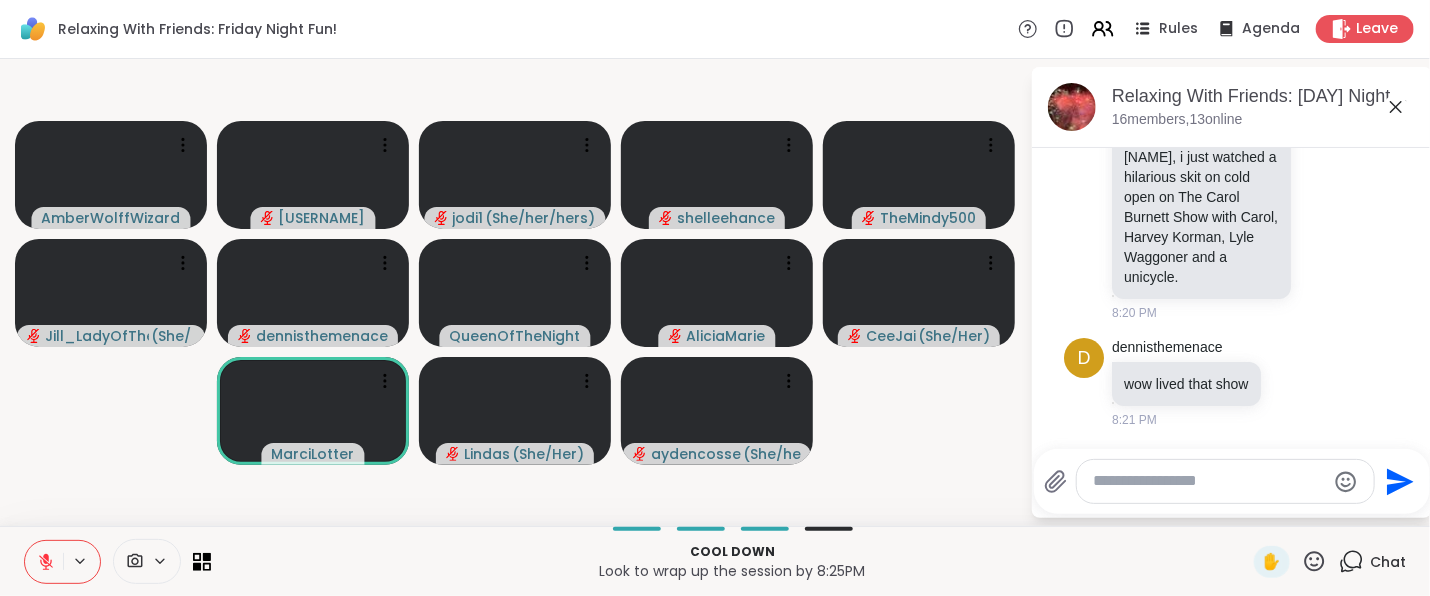 click at bounding box center [44, 562] 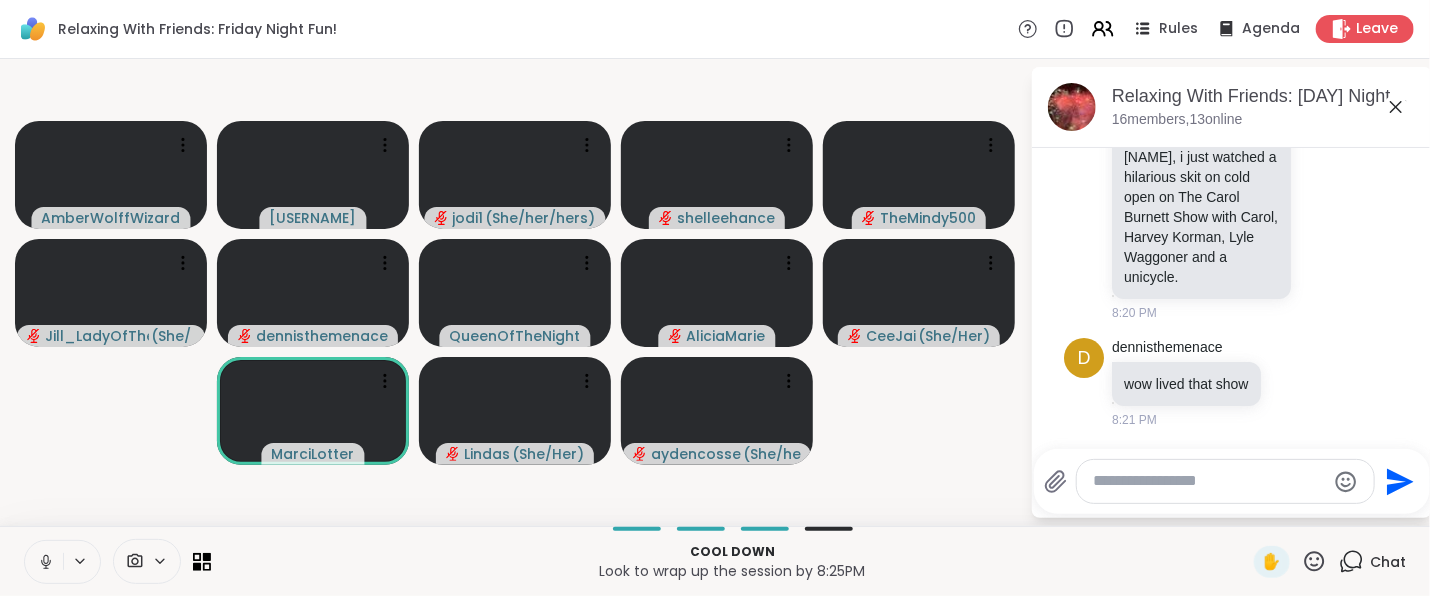 click at bounding box center (44, 562) 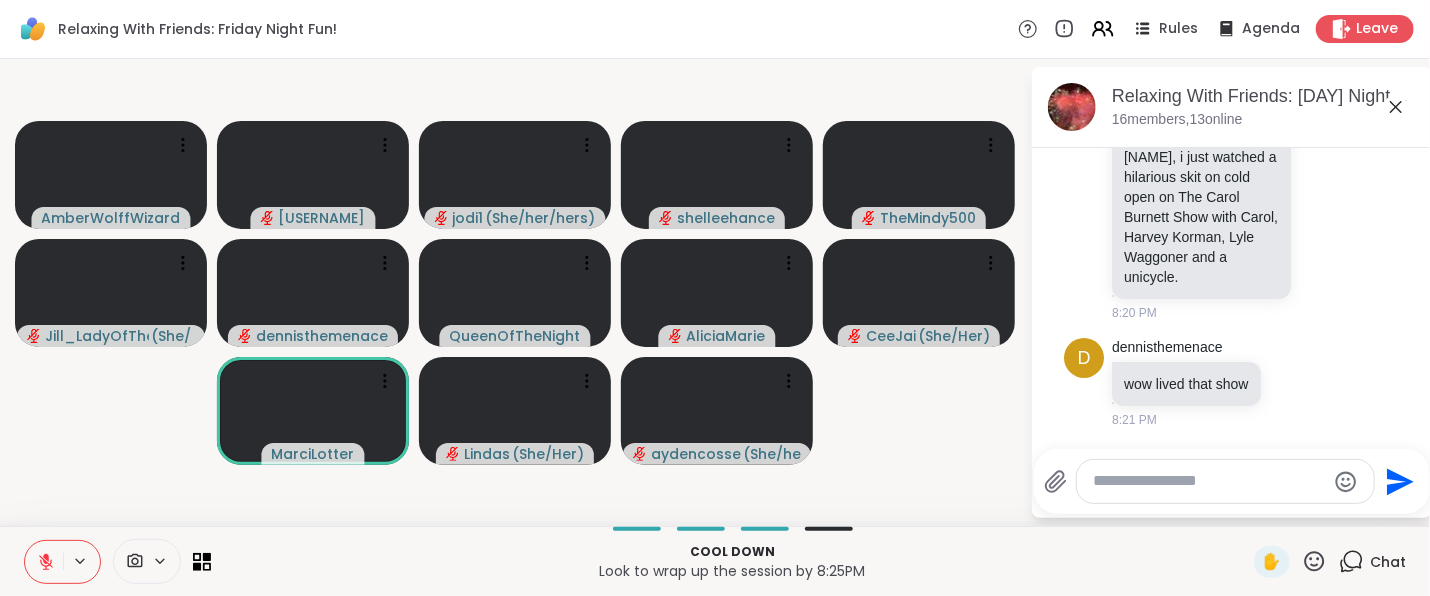 click at bounding box center [44, 562] 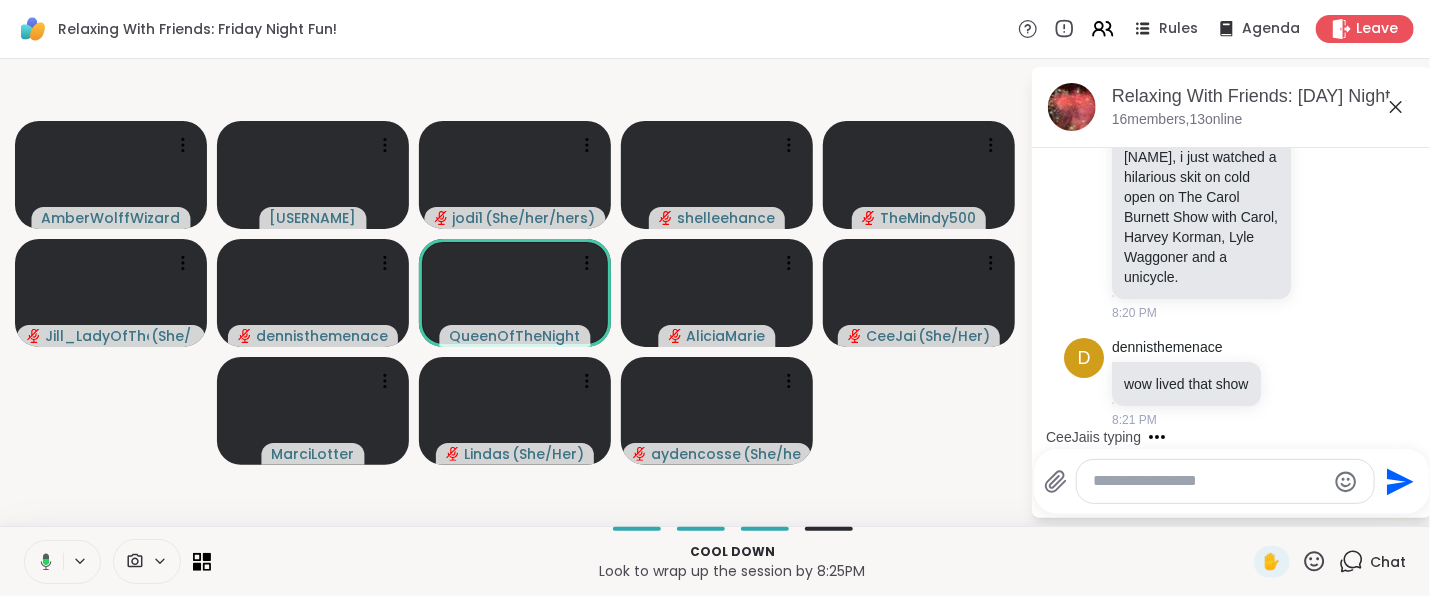 click 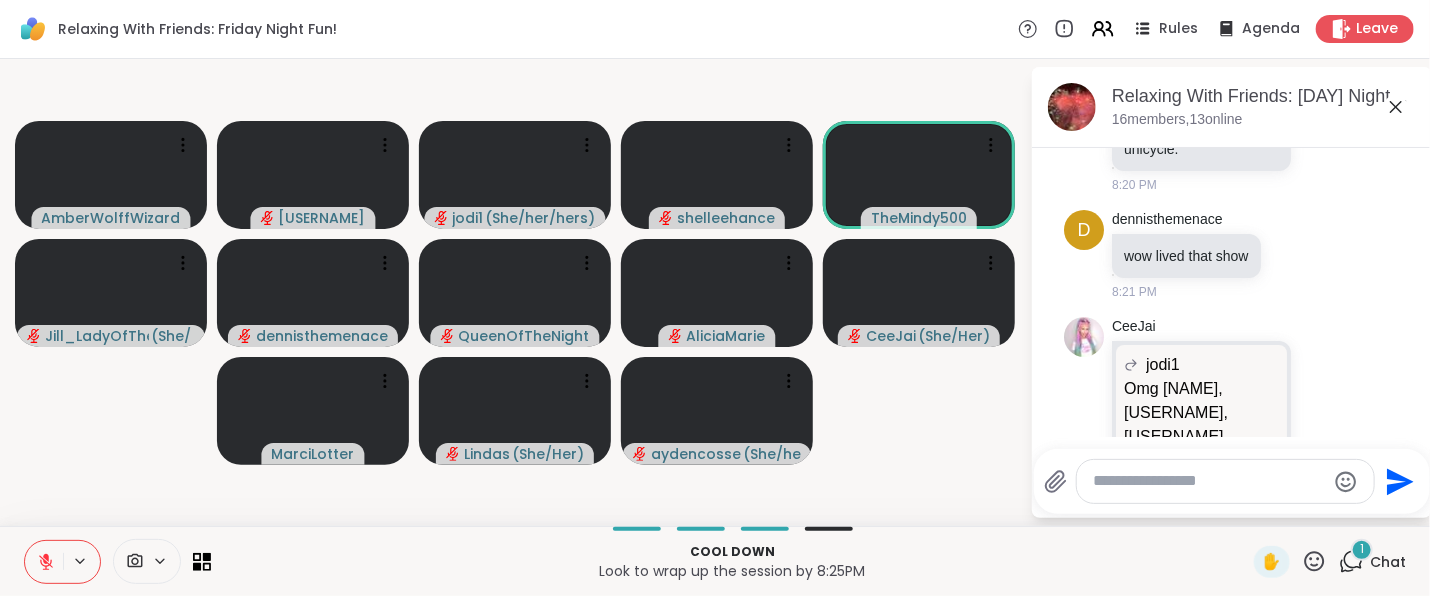 scroll, scrollTop: 14997, scrollLeft: 0, axis: vertical 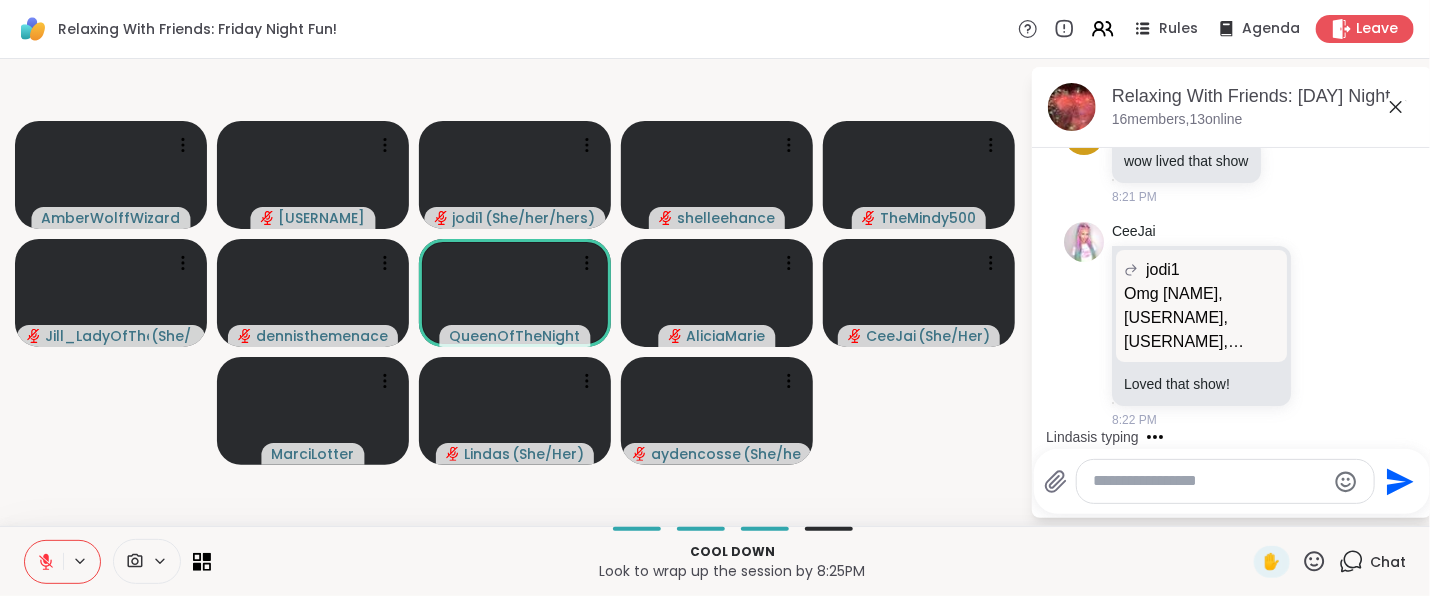 click at bounding box center (44, 562) 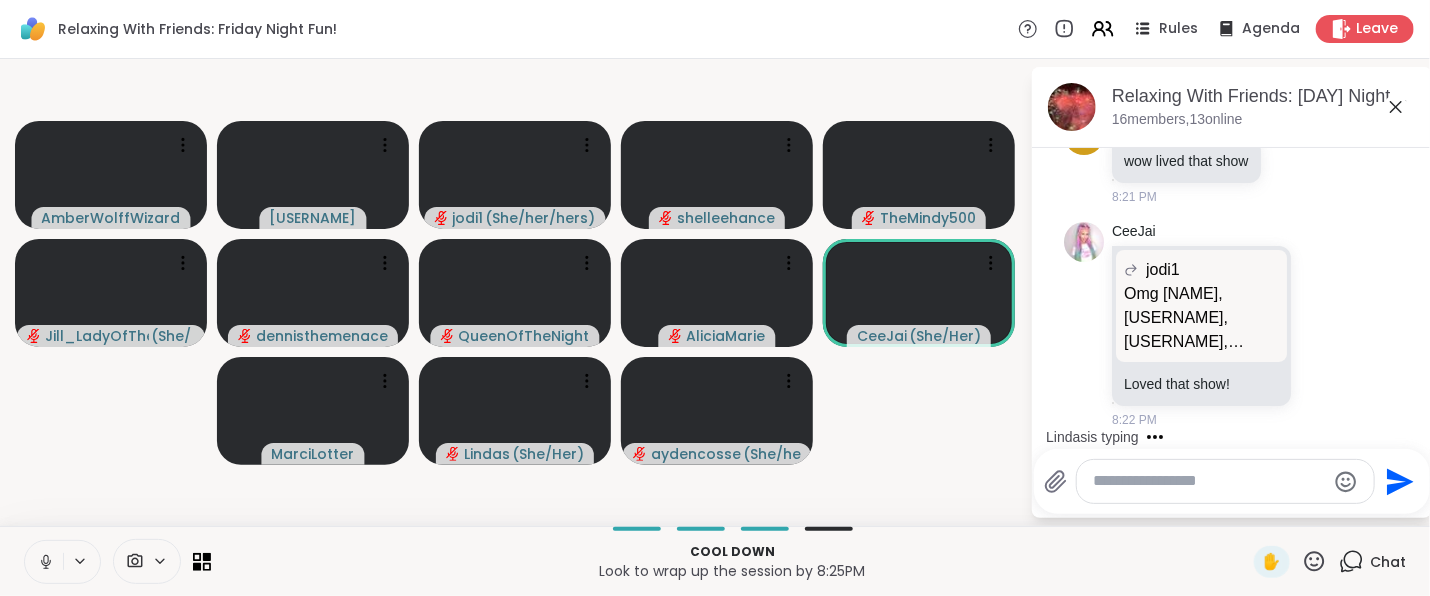 click 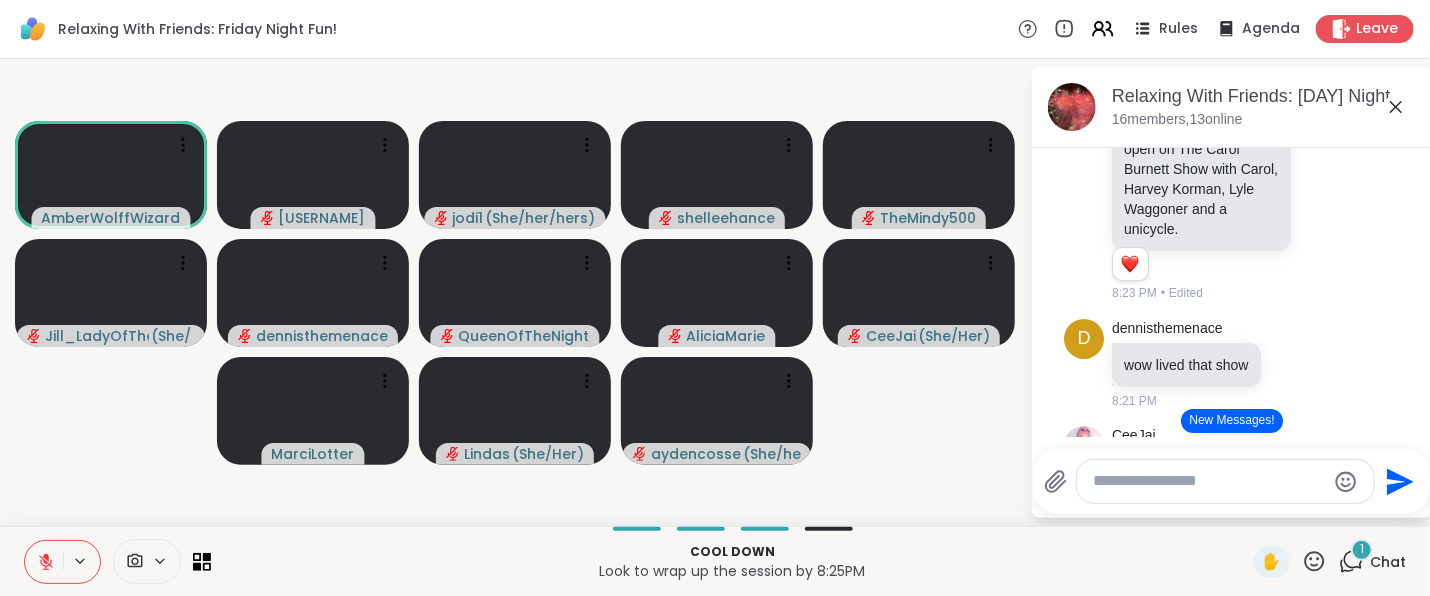 scroll, scrollTop: 14696, scrollLeft: 0, axis: vertical 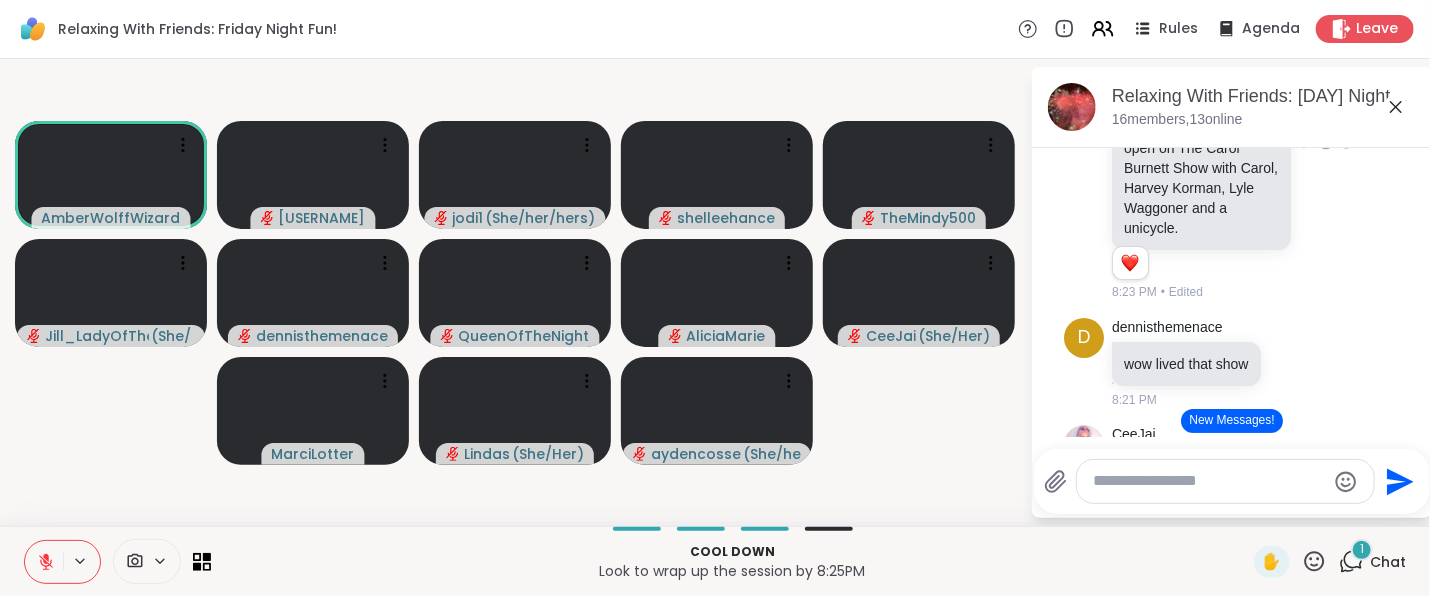 click 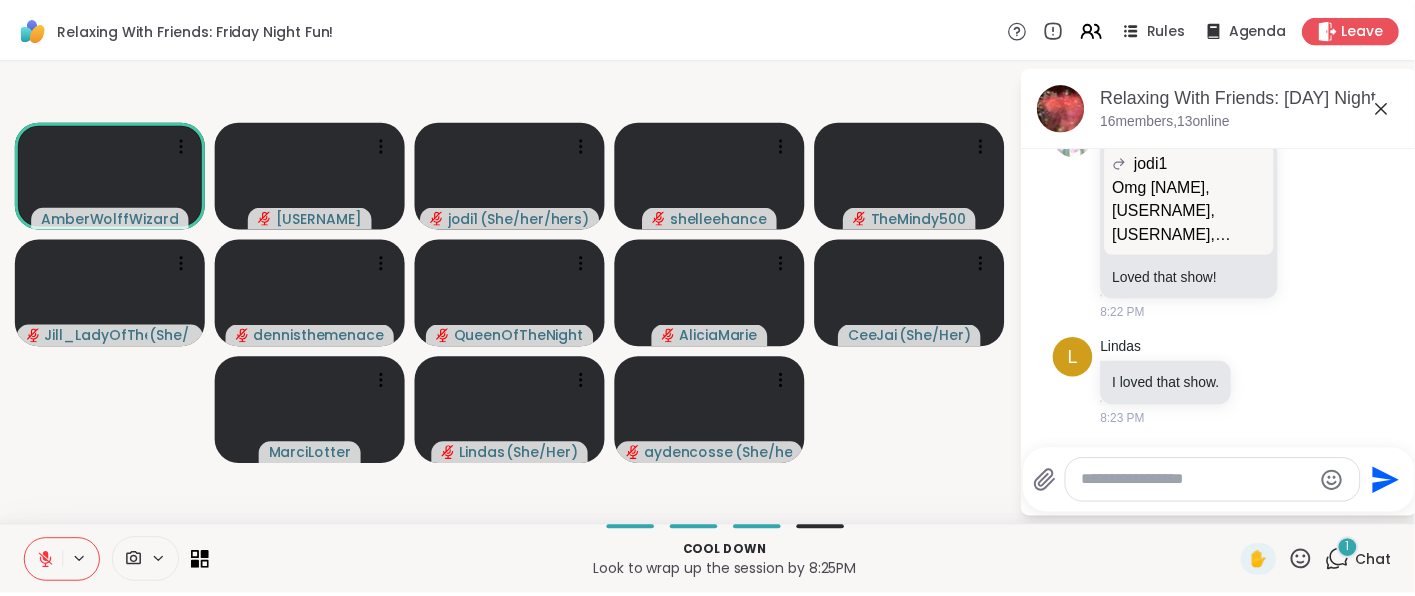 scroll, scrollTop: 15132, scrollLeft: 0, axis: vertical 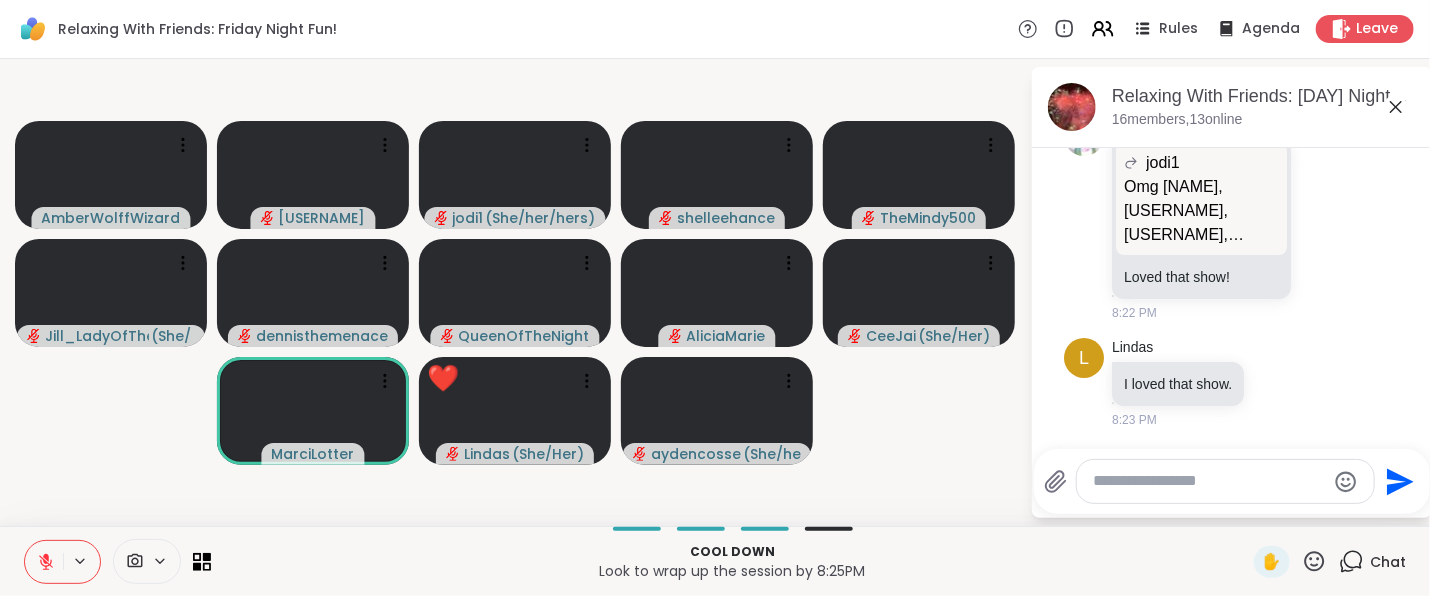 click 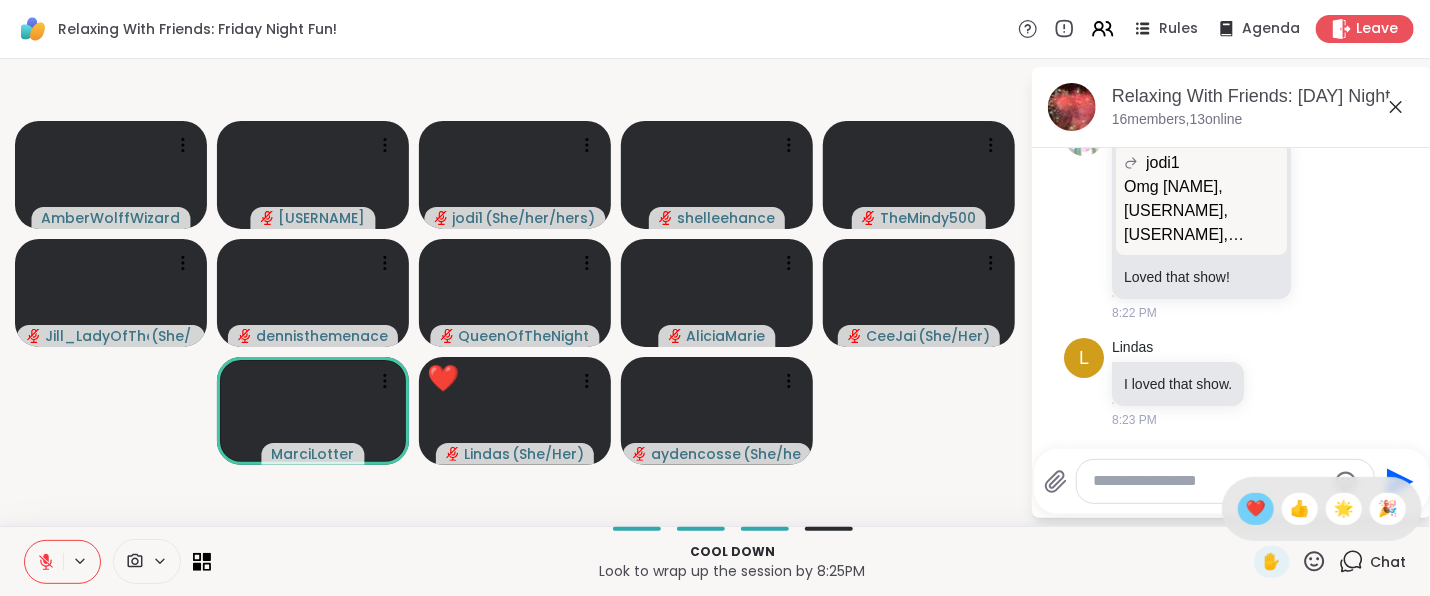 click on "❤️" at bounding box center (1256, 509) 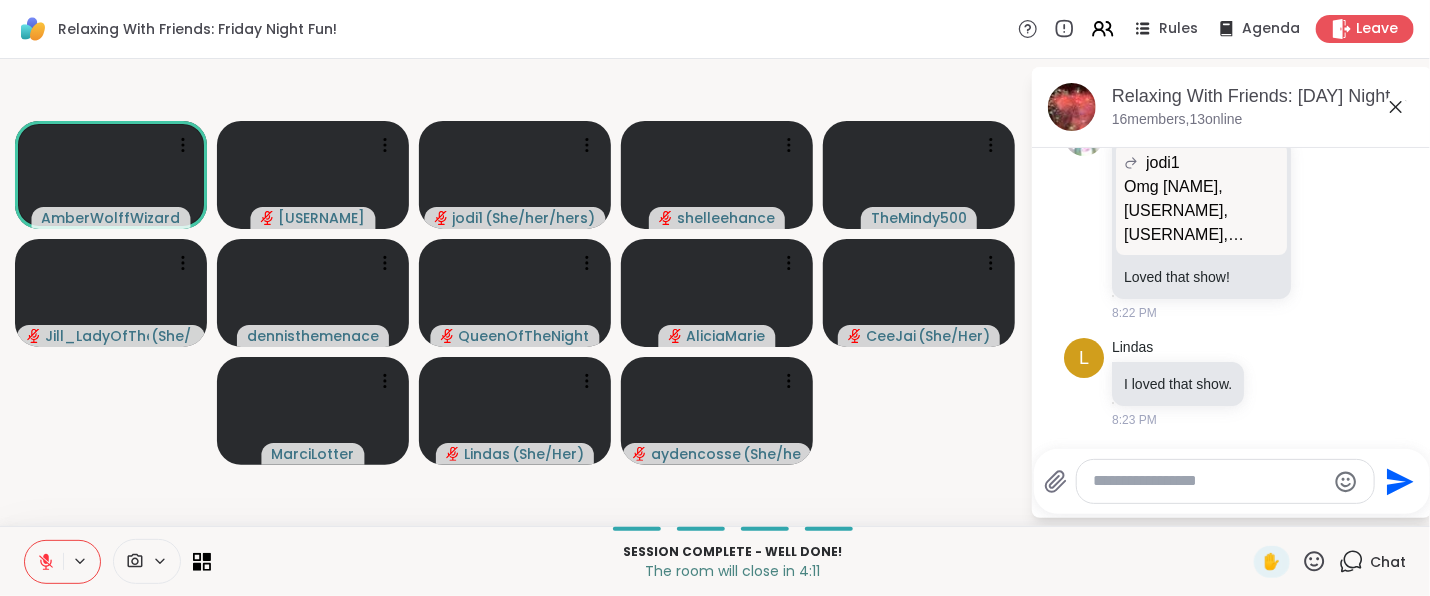 click 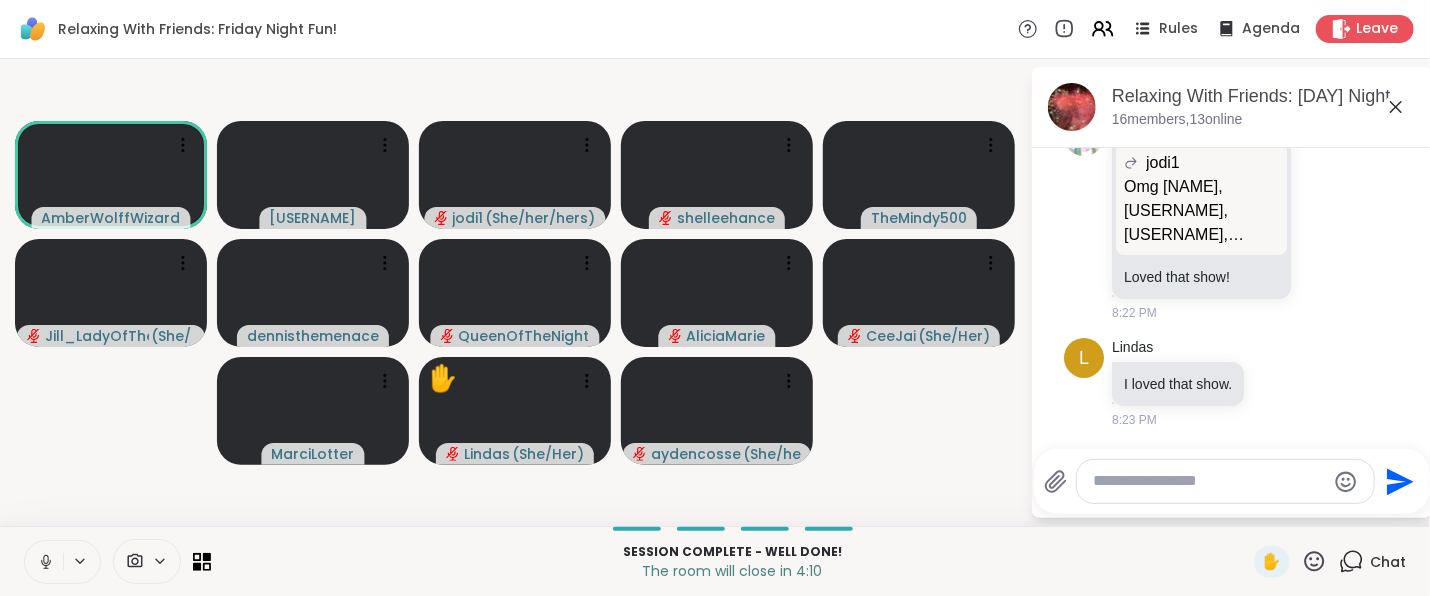 click 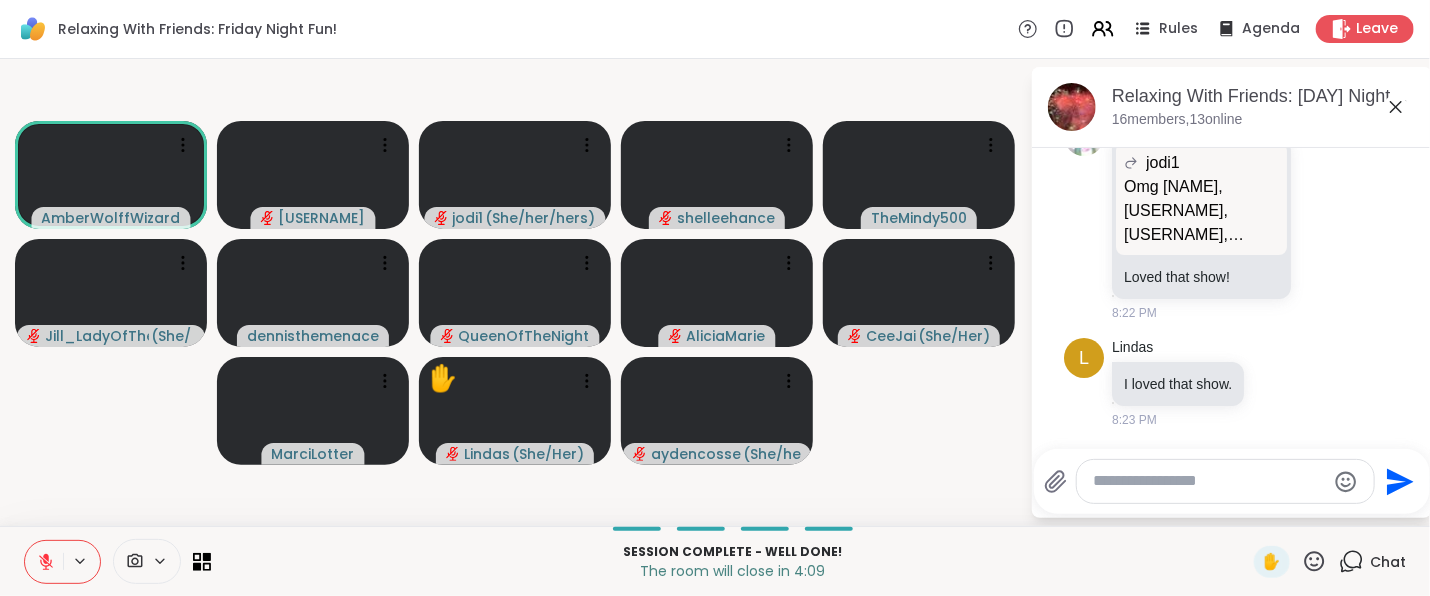 click 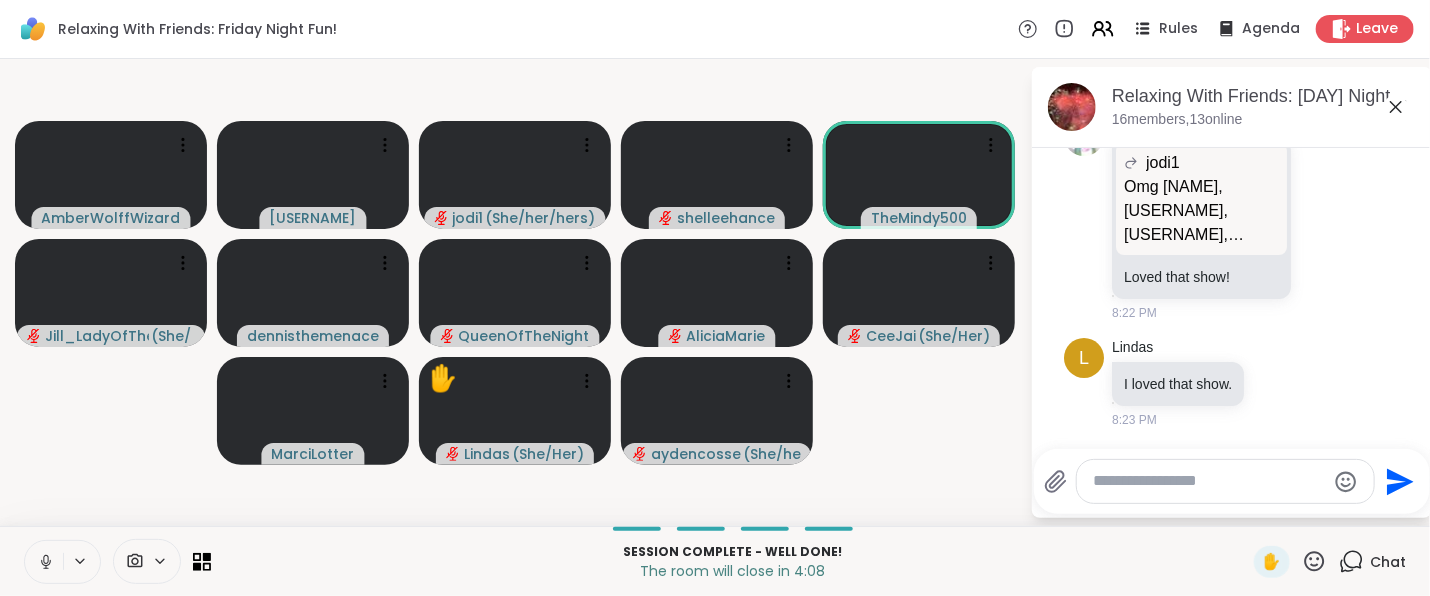 click 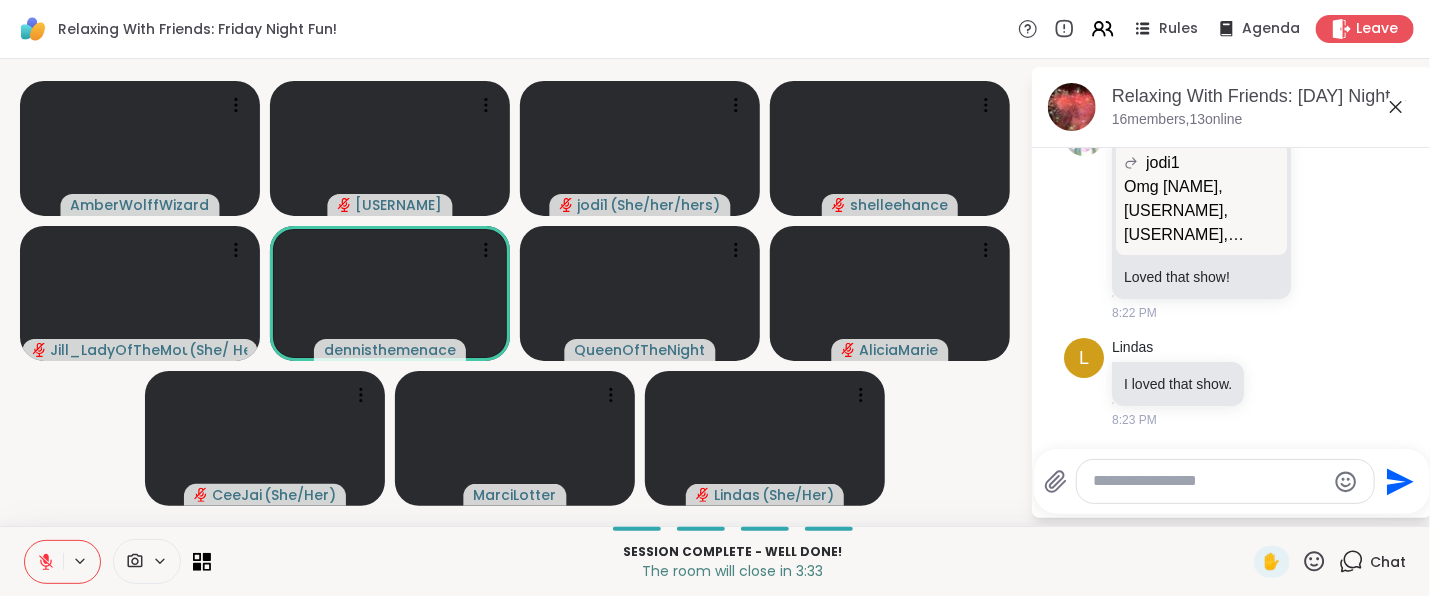 click 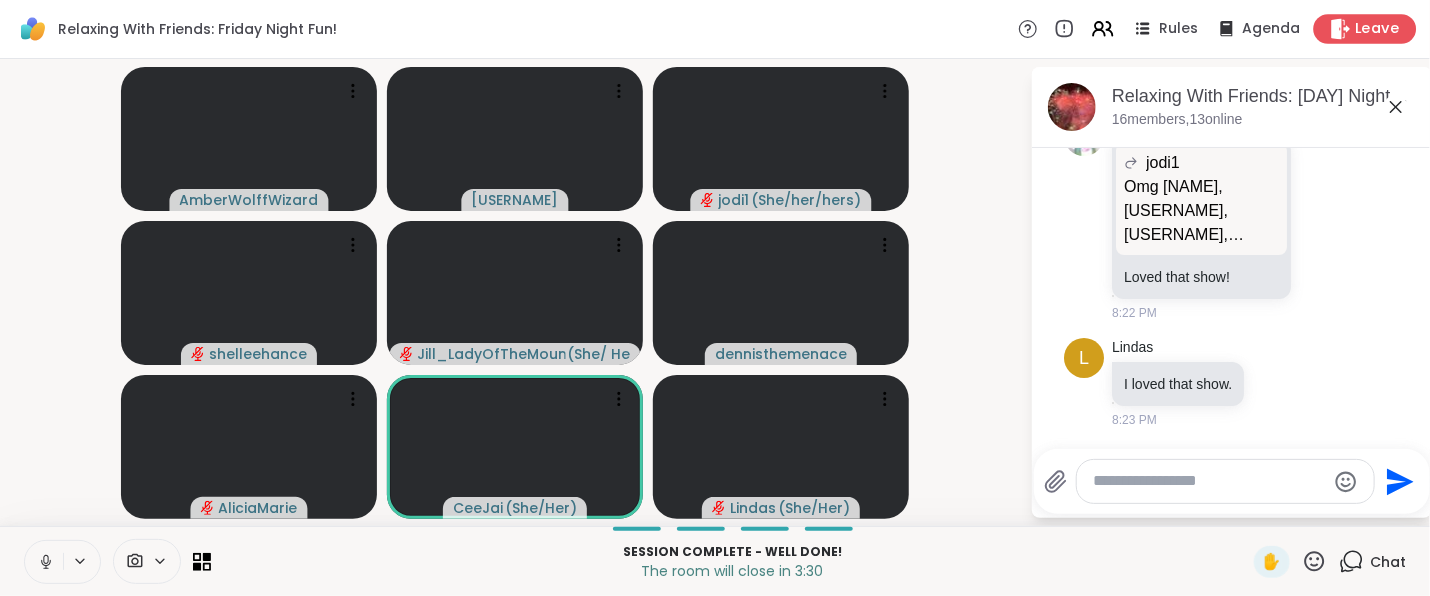 click 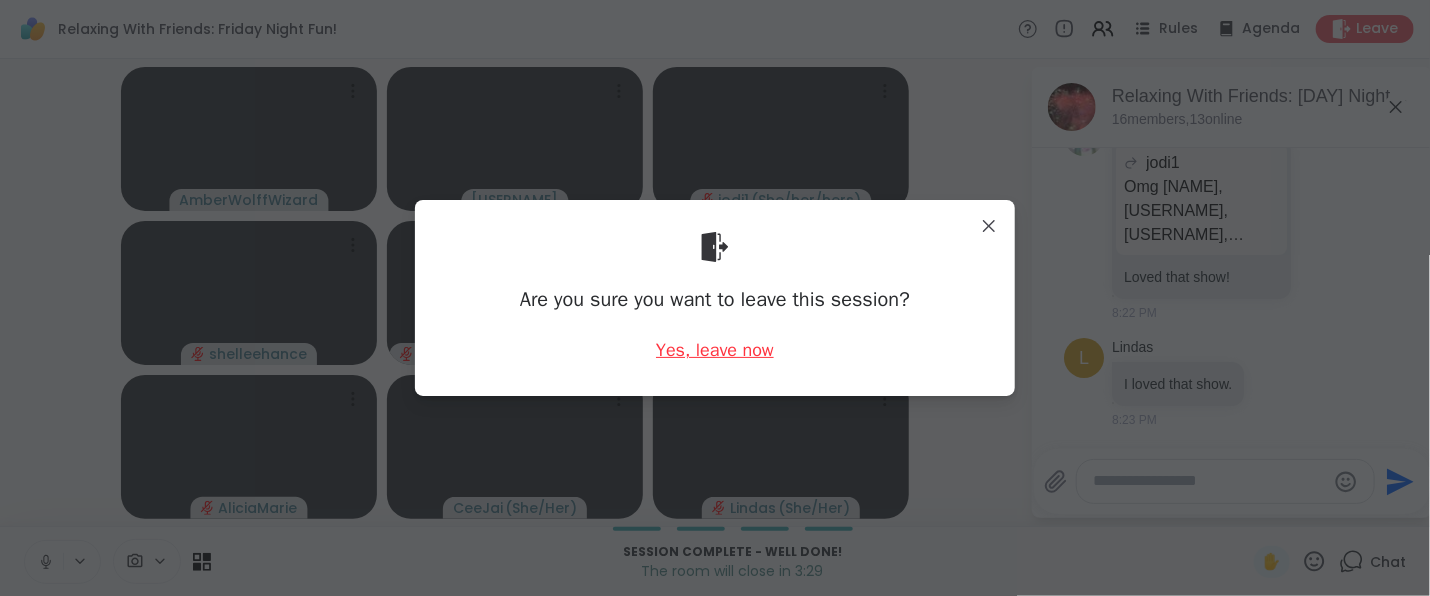 click on "Yes, leave now" at bounding box center (715, 350) 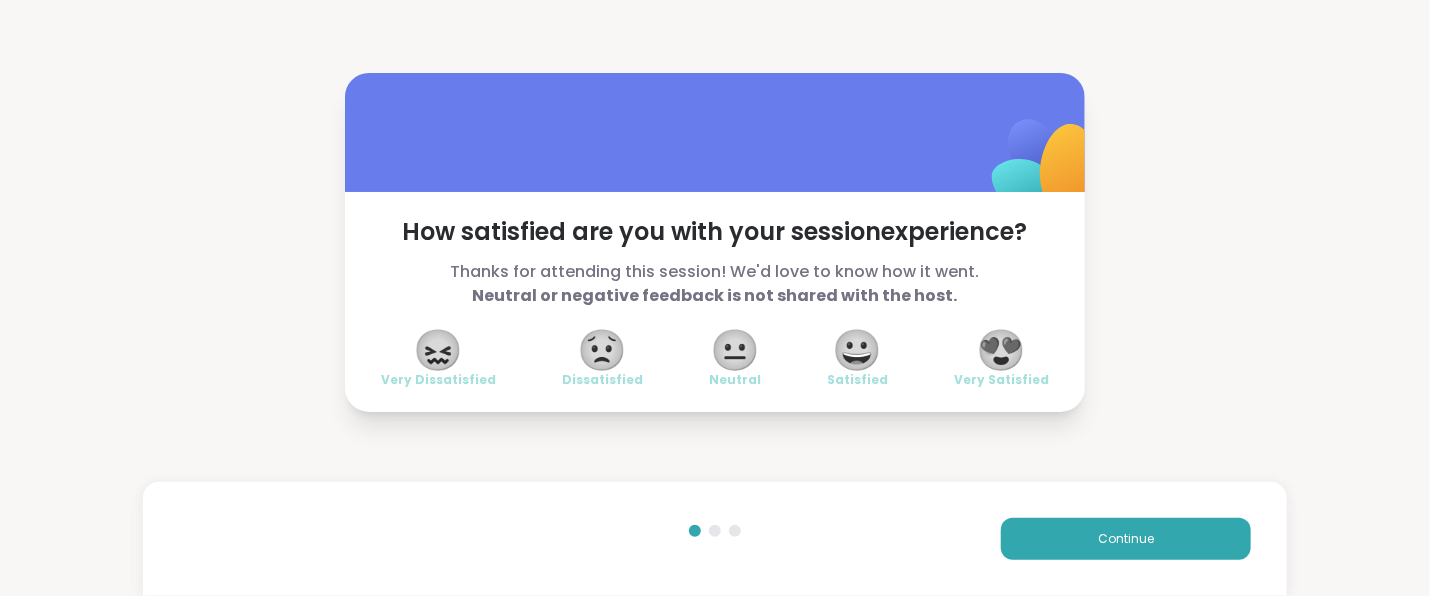 click on "😍" at bounding box center [1002, 350] 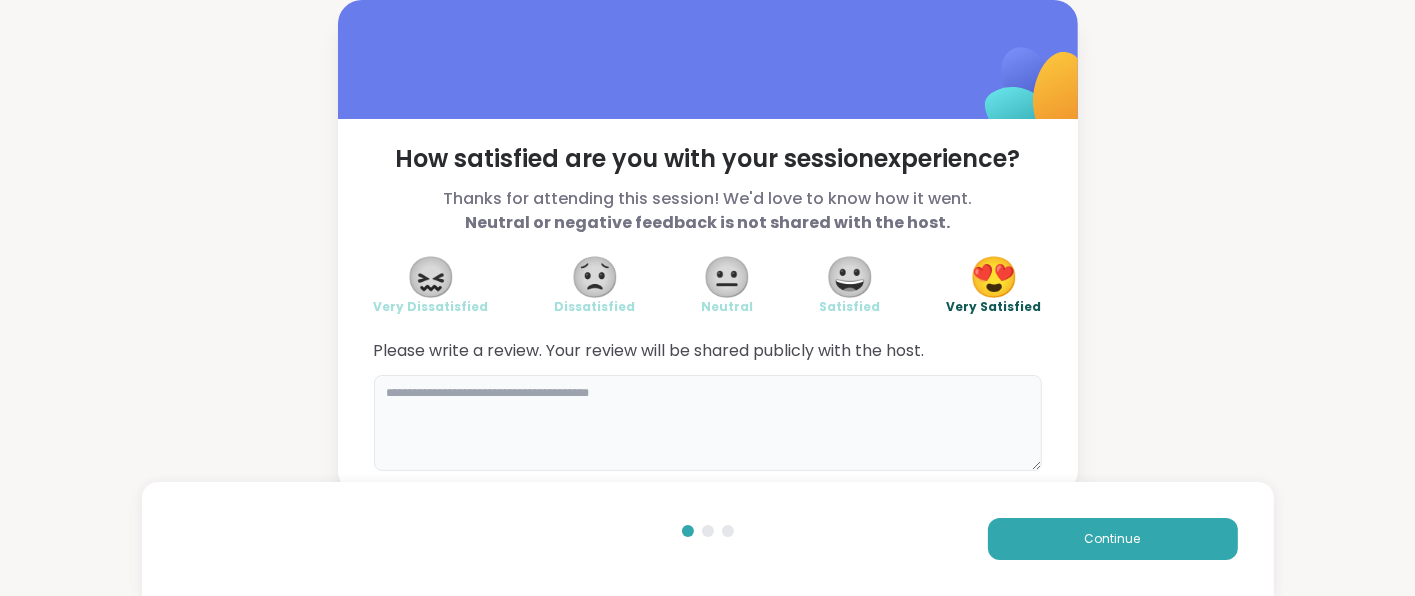 click at bounding box center [708, 423] 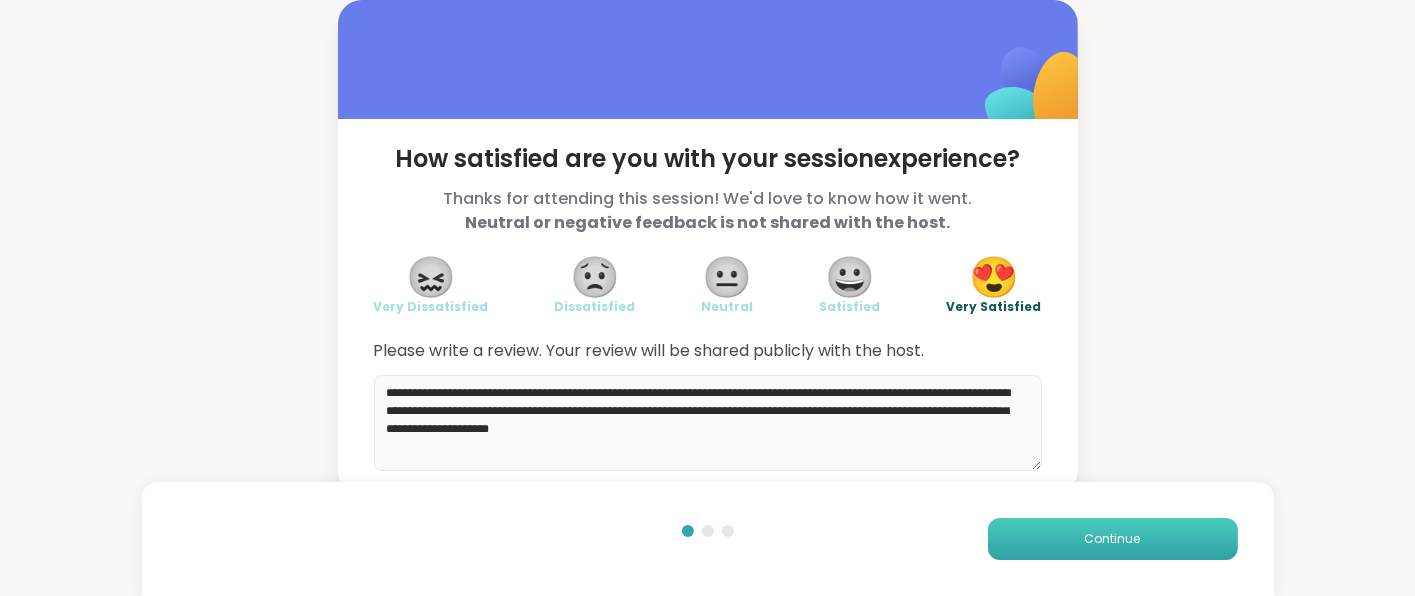 type on "**********" 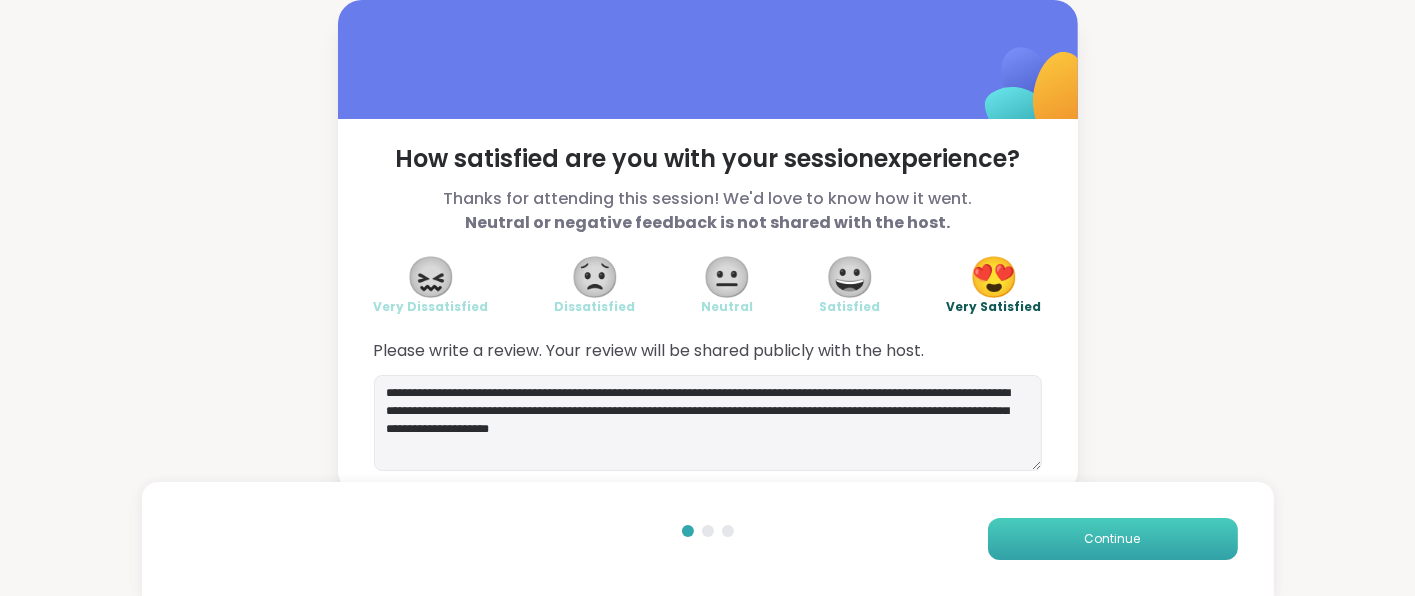 click on "Continue" at bounding box center [1113, 539] 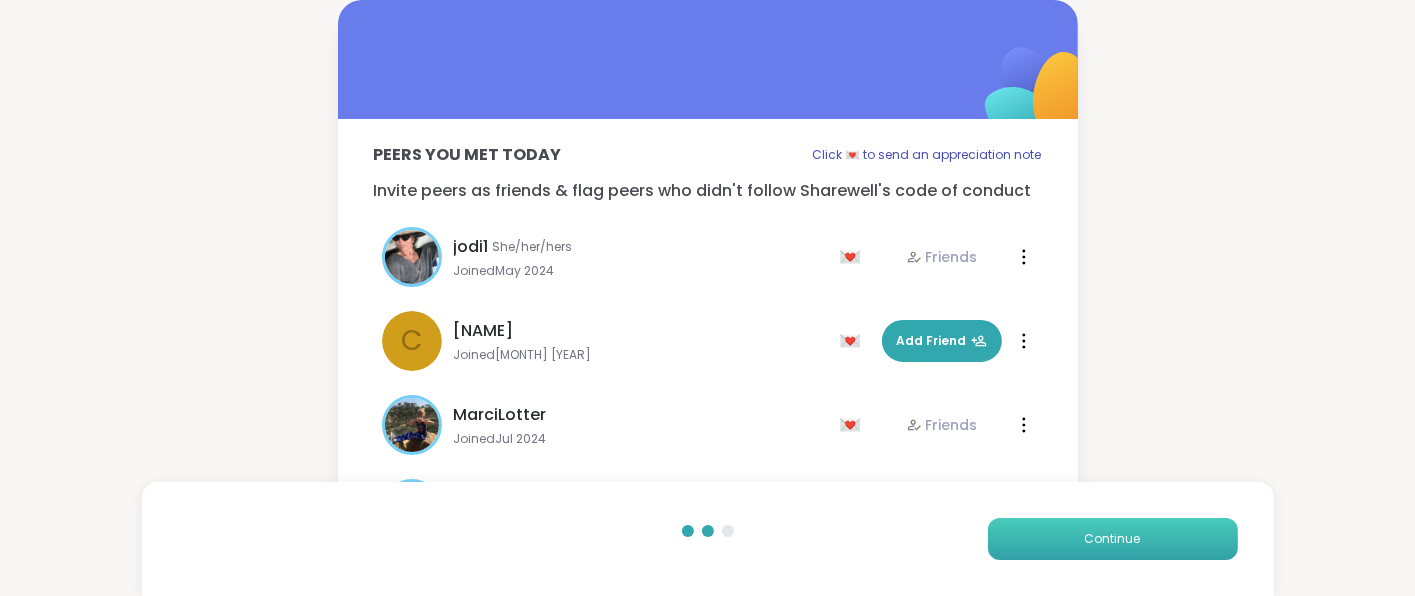click on "Continue" at bounding box center [1113, 539] 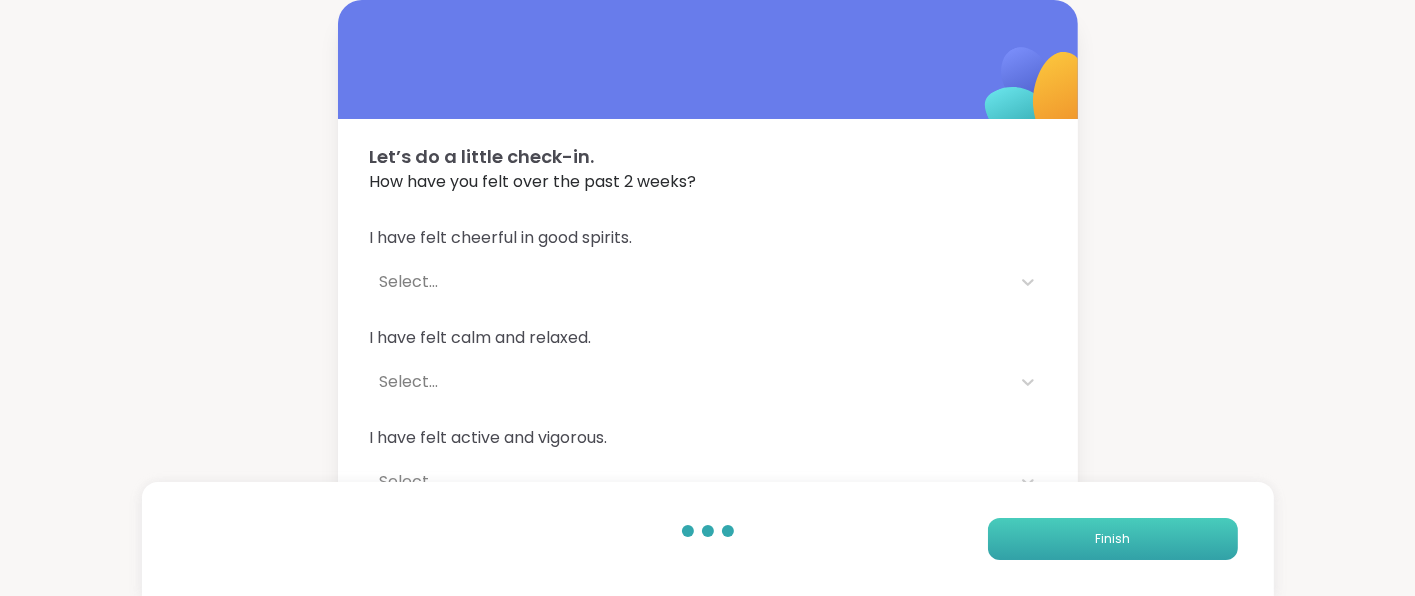 click on "Finish" at bounding box center [1113, 539] 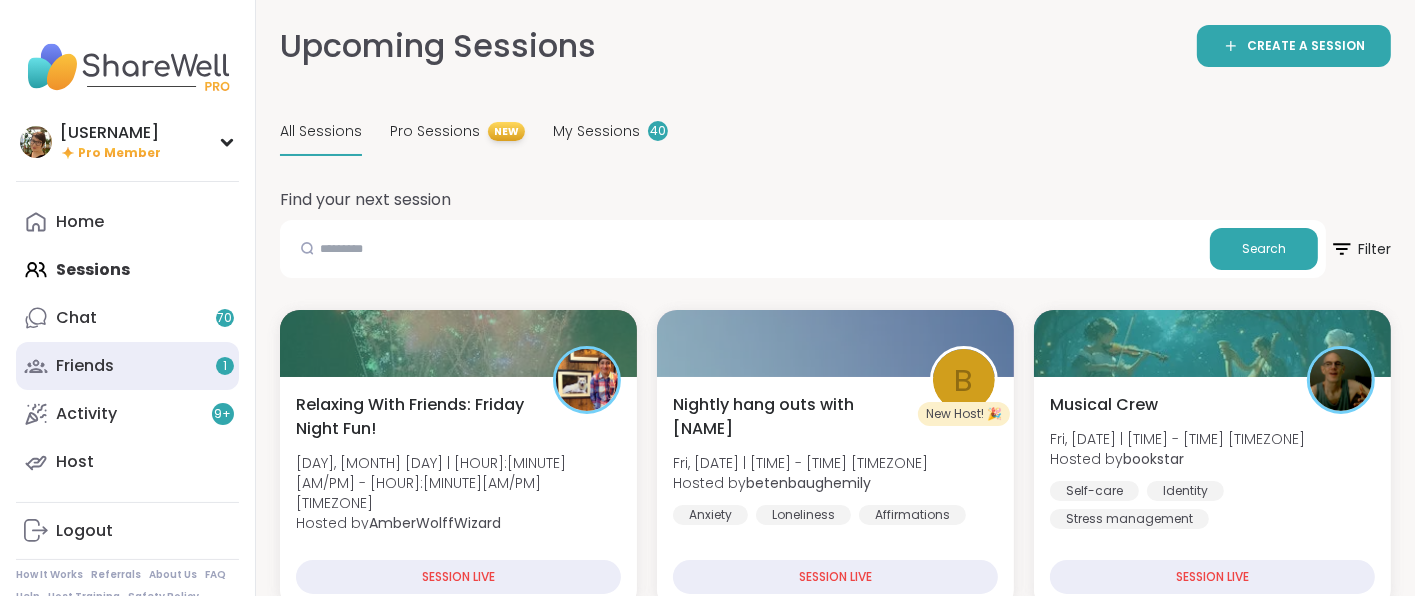 click on "Friends 1" at bounding box center (127, 366) 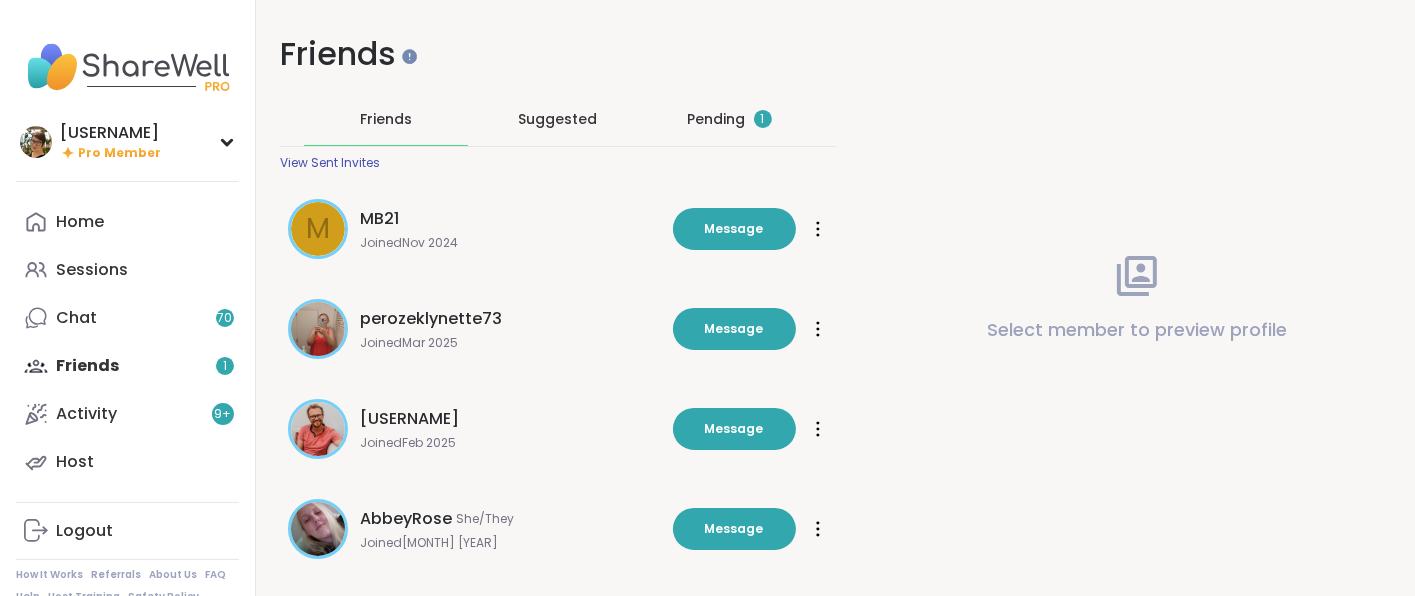 scroll, scrollTop: 0, scrollLeft: 0, axis: both 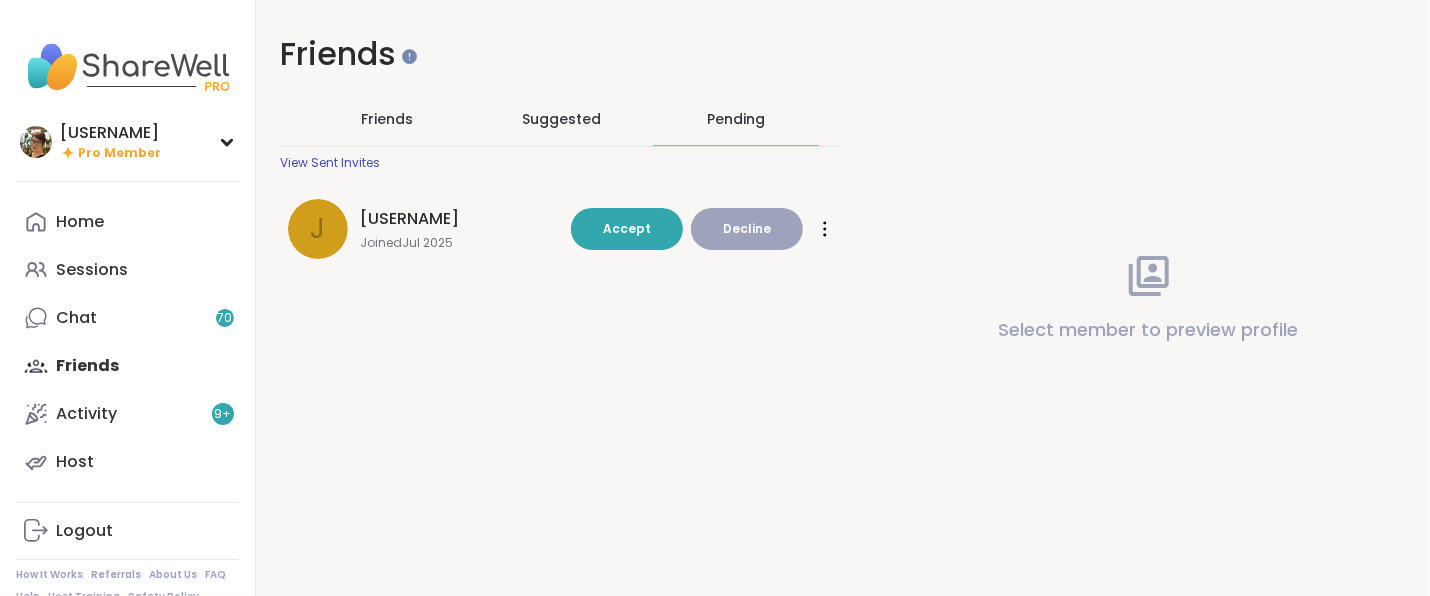 click on "Jen12345" at bounding box center [409, 219] 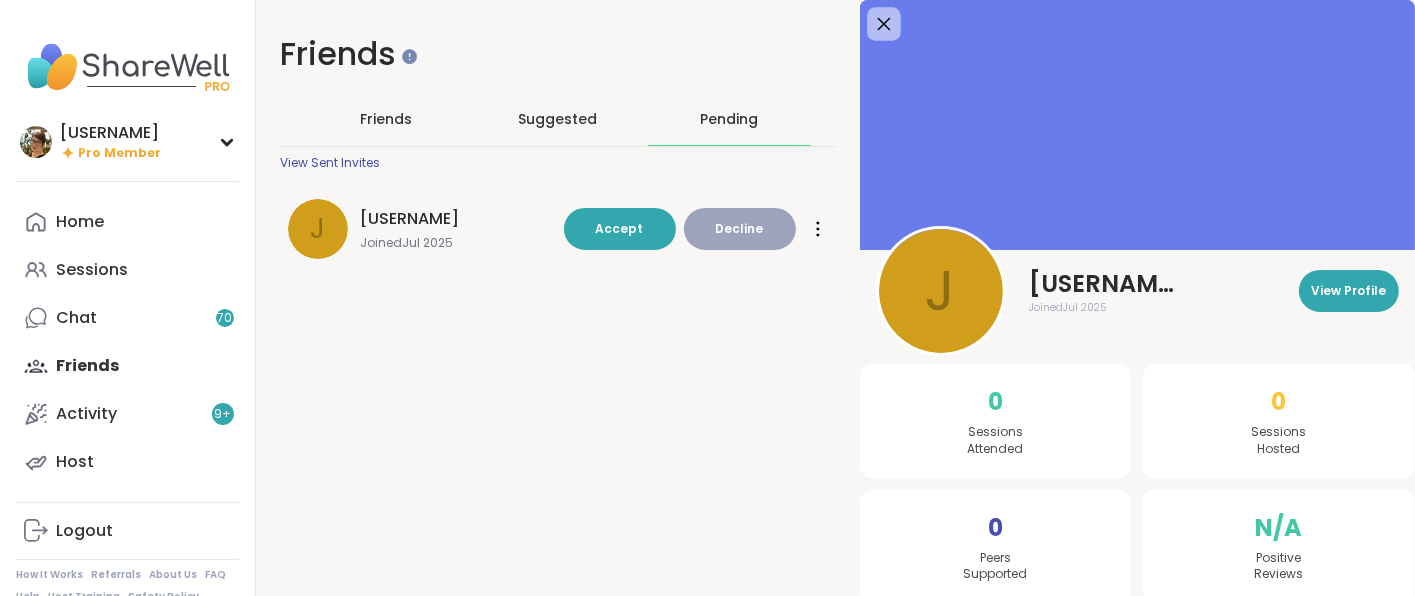 click 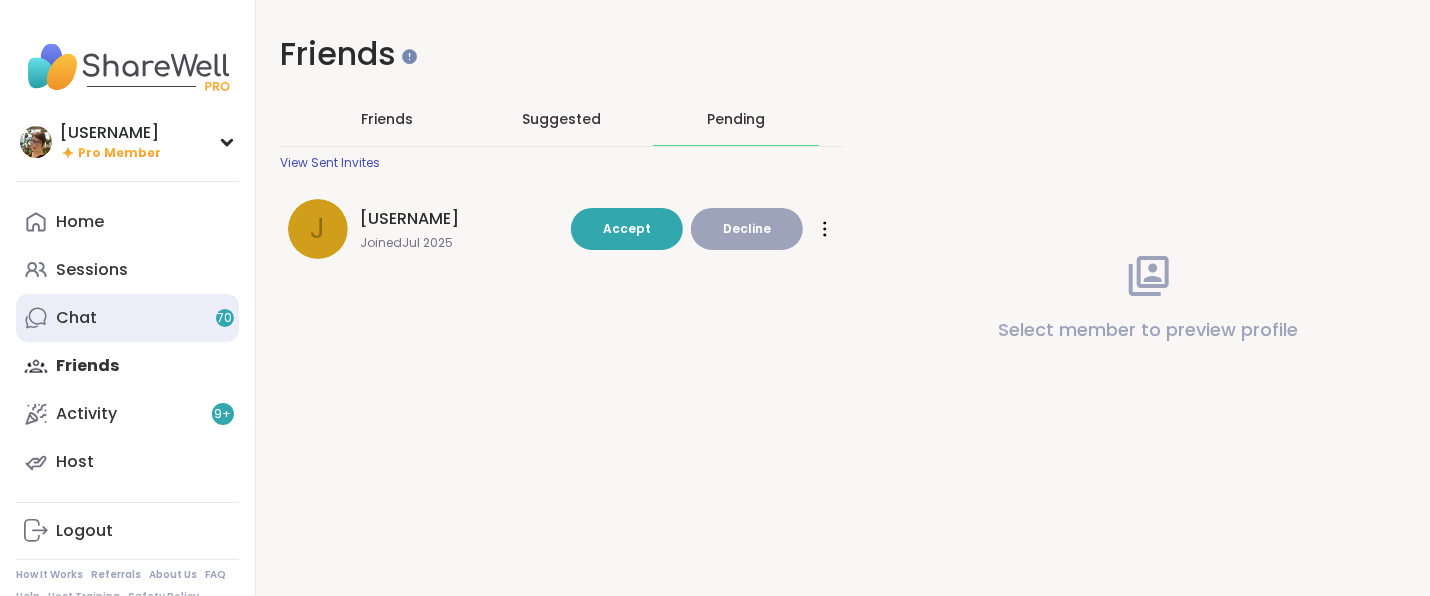 click on "Chat 70" at bounding box center (127, 318) 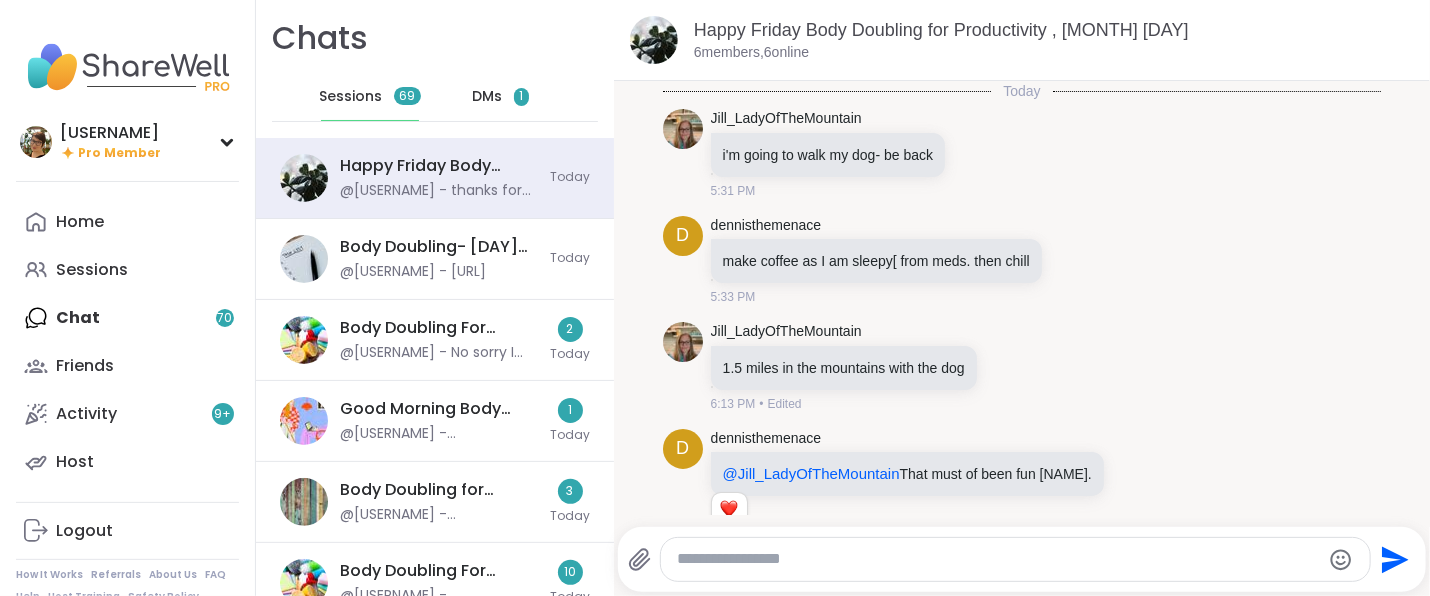 scroll, scrollTop: 656, scrollLeft: 0, axis: vertical 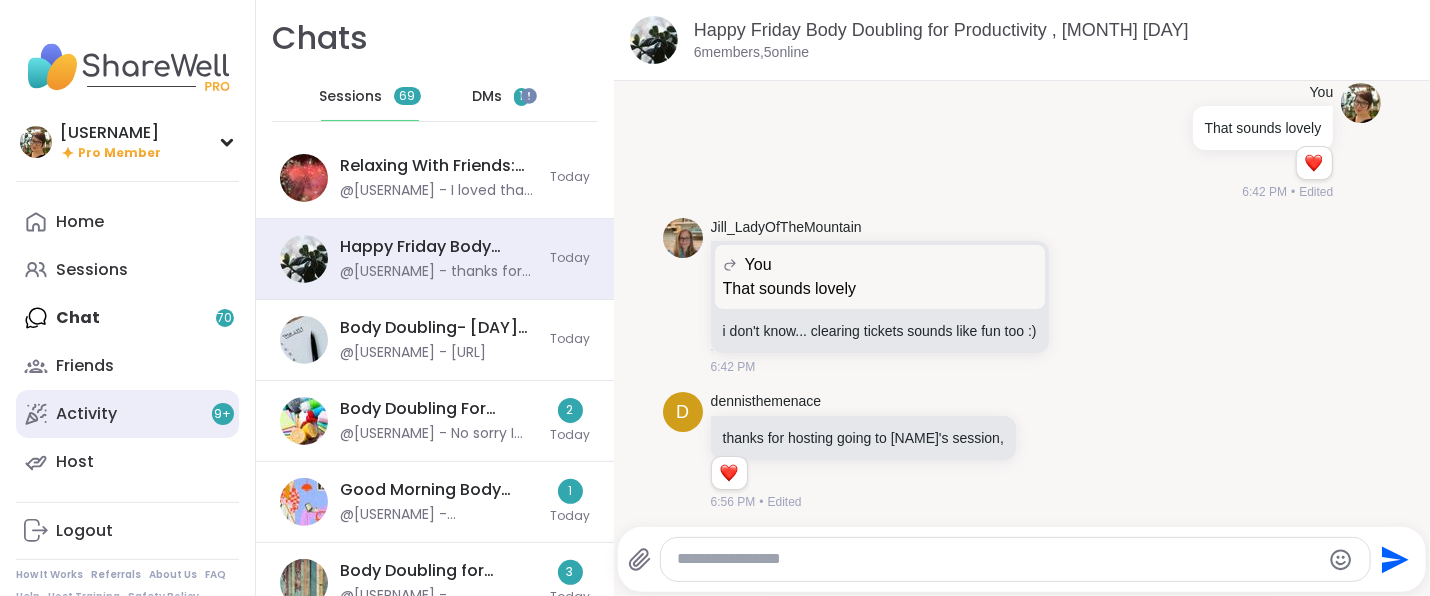 click on "Activity 9 +" at bounding box center (127, 414) 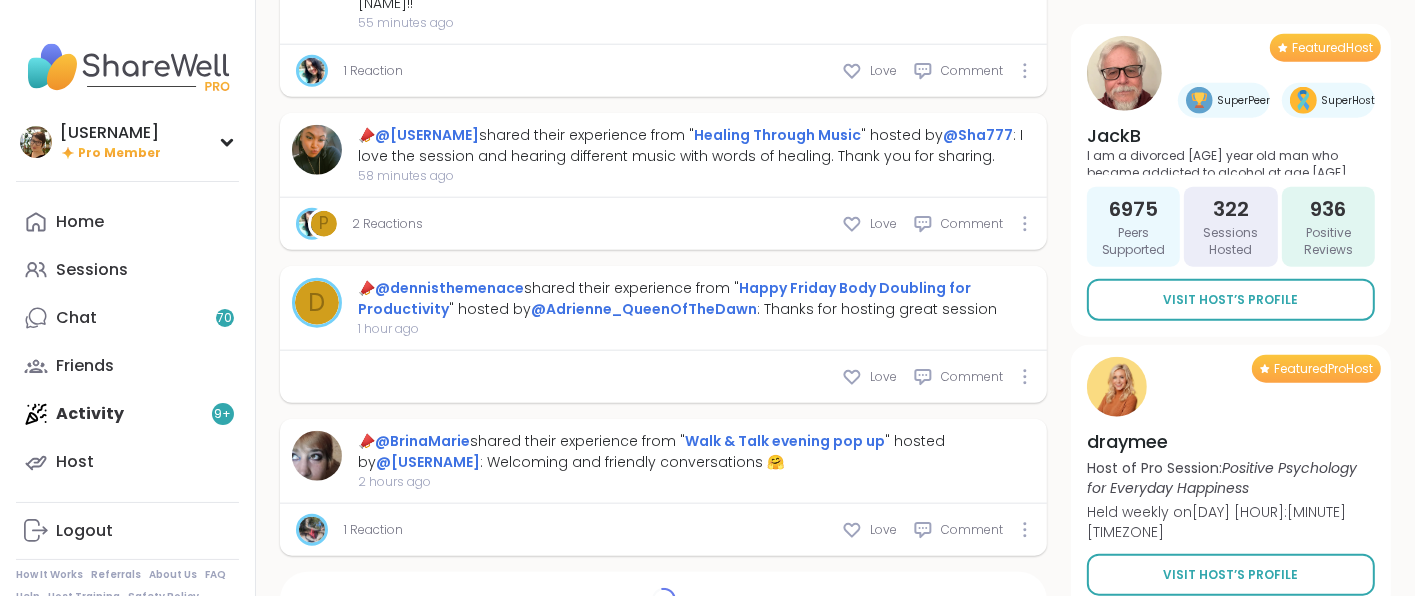 scroll, scrollTop: 2079, scrollLeft: 0, axis: vertical 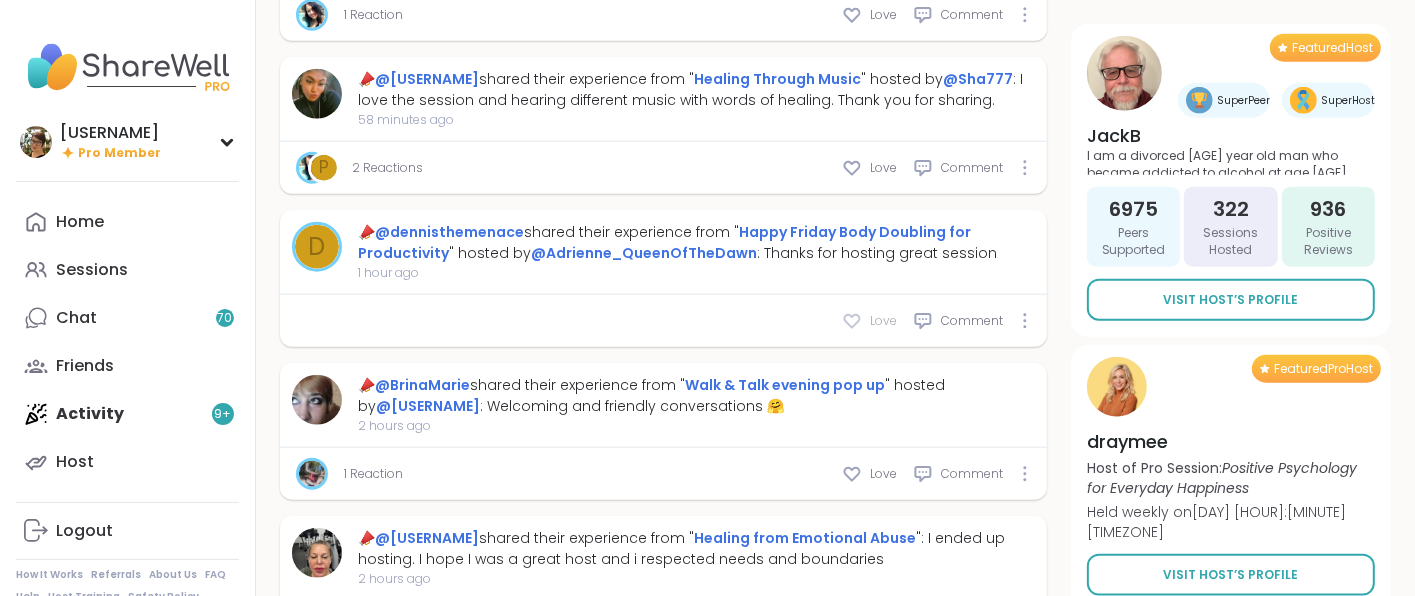 click on "Love" at bounding box center [869, 321] 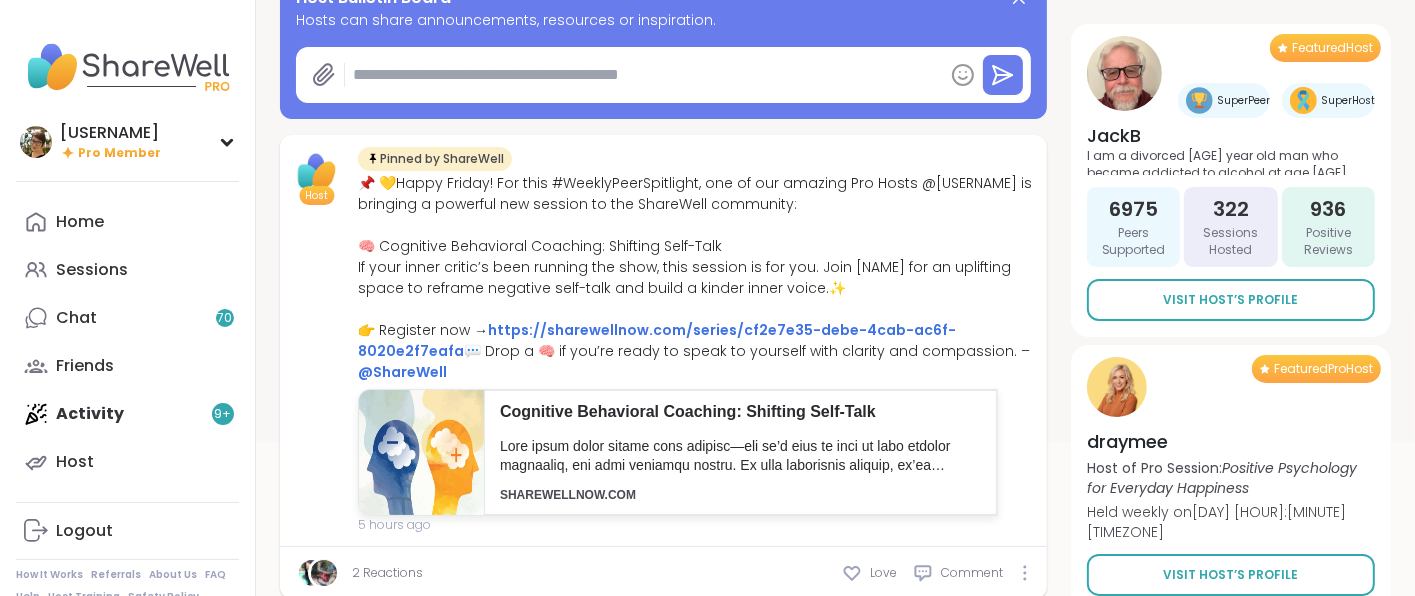 scroll, scrollTop: 0, scrollLeft: 0, axis: both 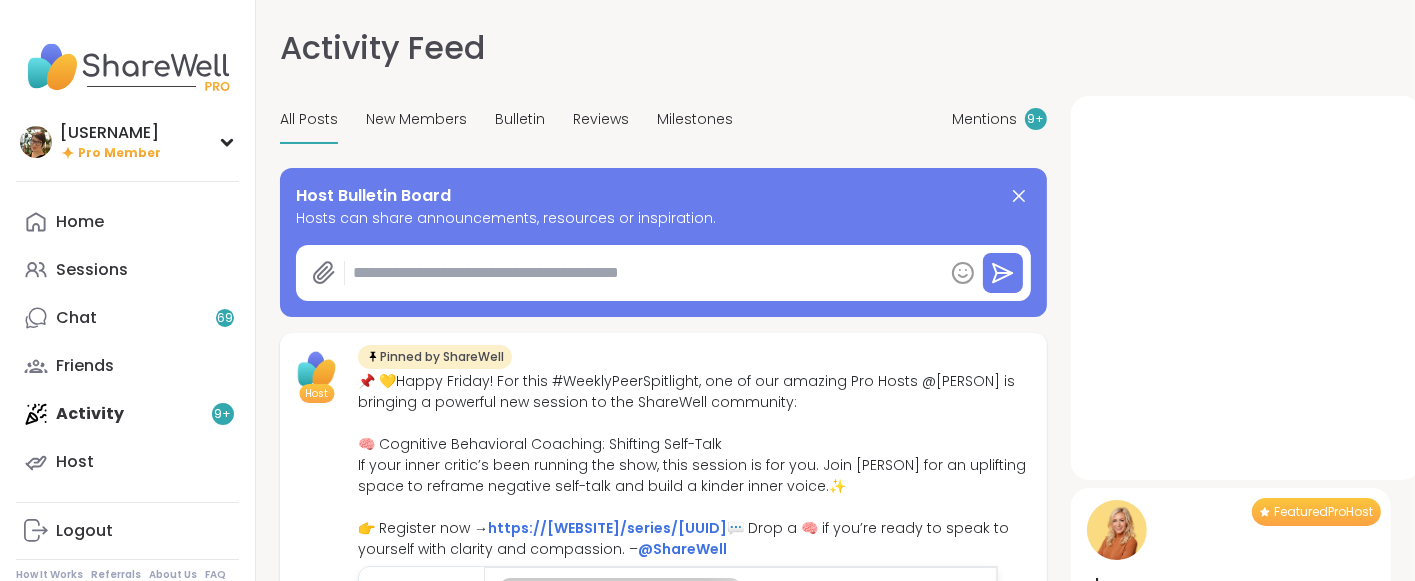 type on "*" 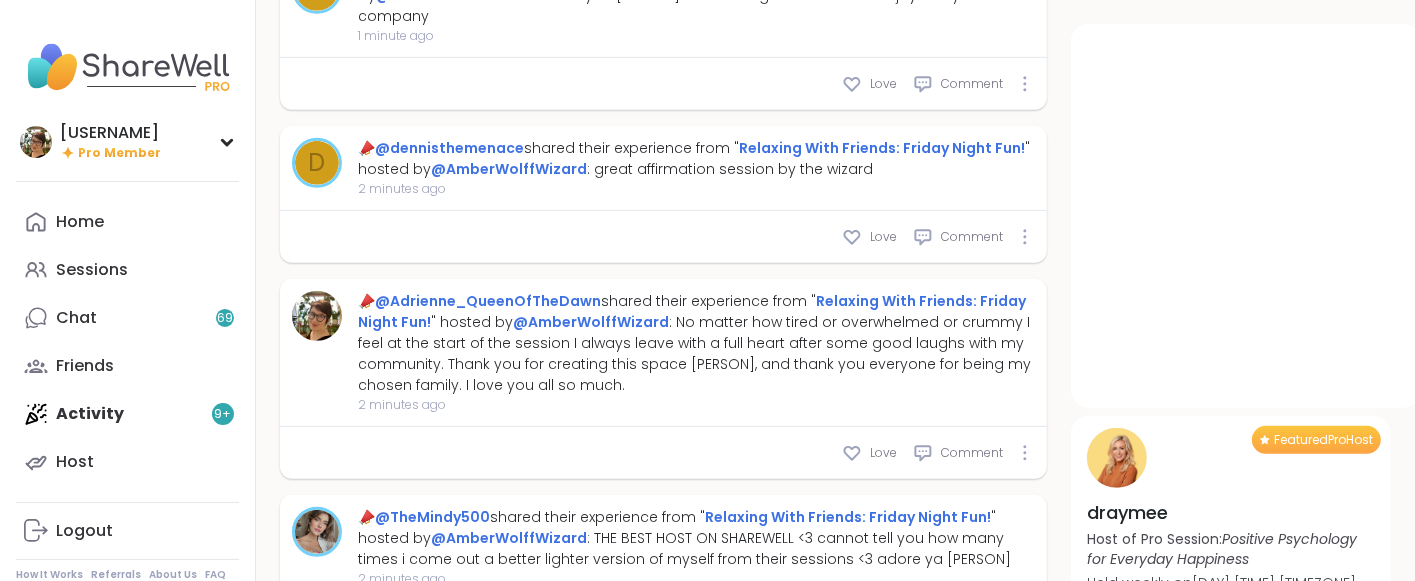 scroll, scrollTop: 1012, scrollLeft: 0, axis: vertical 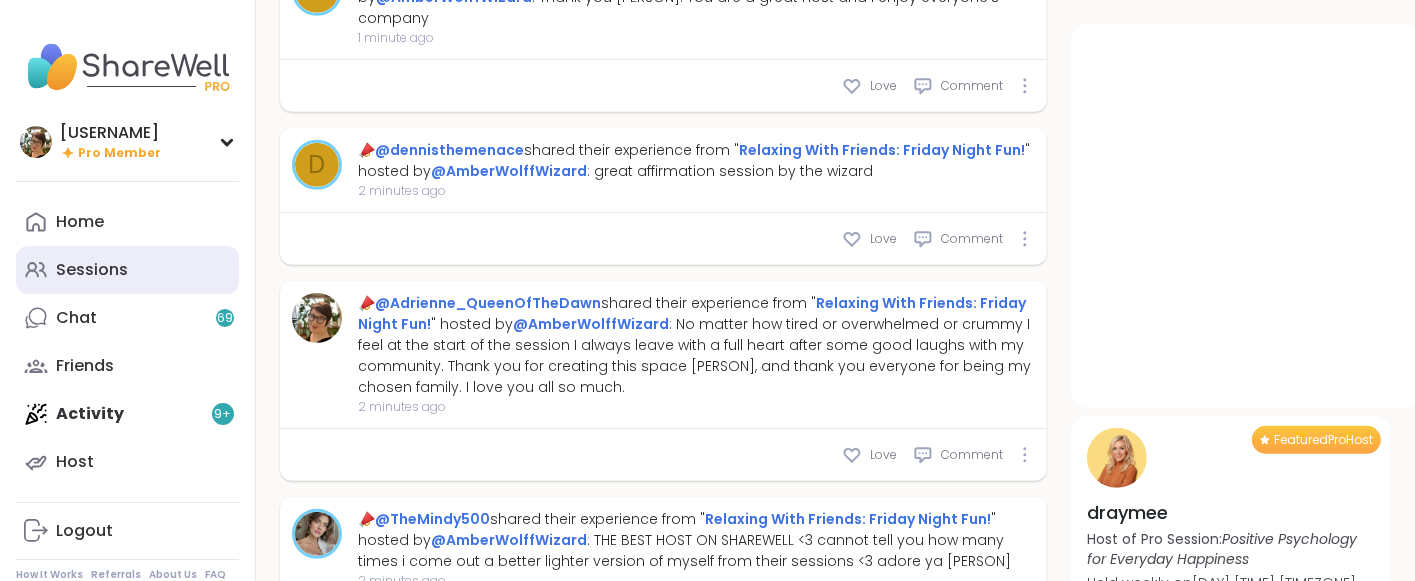 click on "Sessions" at bounding box center (127, 270) 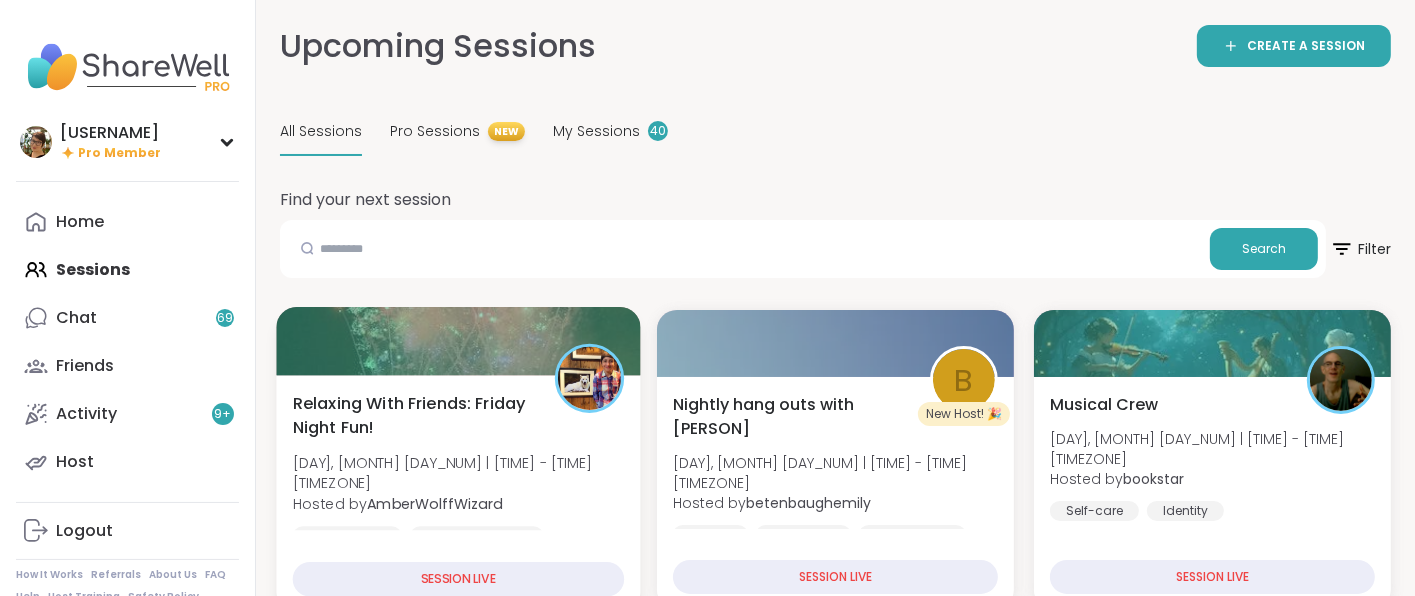 scroll, scrollTop: 362, scrollLeft: 0, axis: vertical 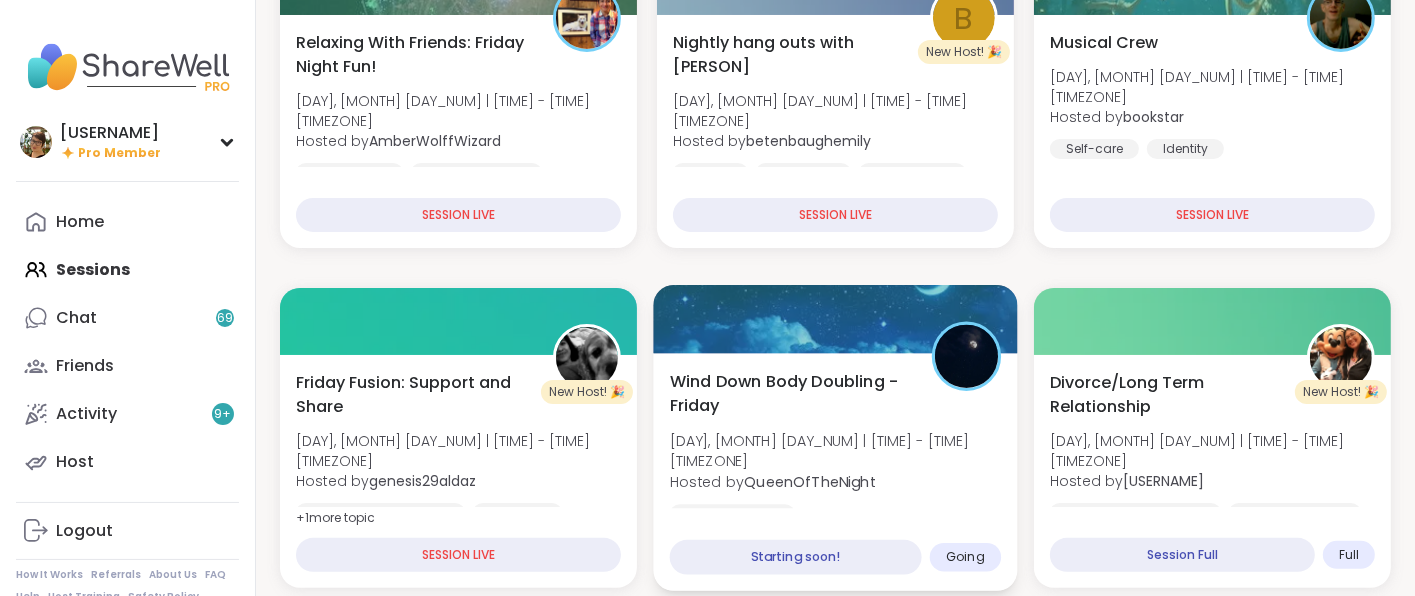 click on "QueenOfTheNight" at bounding box center [810, 481] 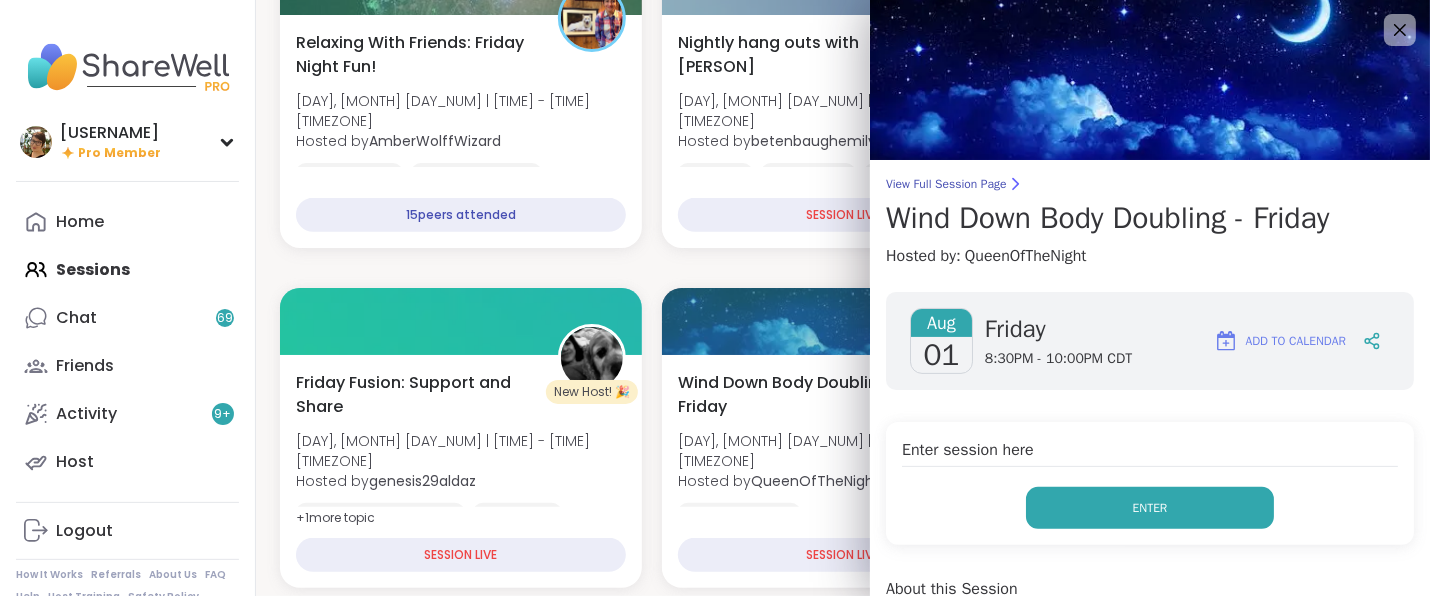 click on "Enter" at bounding box center (1150, 508) 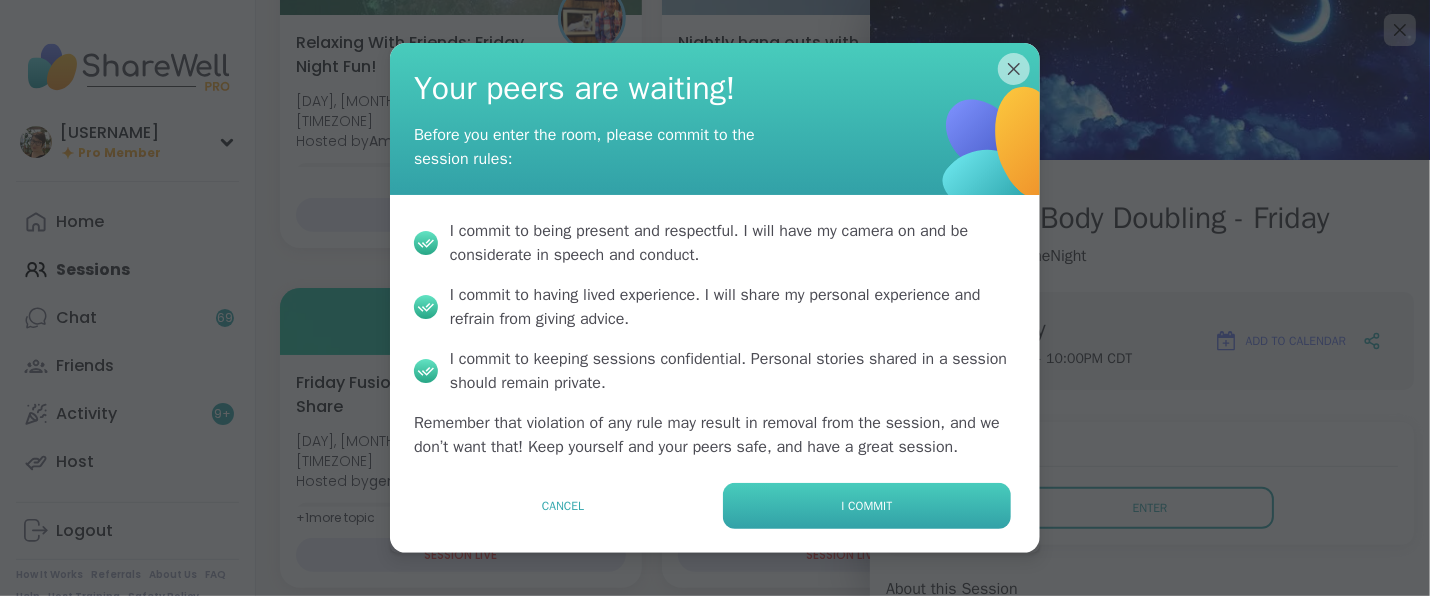 click on "I commit" at bounding box center [867, 506] 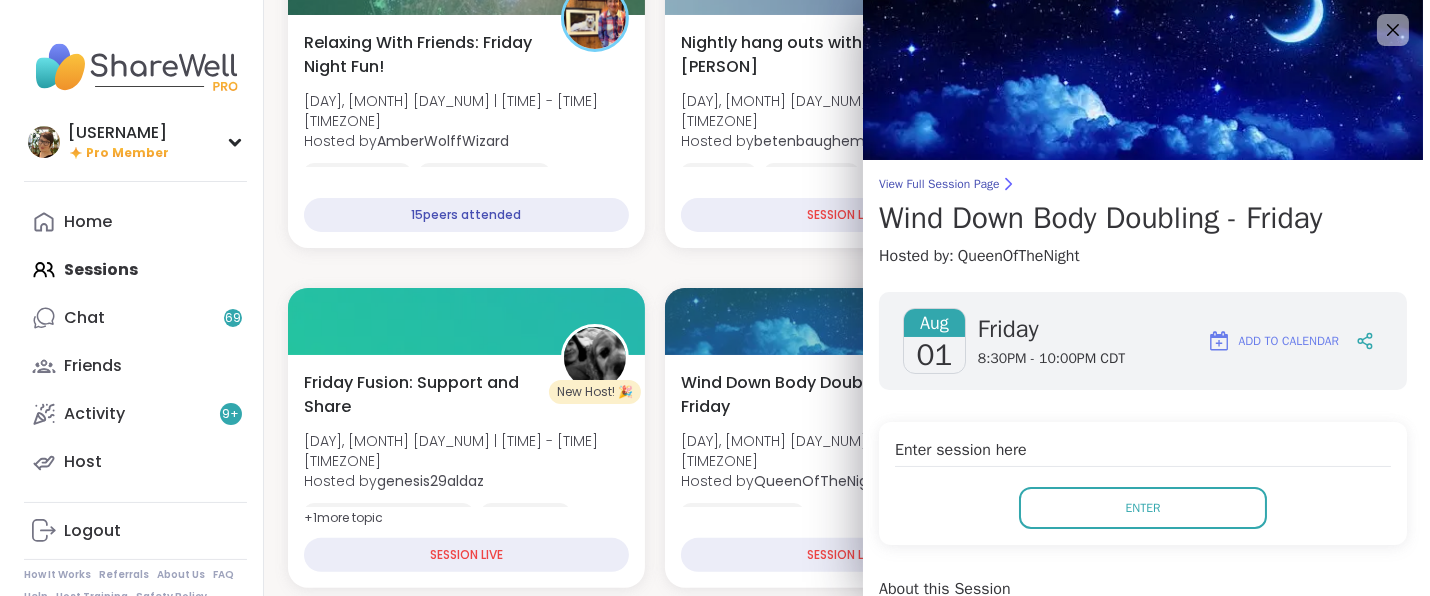 scroll, scrollTop: 0, scrollLeft: 0, axis: both 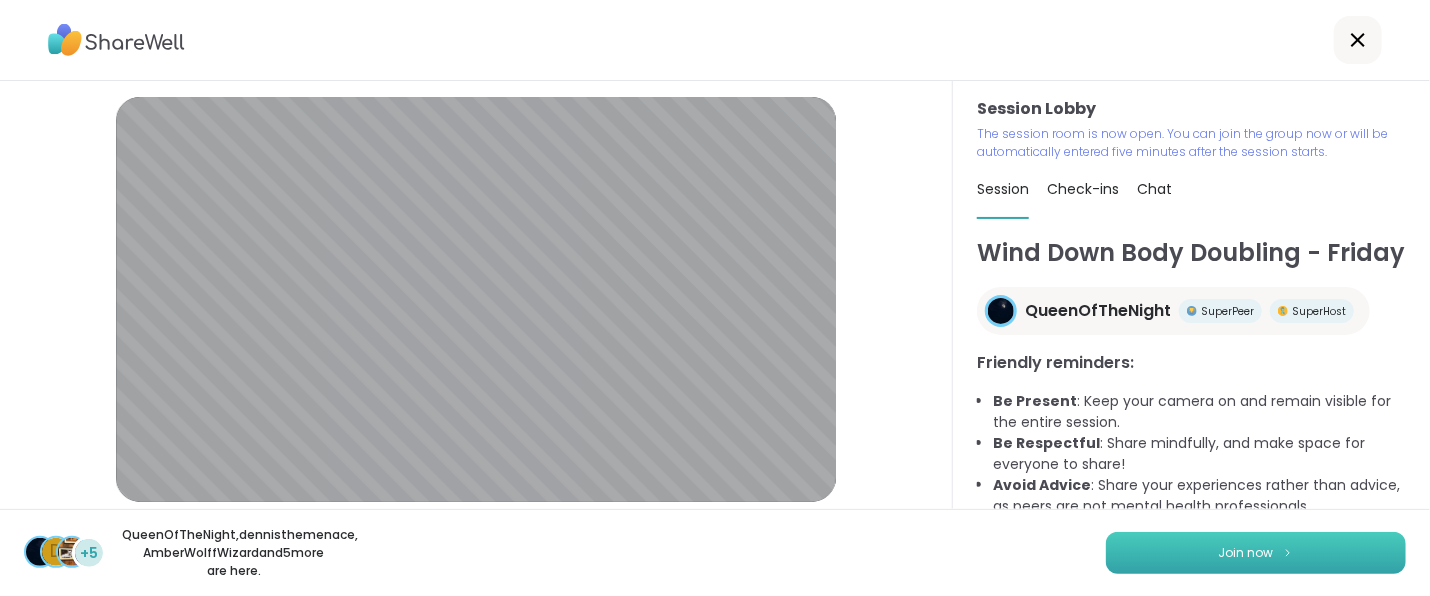 click on "Join now" at bounding box center [1256, 553] 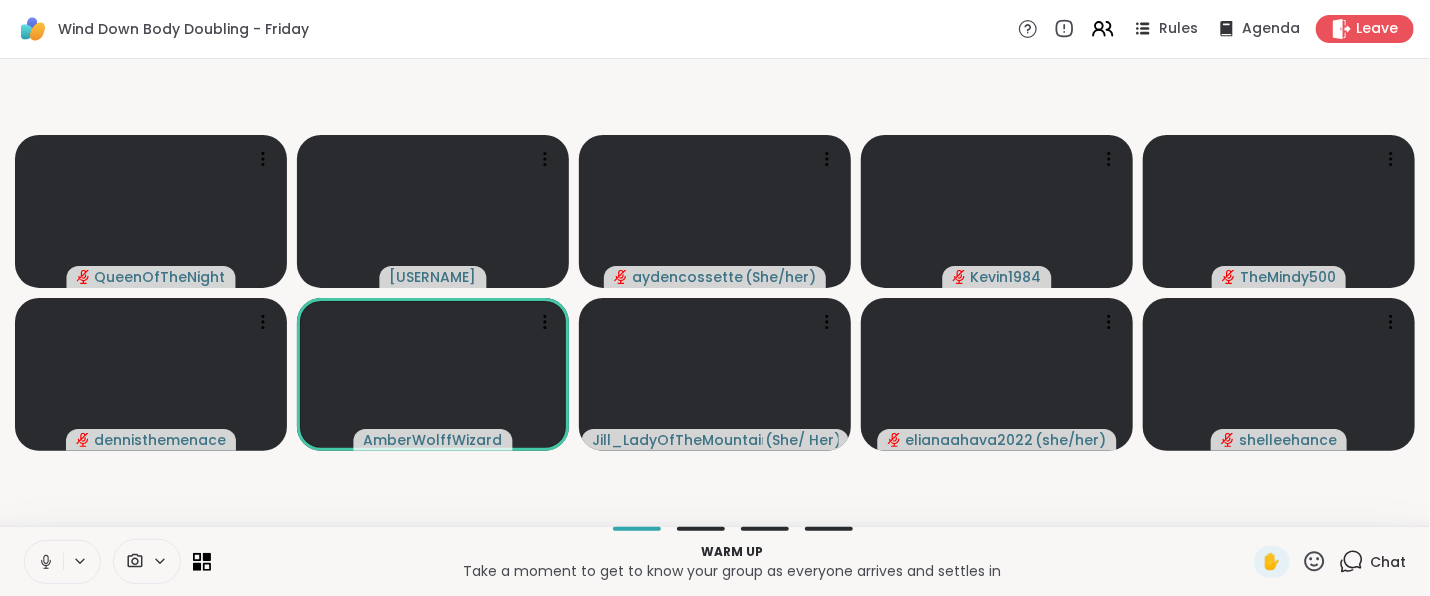 click on "Chat" at bounding box center [1372, 562] 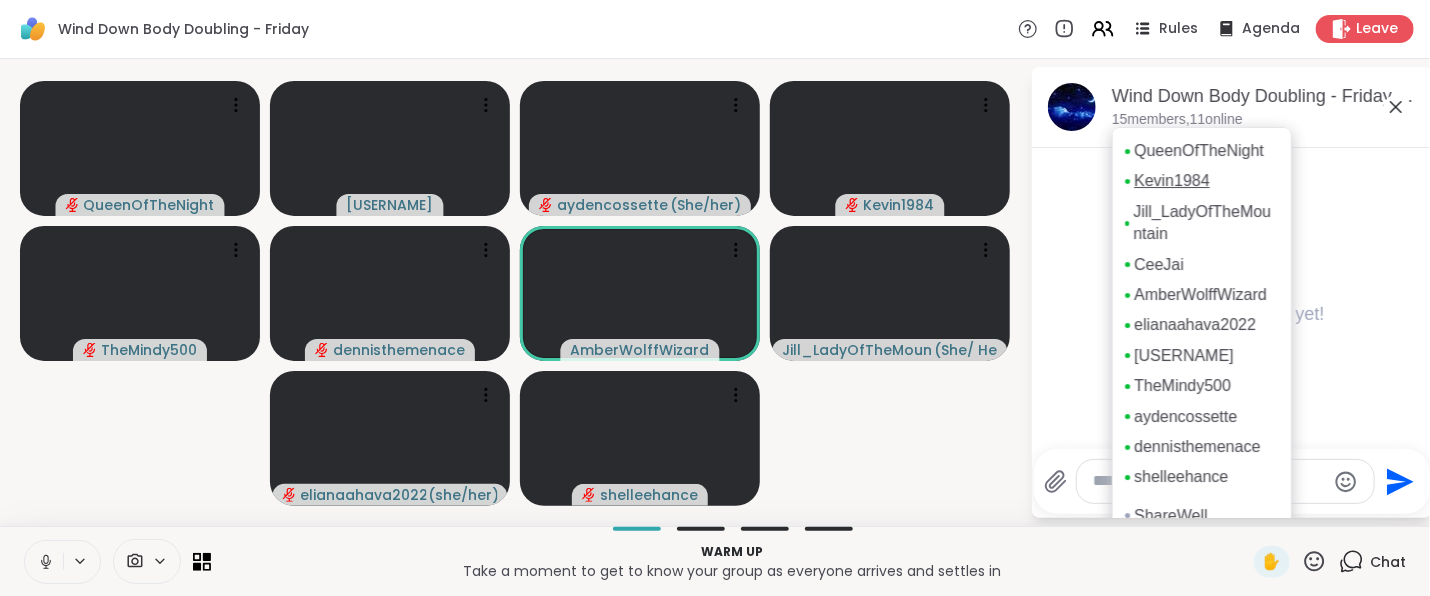 scroll, scrollTop: 71, scrollLeft: 0, axis: vertical 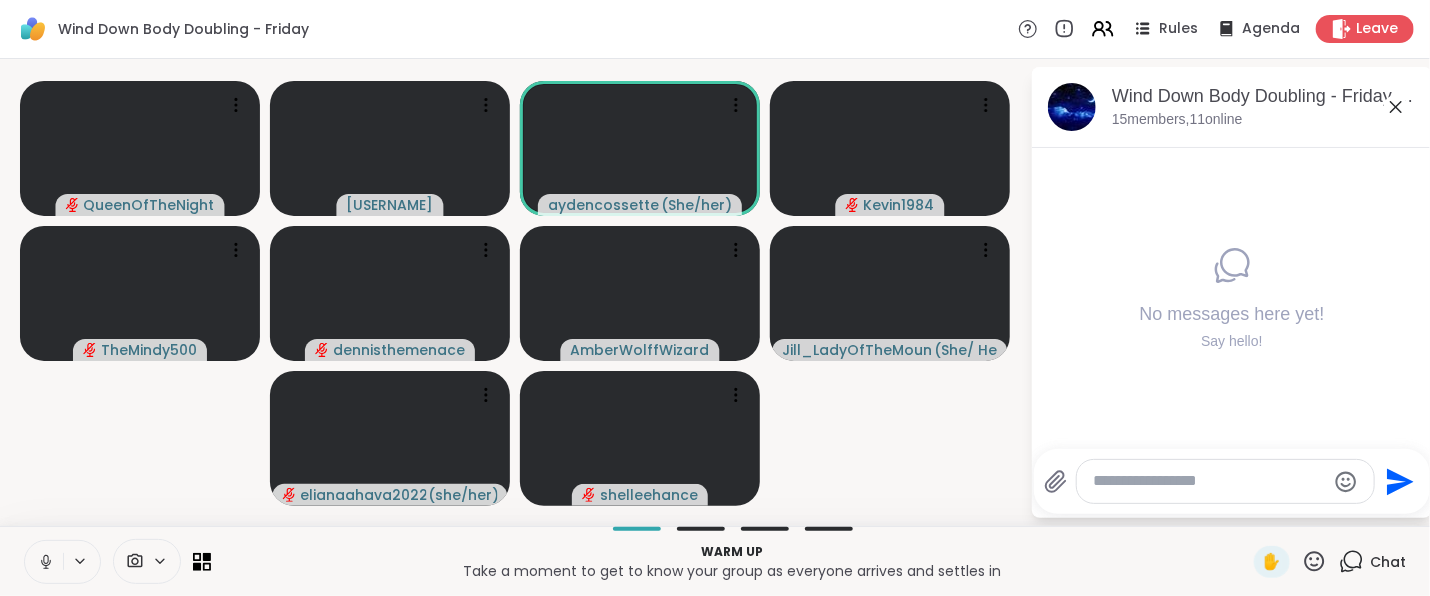 click at bounding box center [1209, 481] 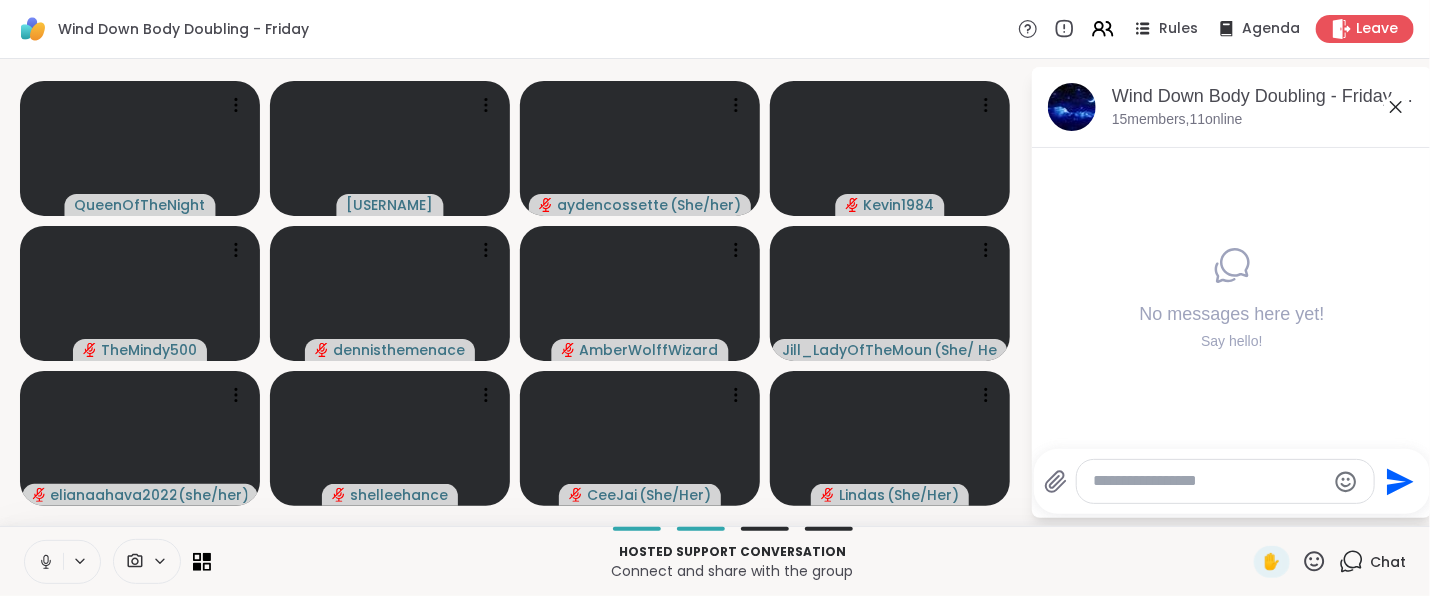 click at bounding box center [44, 562] 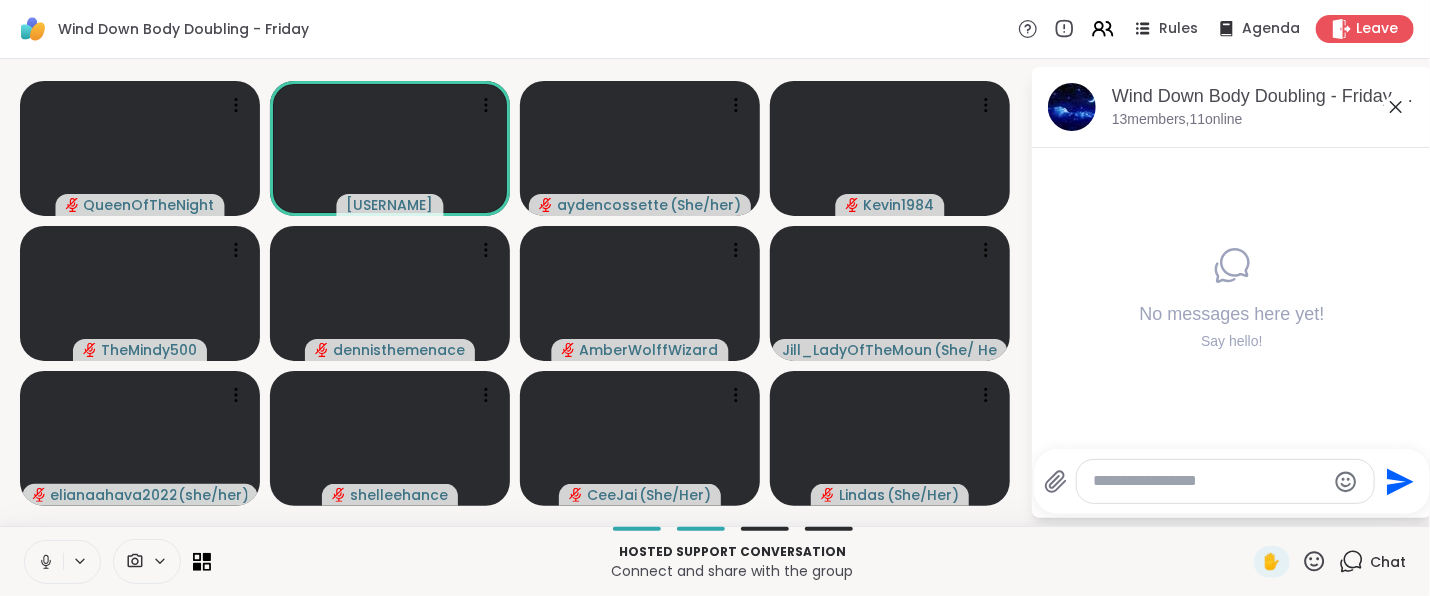 click 